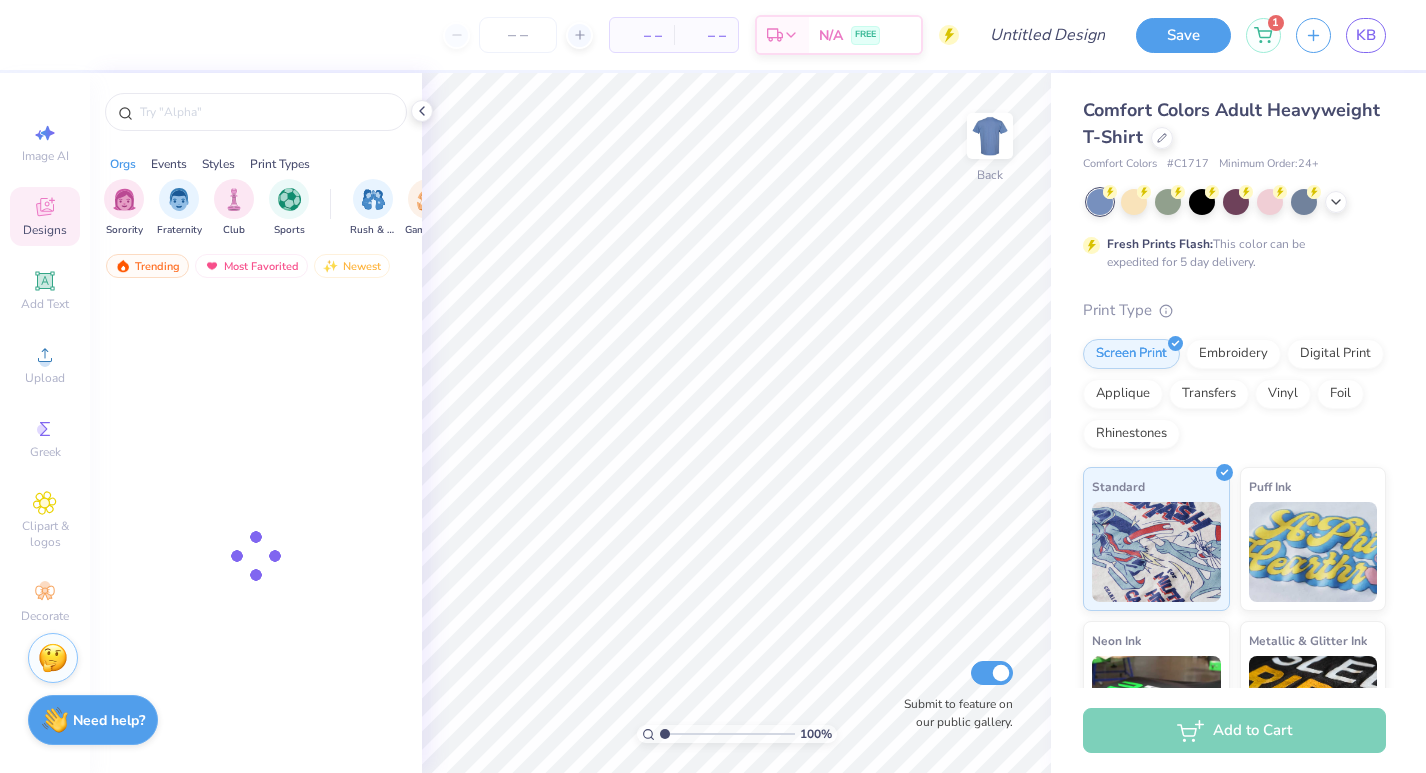 scroll, scrollTop: 0, scrollLeft: 0, axis: both 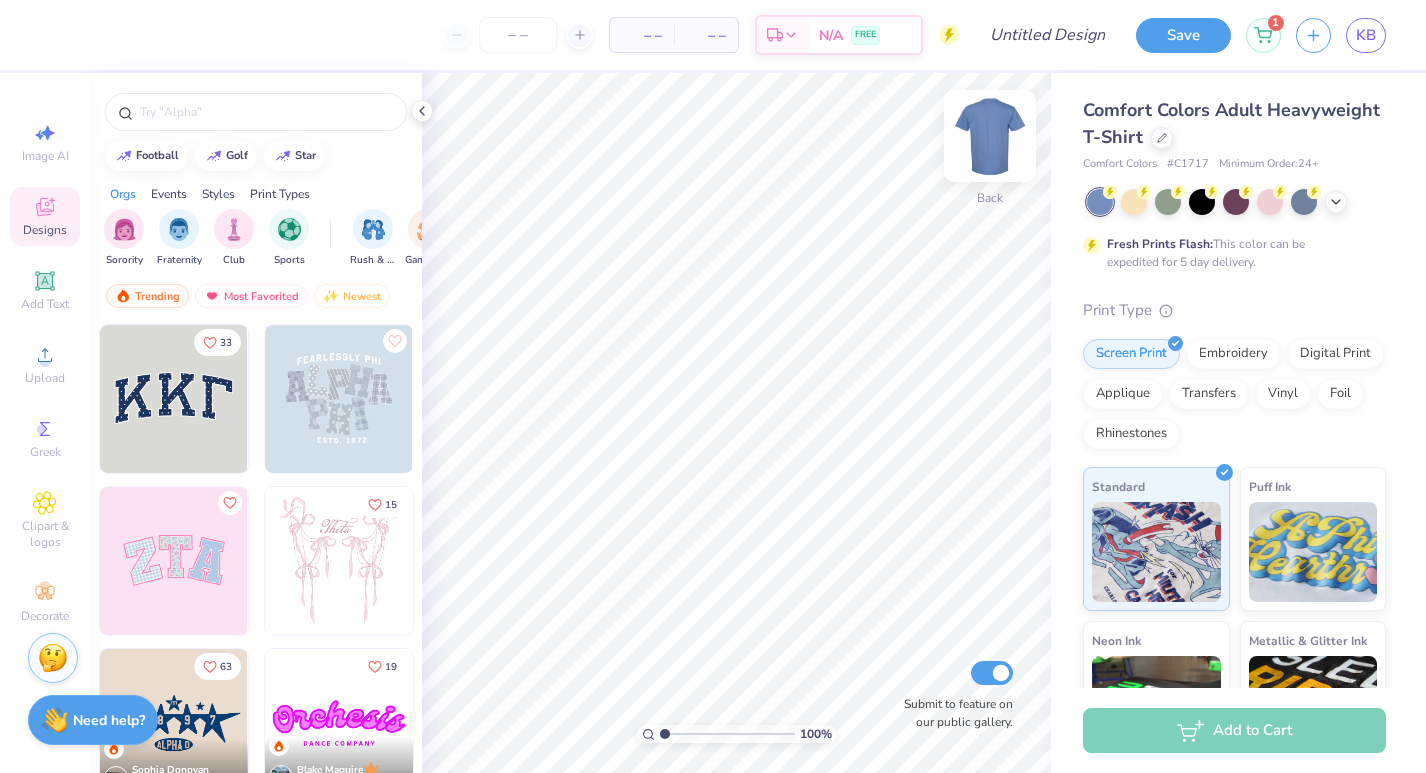 click at bounding box center (990, 136) 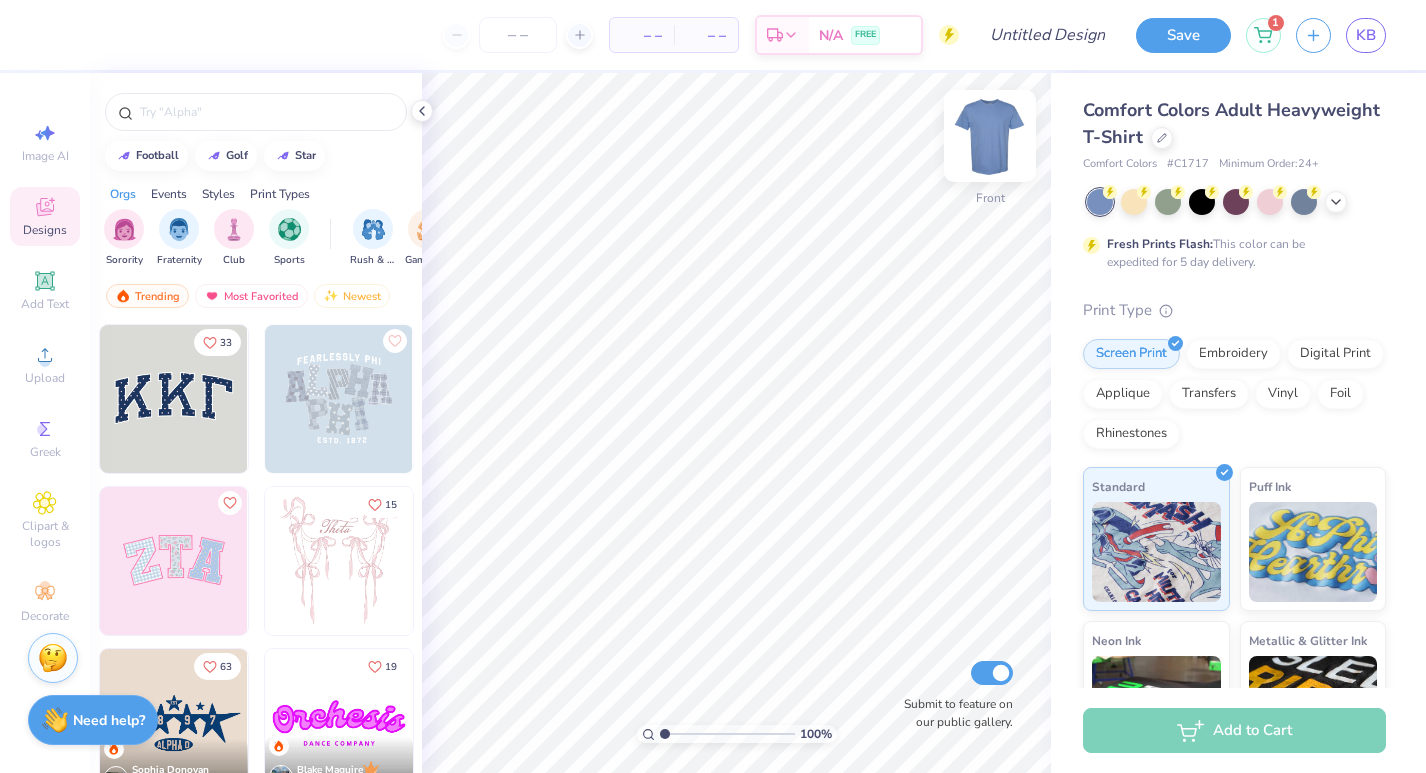 click at bounding box center (990, 136) 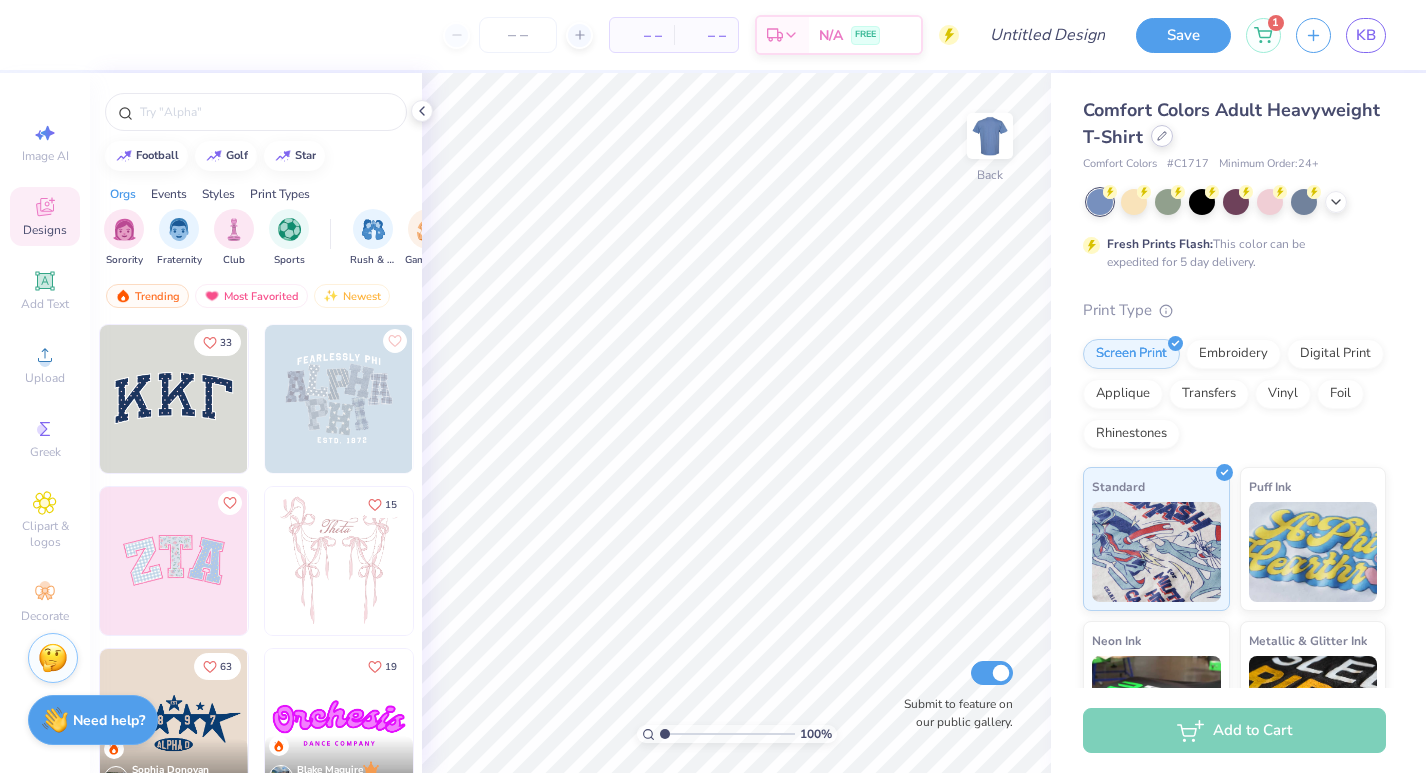 click 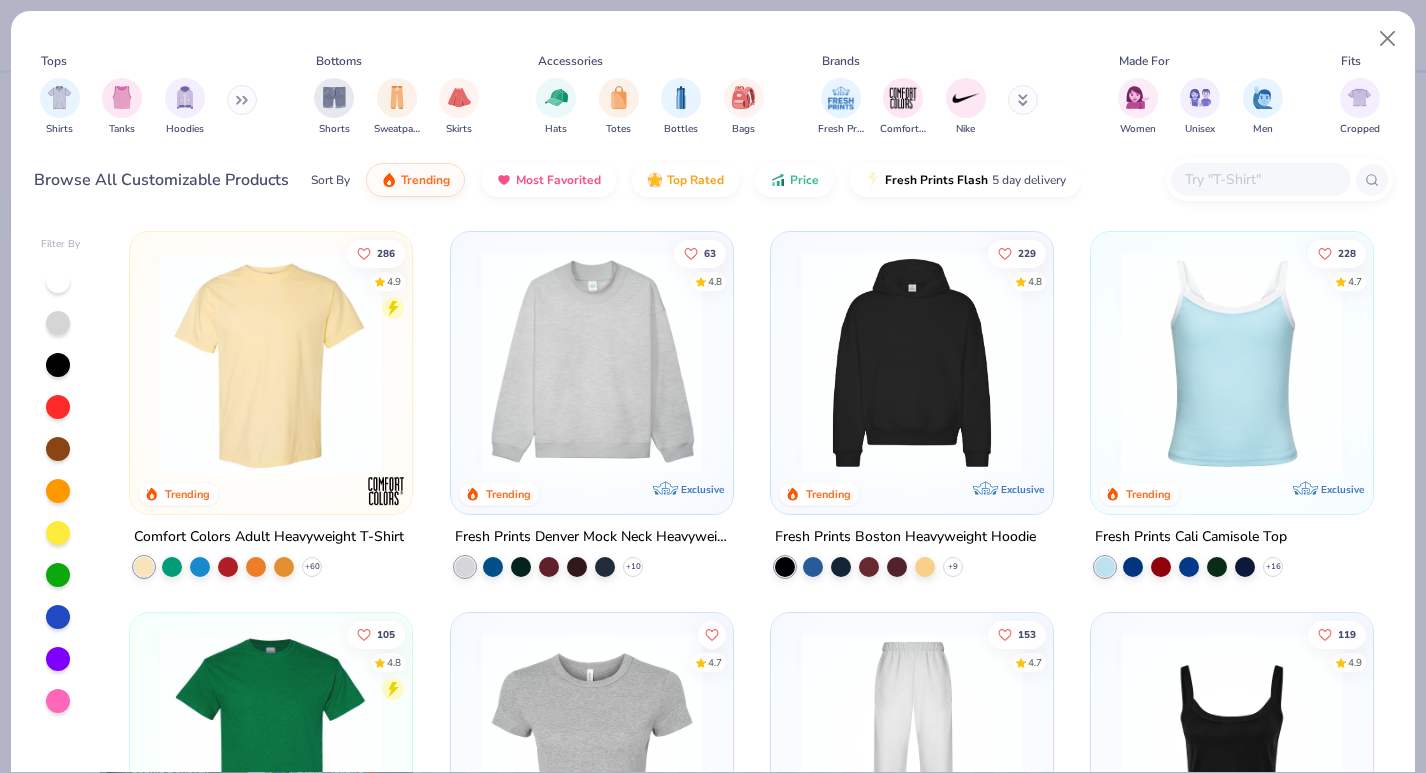 scroll, scrollTop: 0, scrollLeft: 0, axis: both 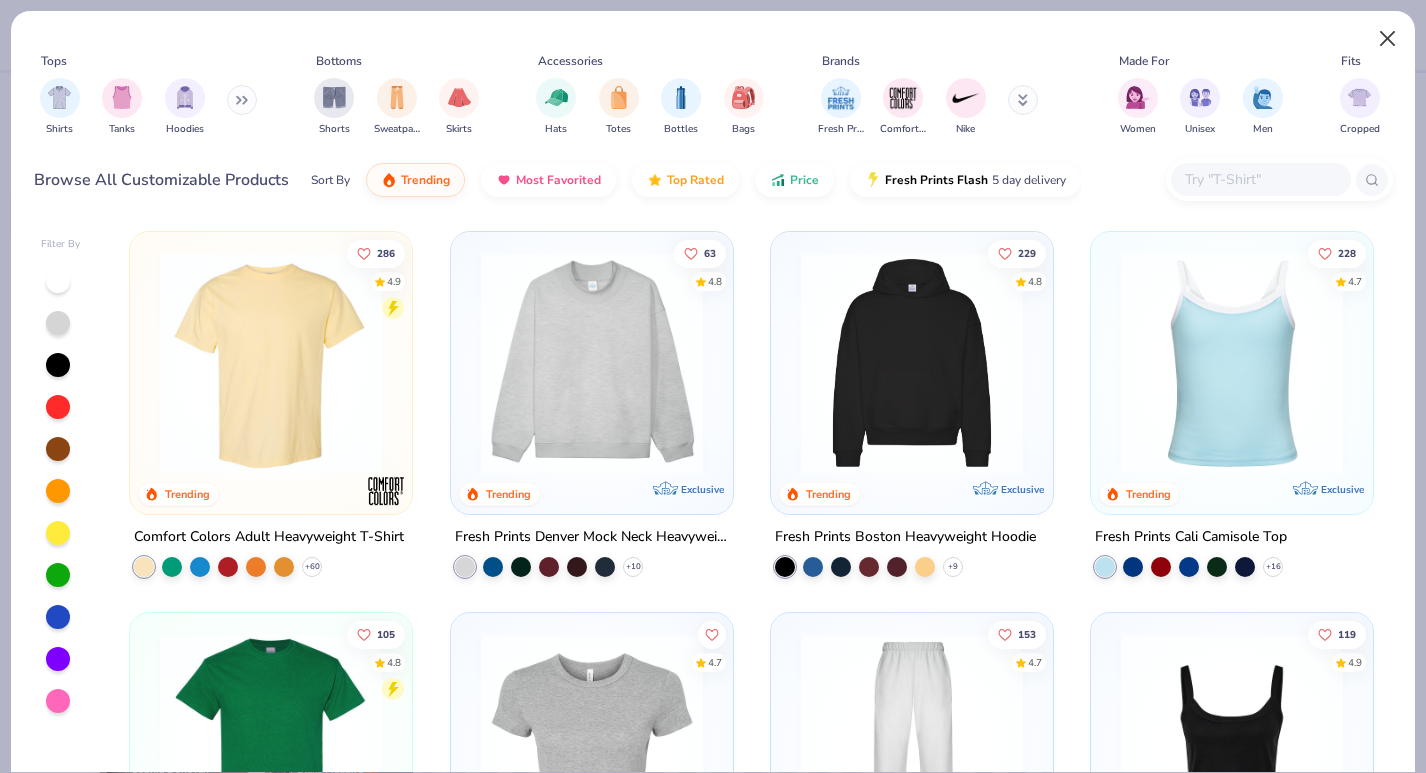 click at bounding box center [1388, 39] 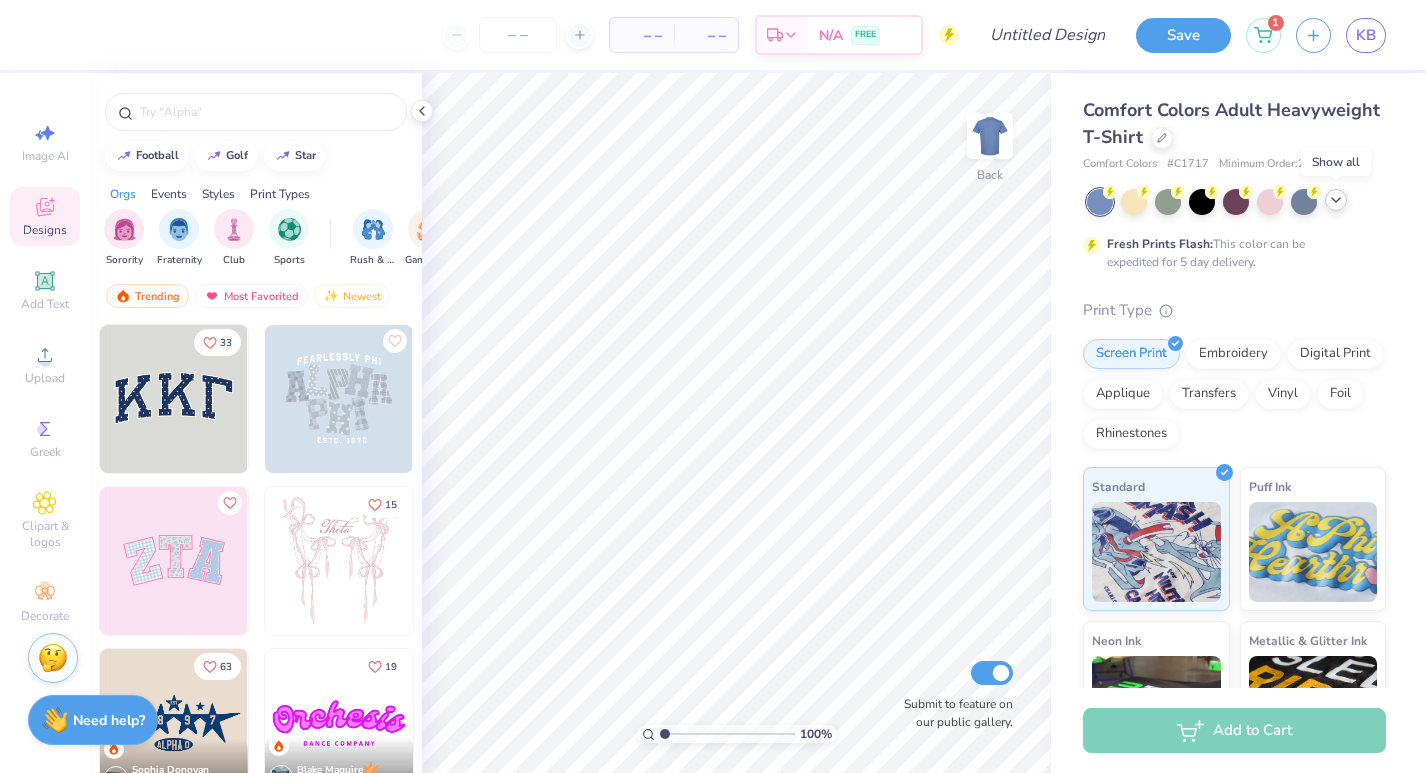 click 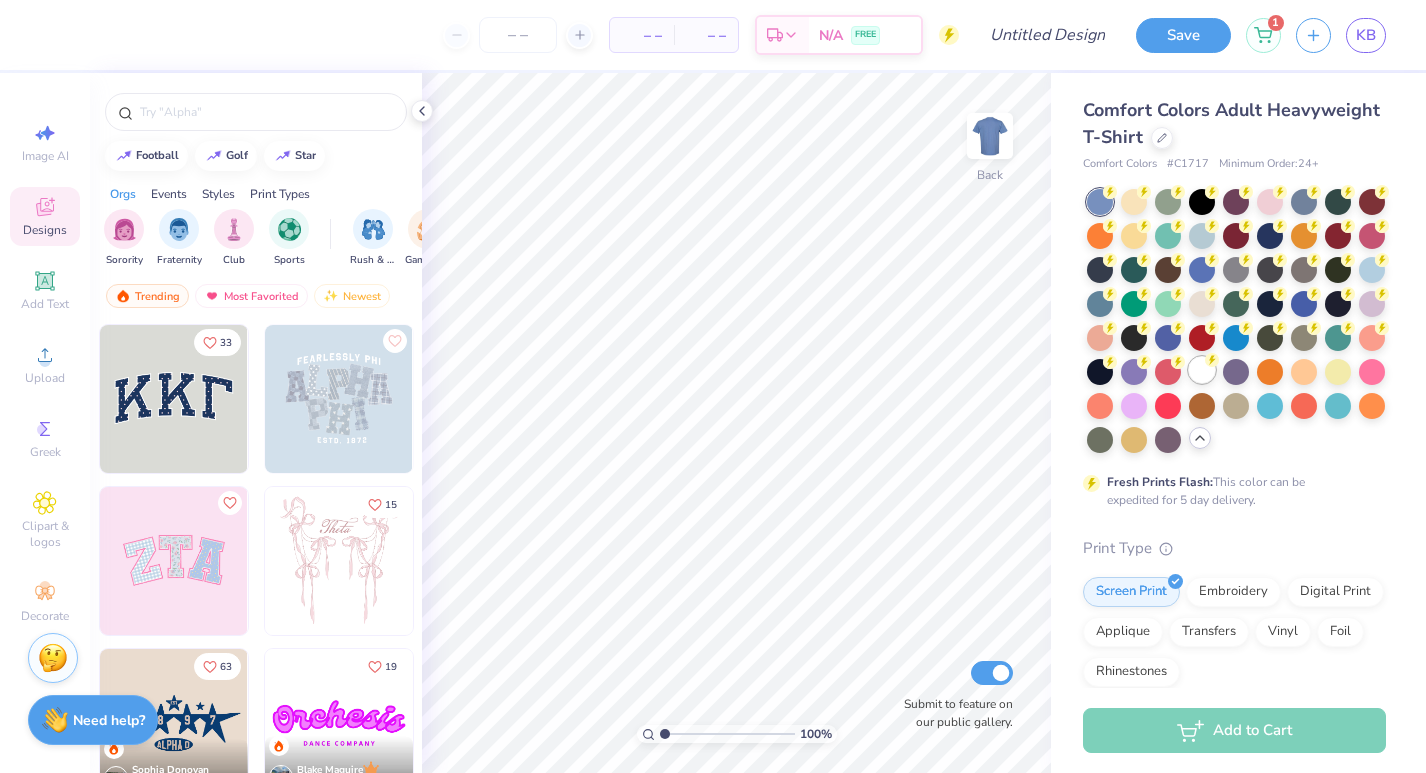 click at bounding box center [1202, 370] 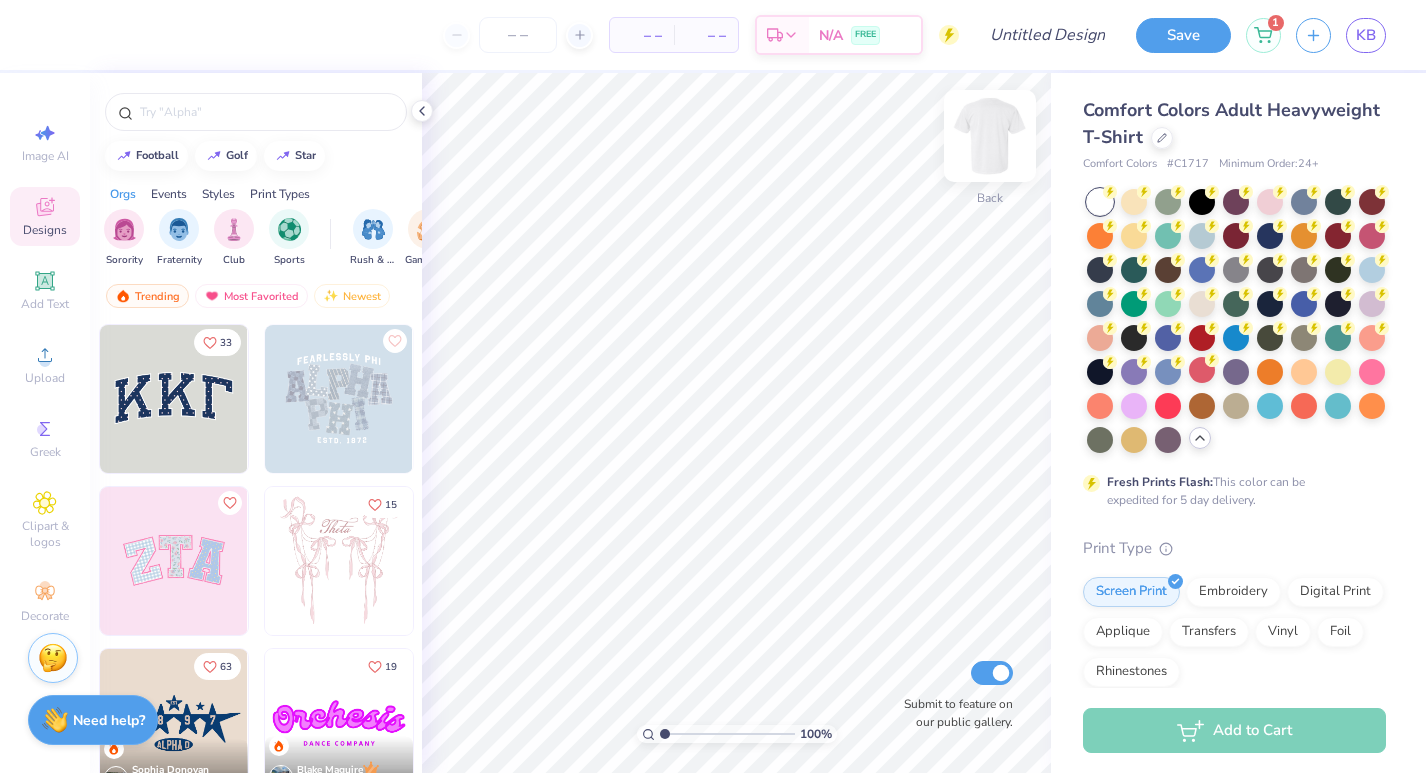click at bounding box center (990, 136) 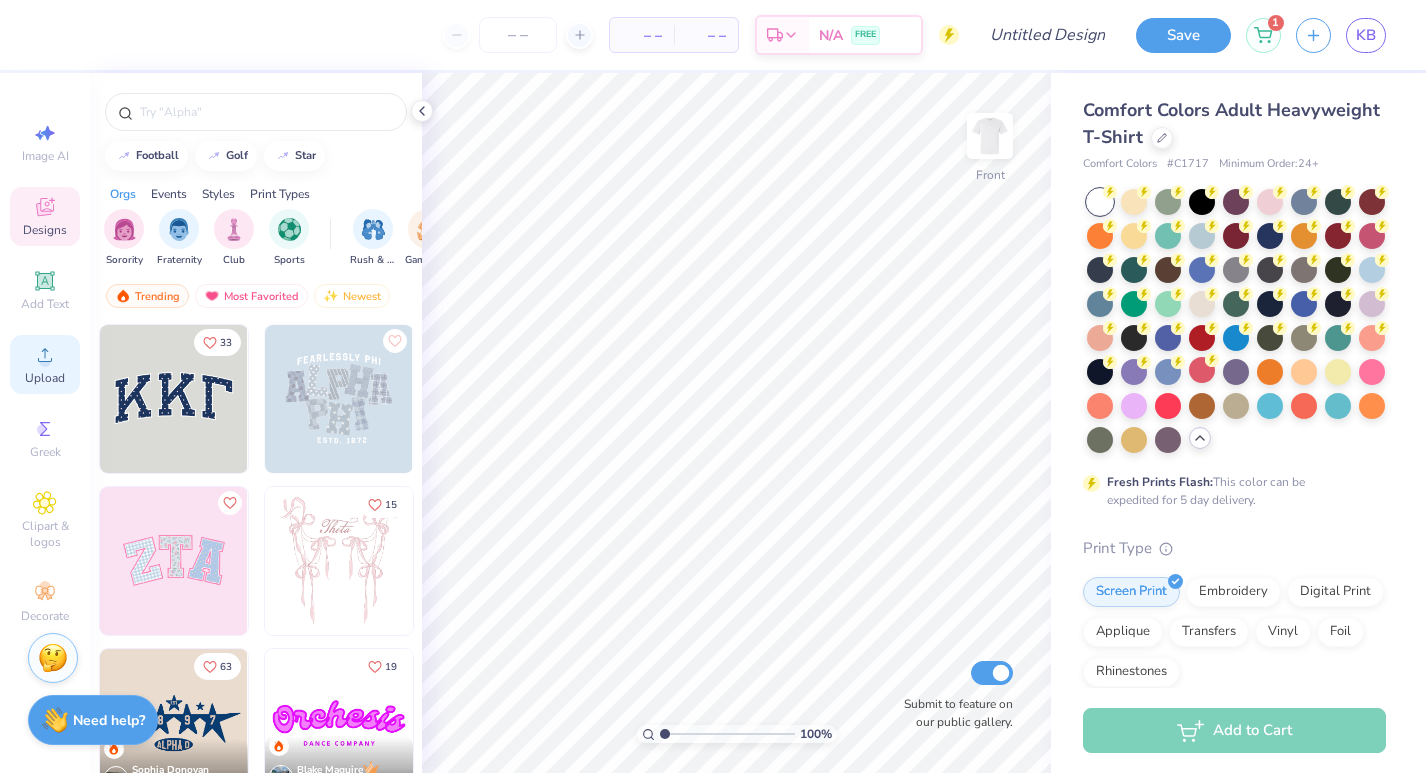 click on "Upload" at bounding box center [45, 378] 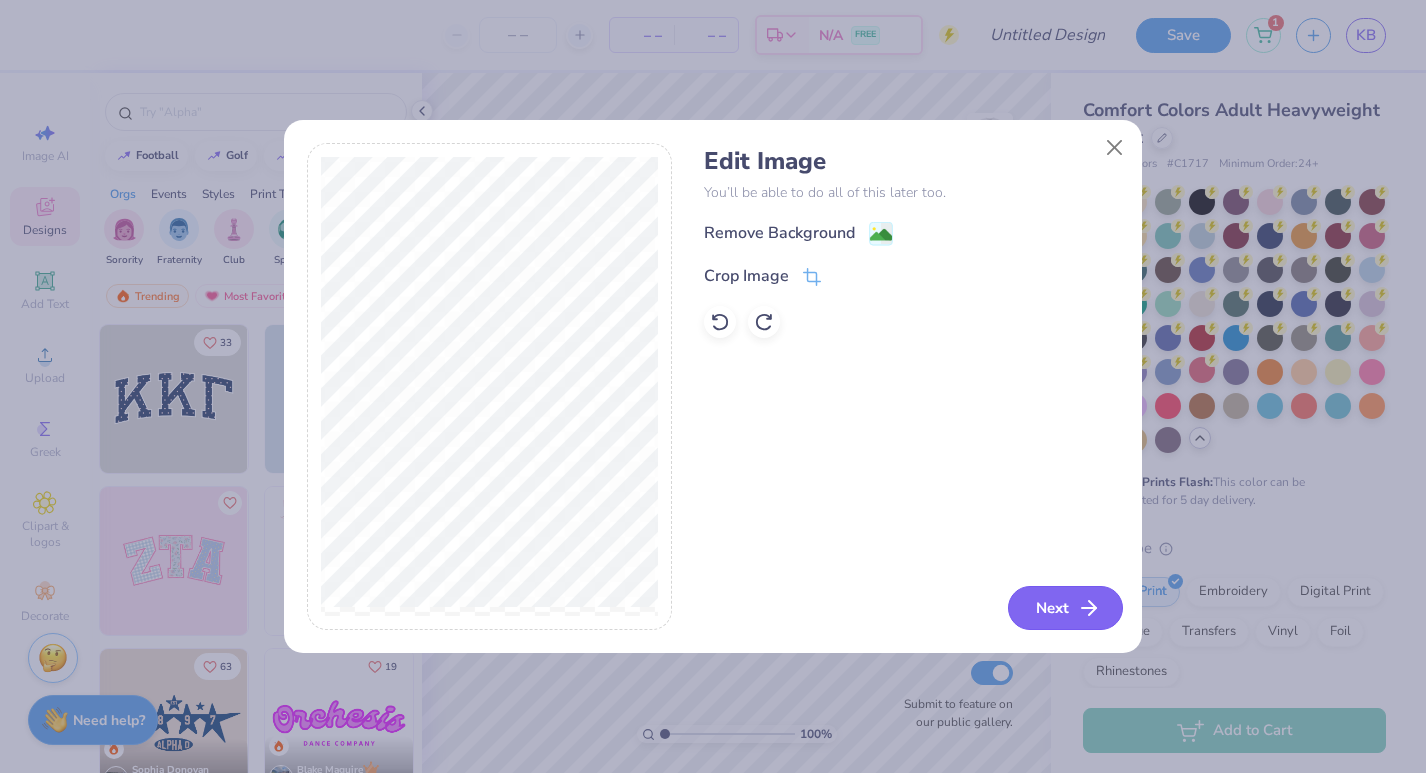 click on "Next" at bounding box center (1065, 608) 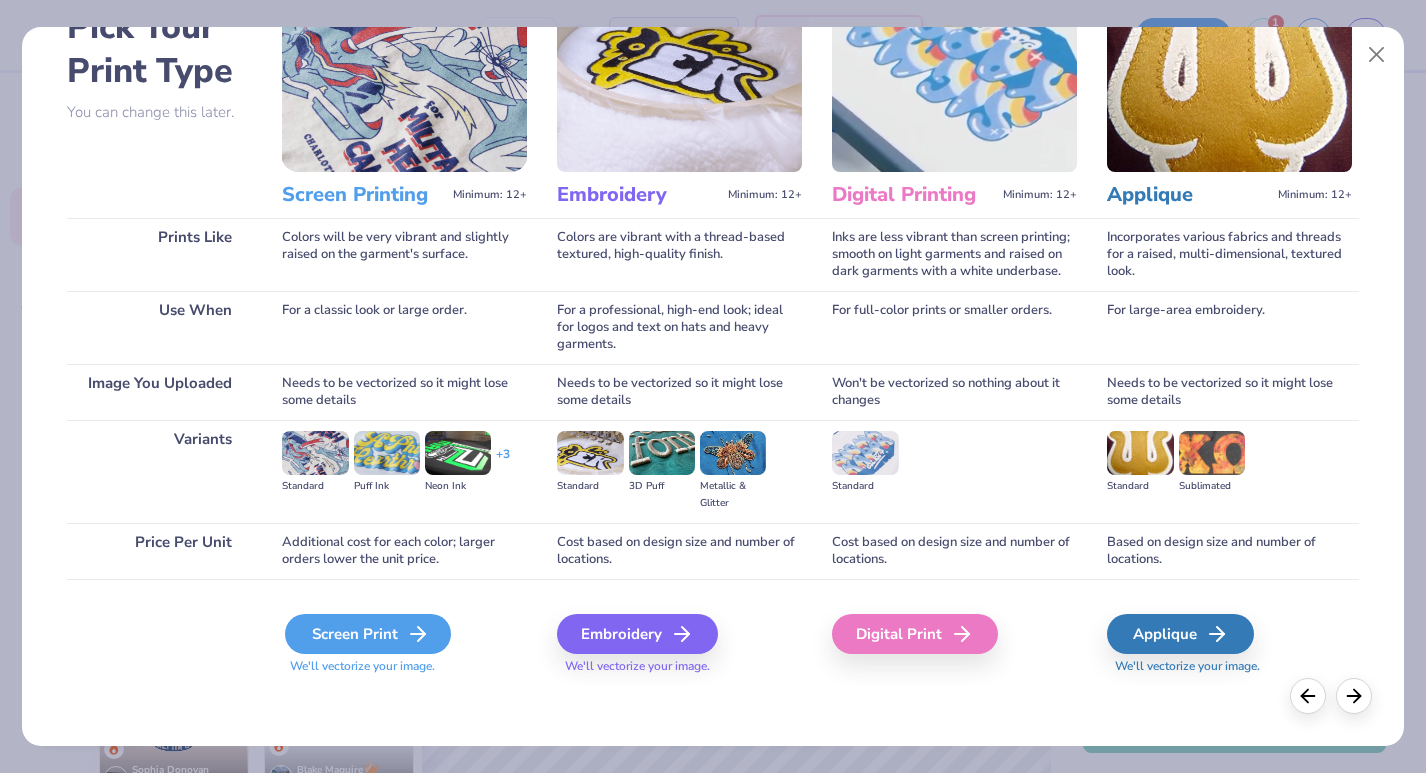 scroll, scrollTop: 124, scrollLeft: 0, axis: vertical 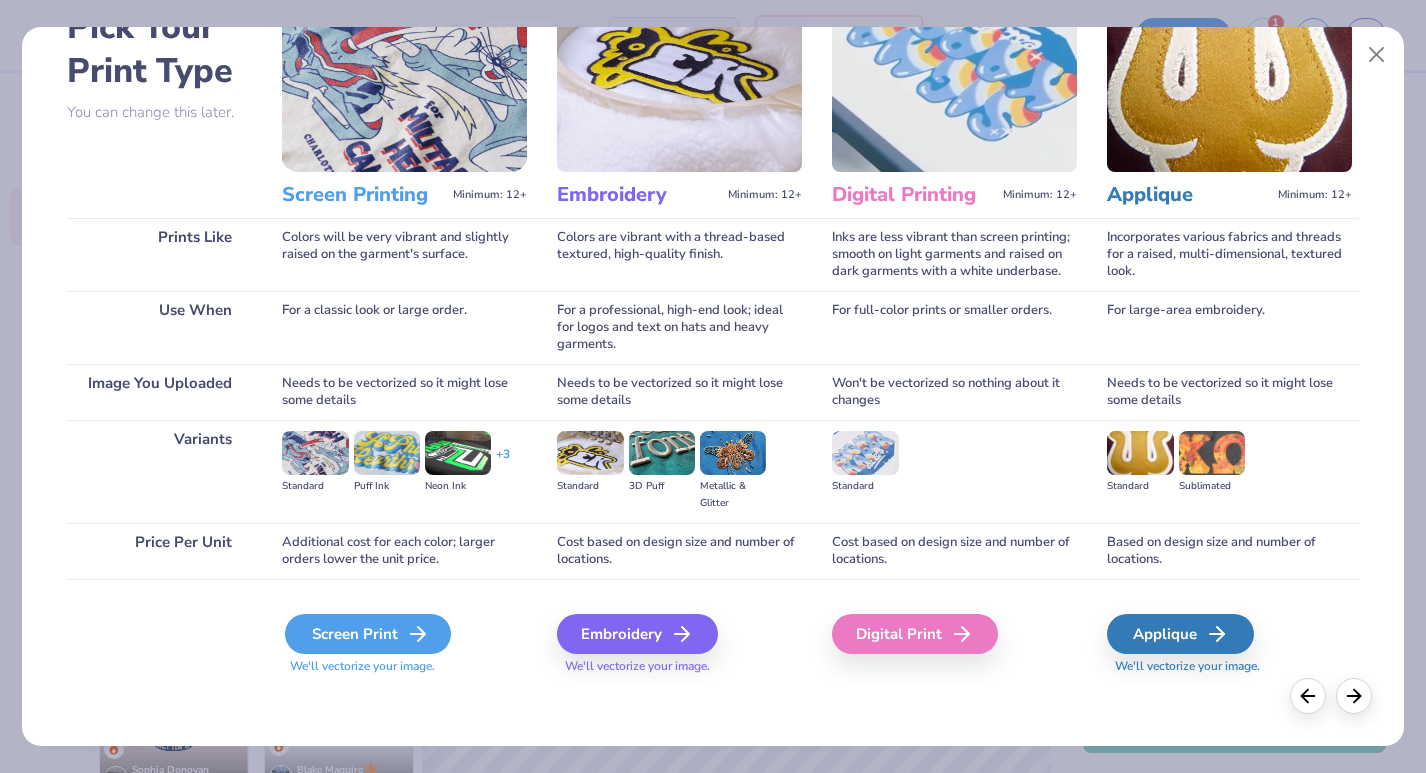 click on "Screen Print" at bounding box center [368, 634] 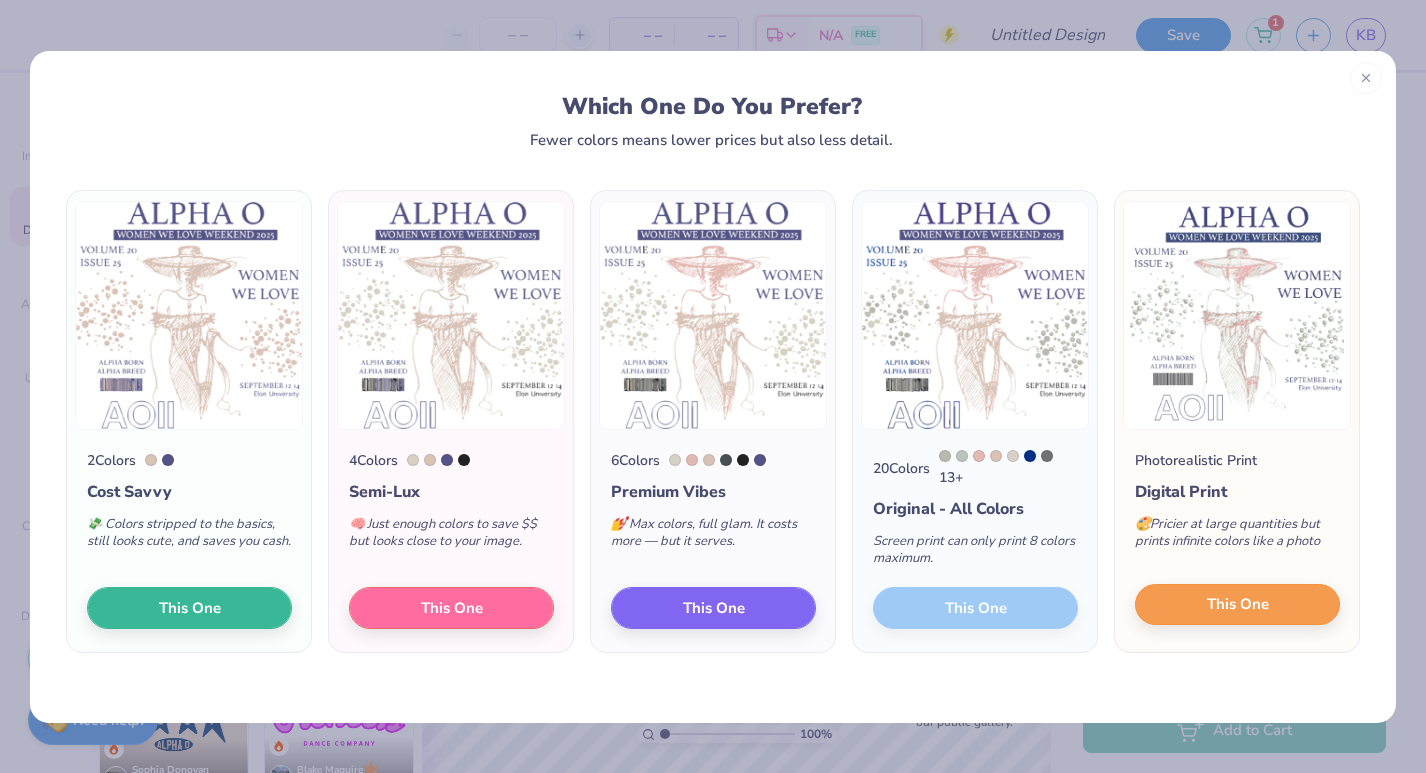 click on "This One" at bounding box center [1237, 605] 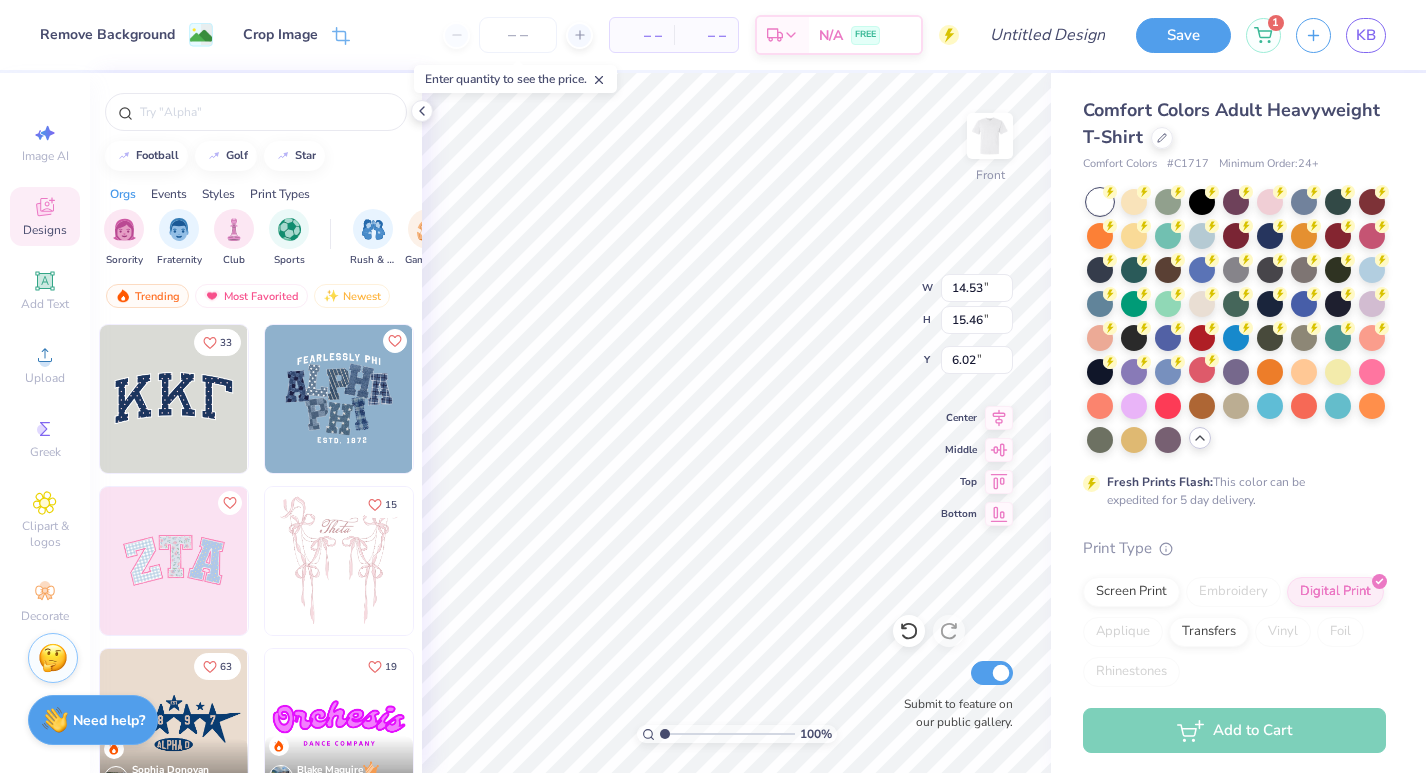 type on "13.54" 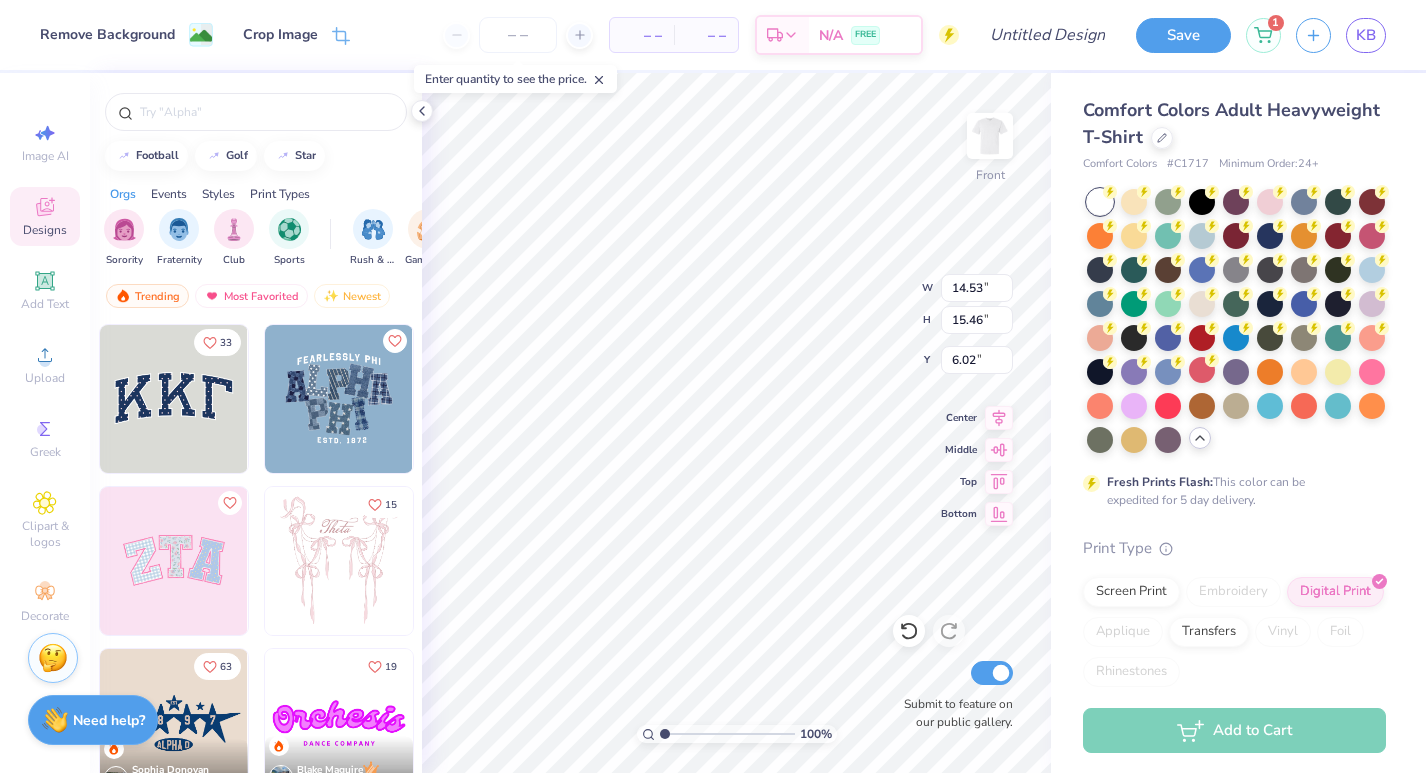 type on "14.41" 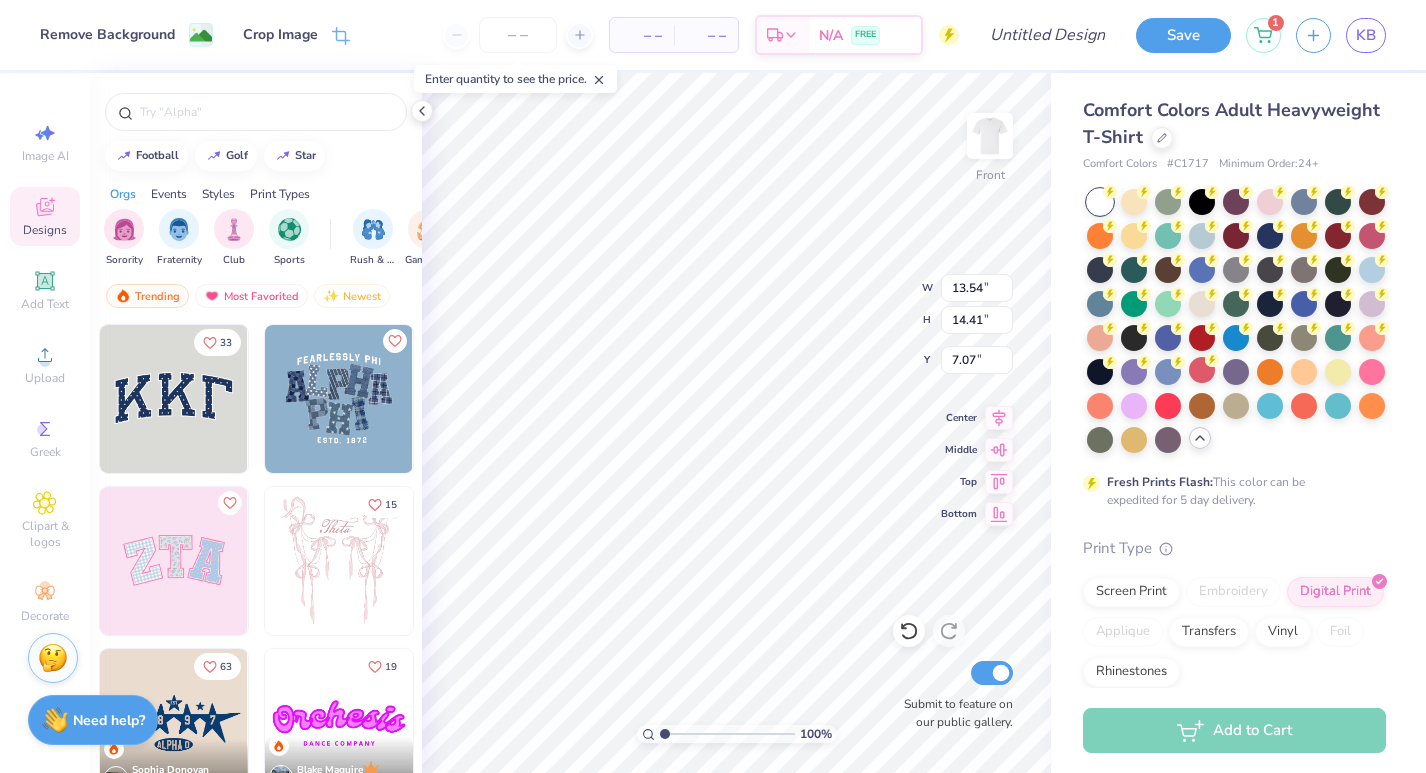 type on "6.55" 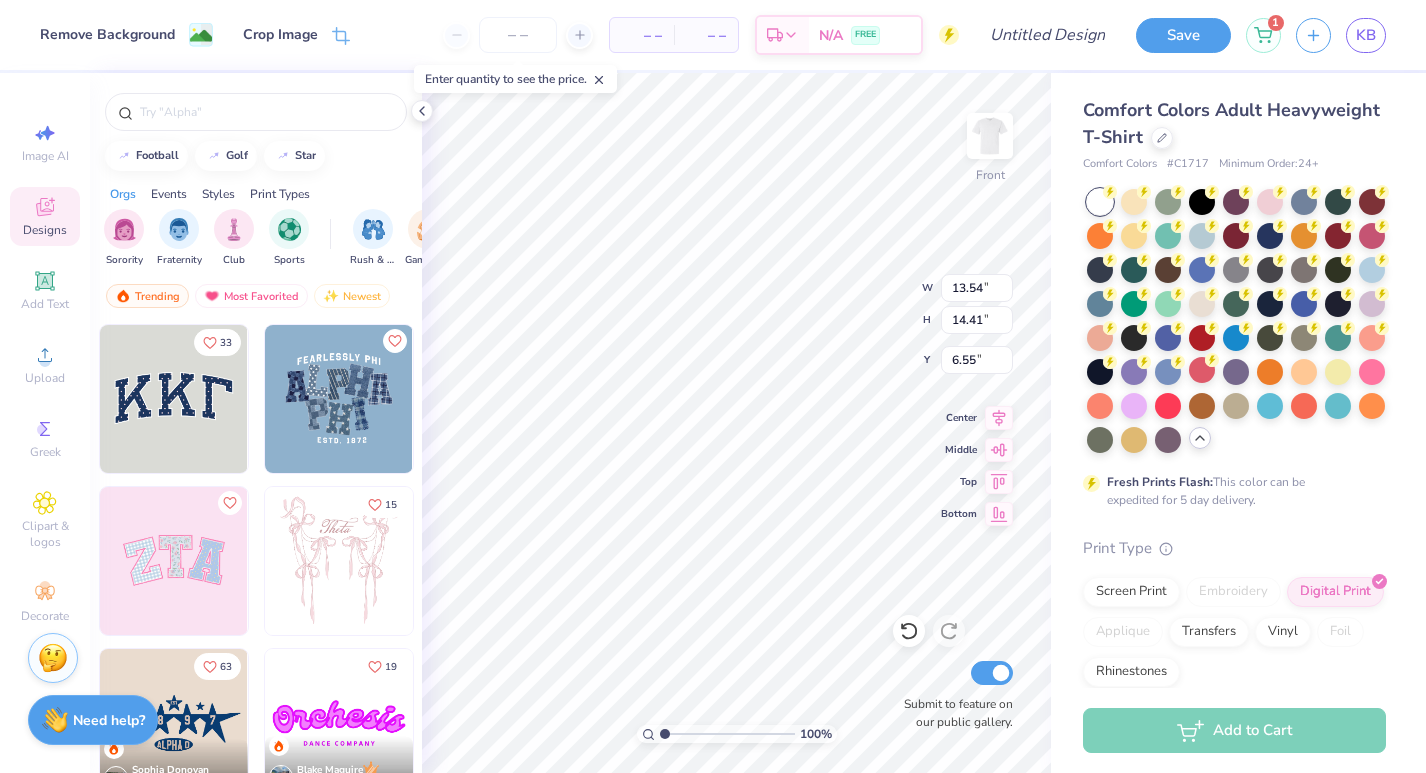 type on "3.00" 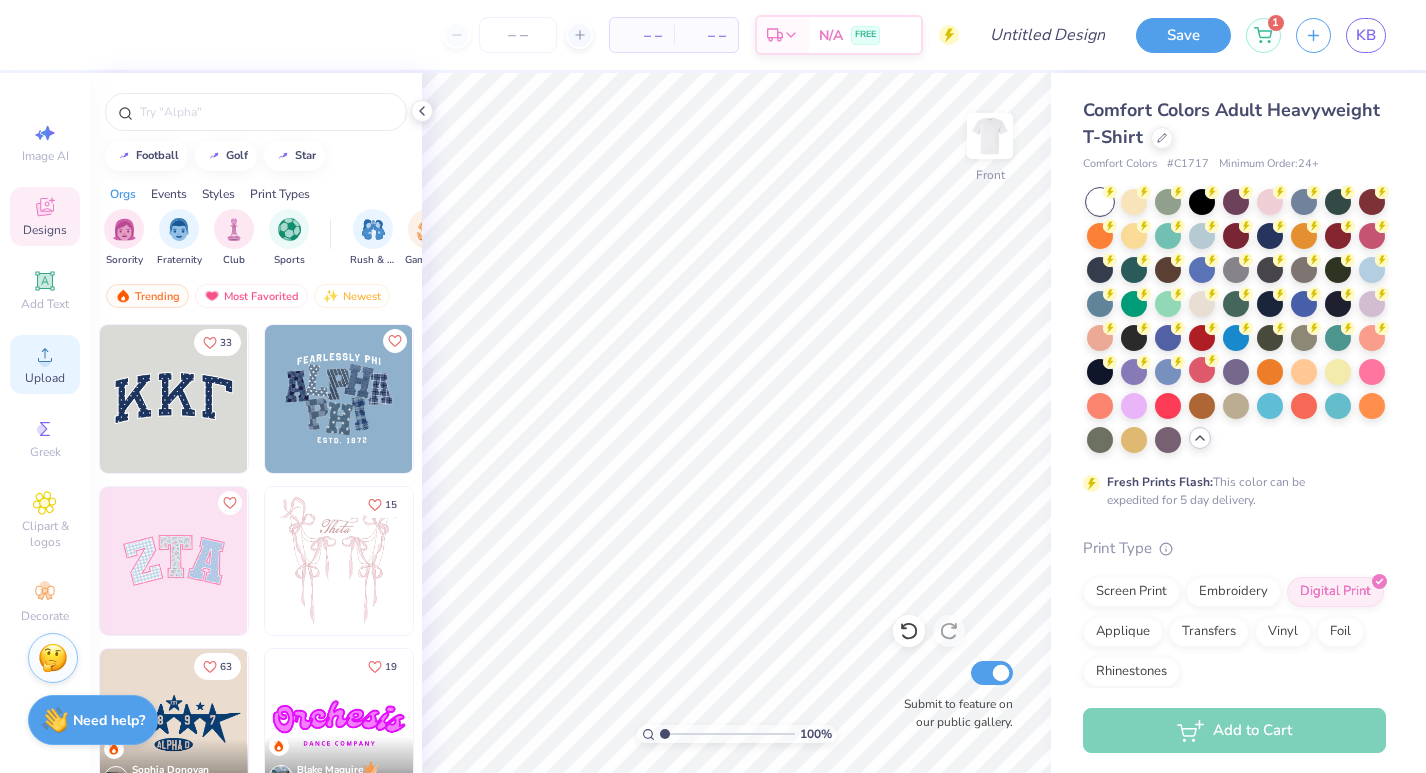 click 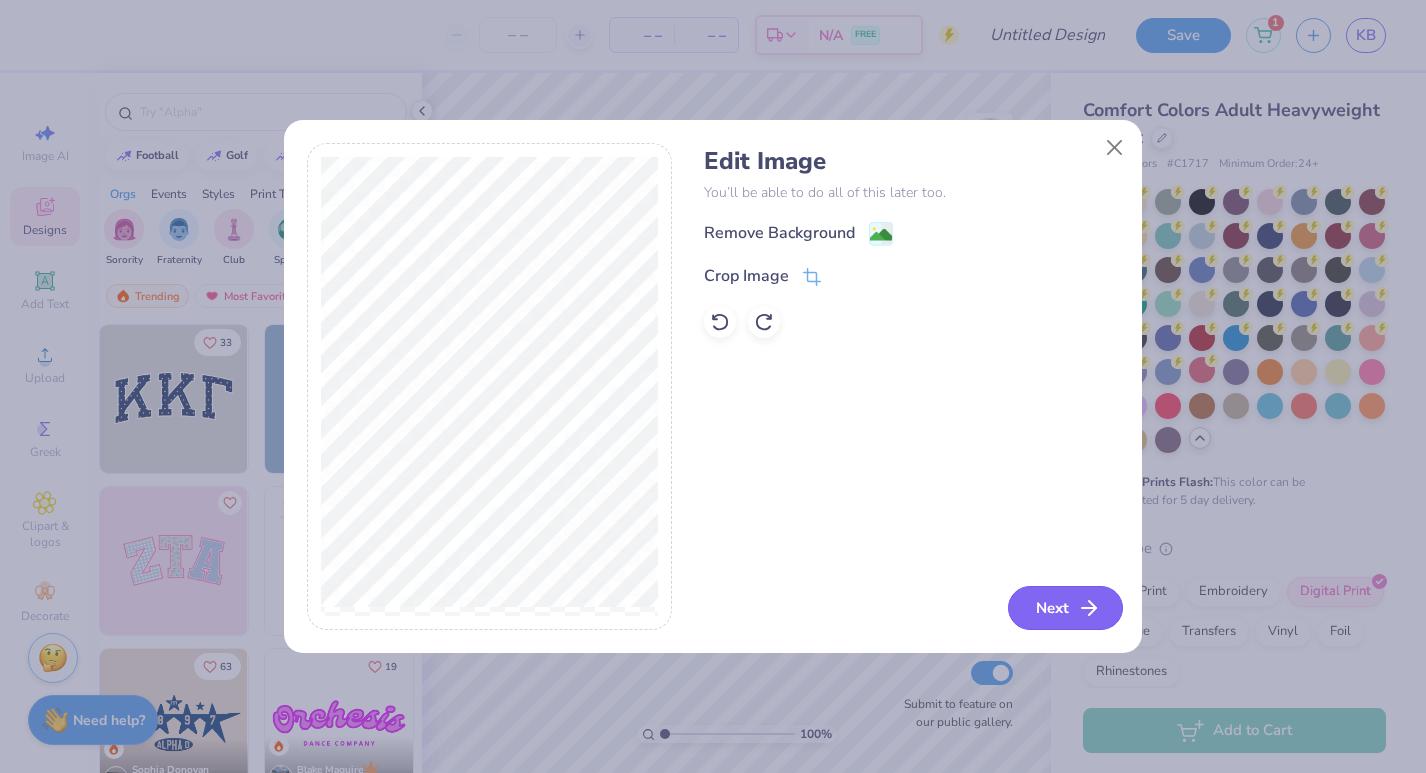 click on "Next" at bounding box center [1065, 608] 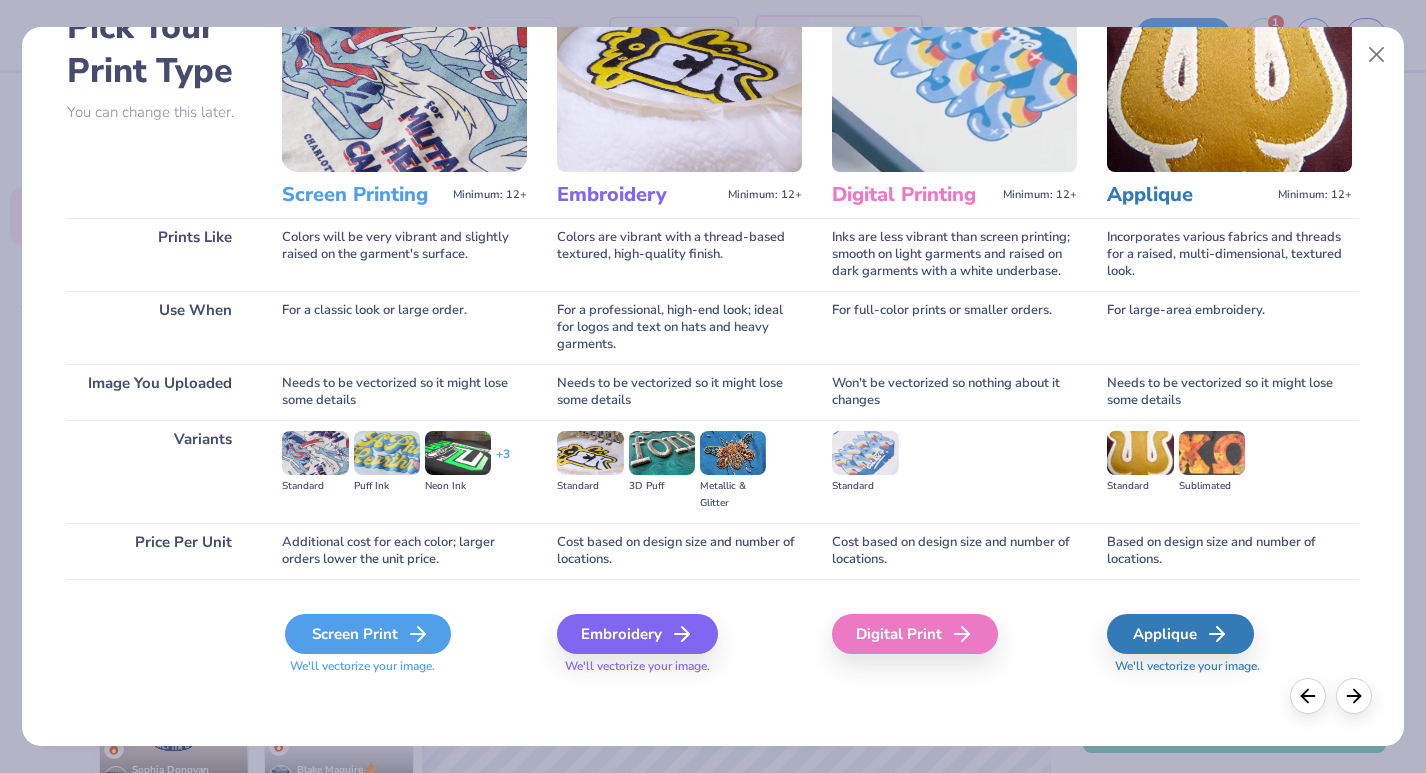 scroll, scrollTop: 124, scrollLeft: 0, axis: vertical 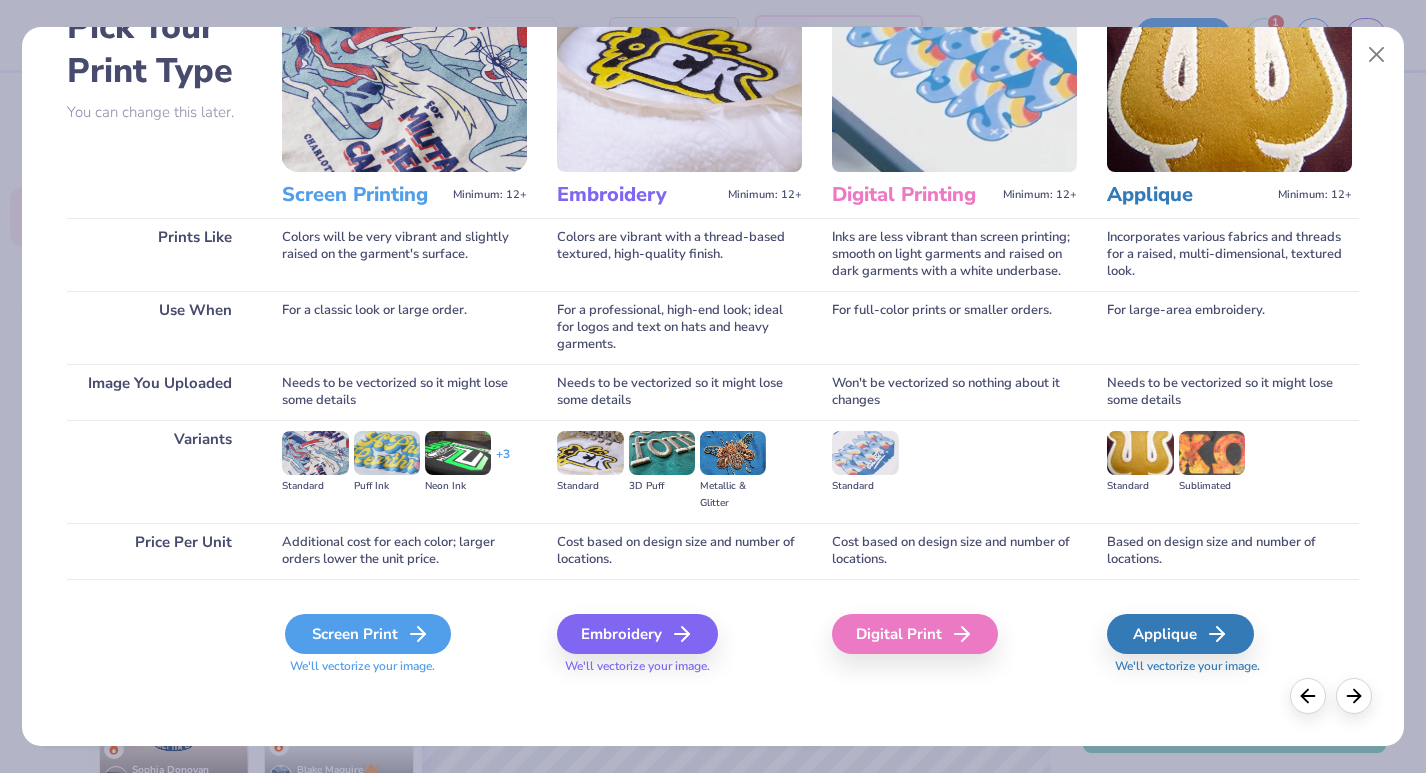 click on "Screen Print" at bounding box center (368, 634) 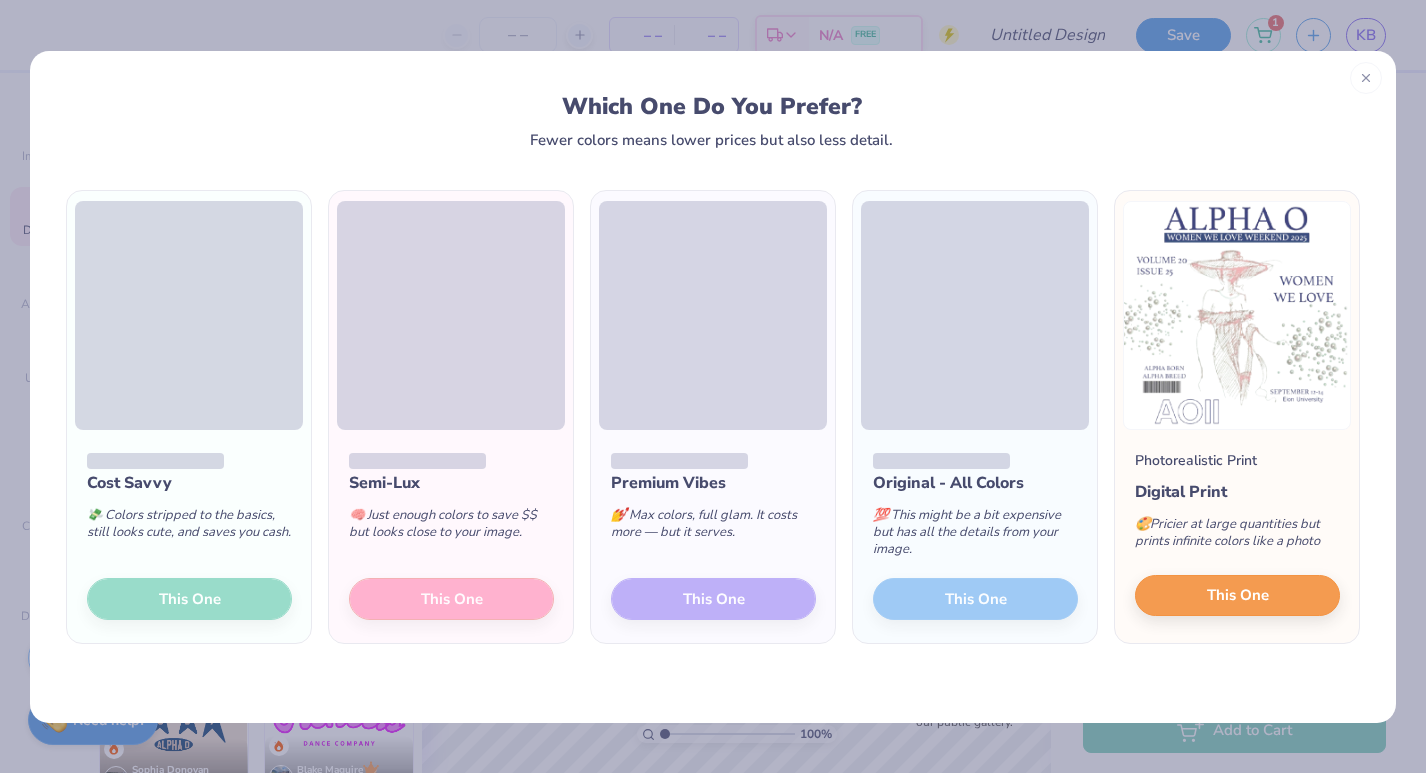 click on "This One" at bounding box center (1238, 595) 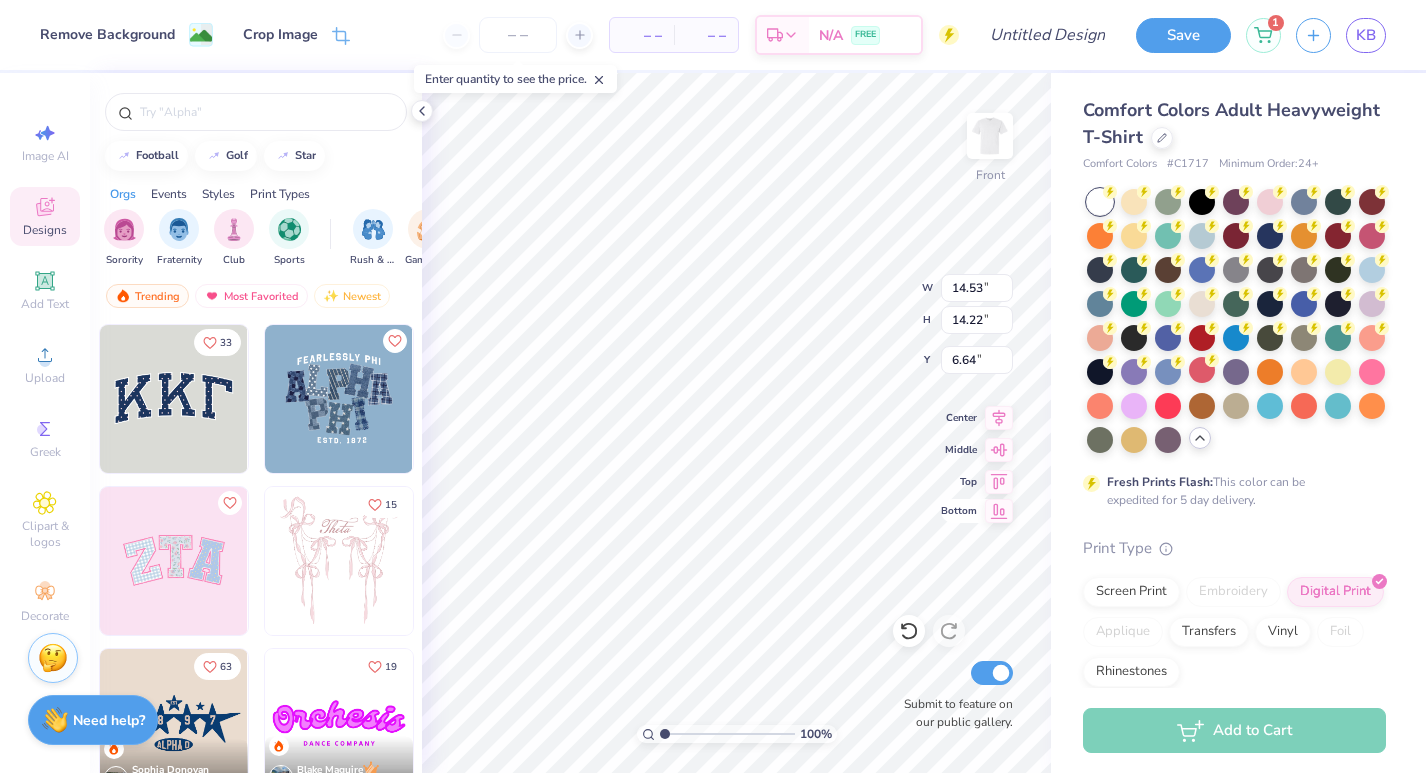 type on "13.77" 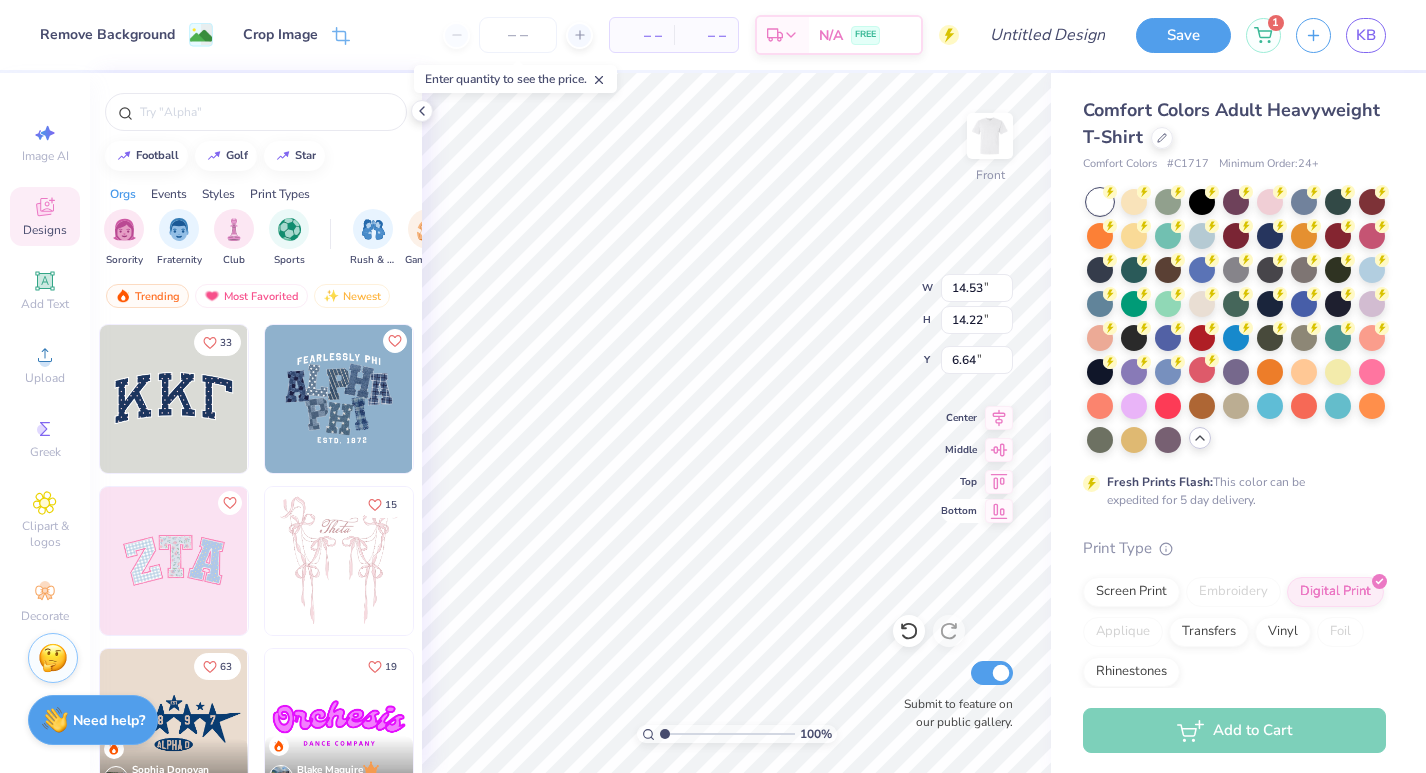 type on "13.47" 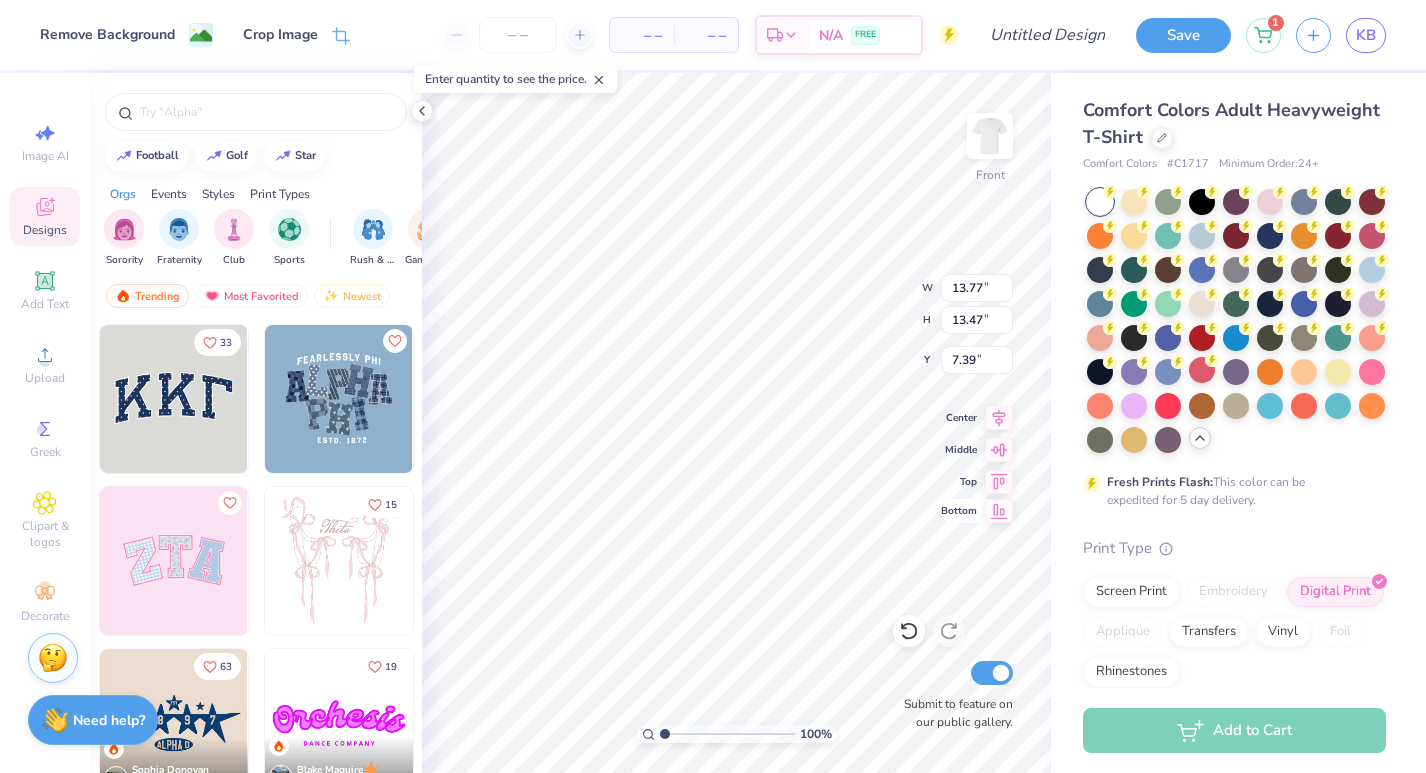 type on "3.00" 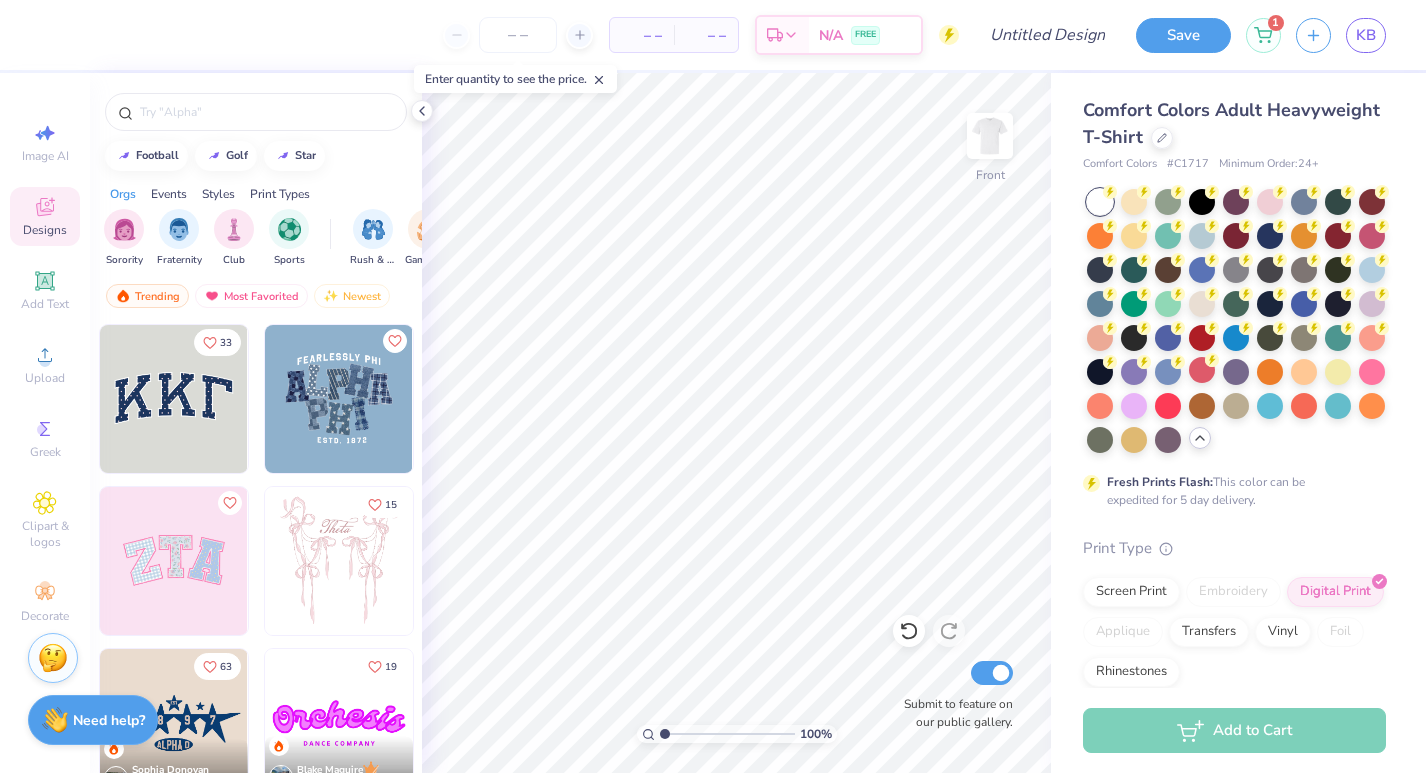 scroll, scrollTop: 0, scrollLeft: 0, axis: both 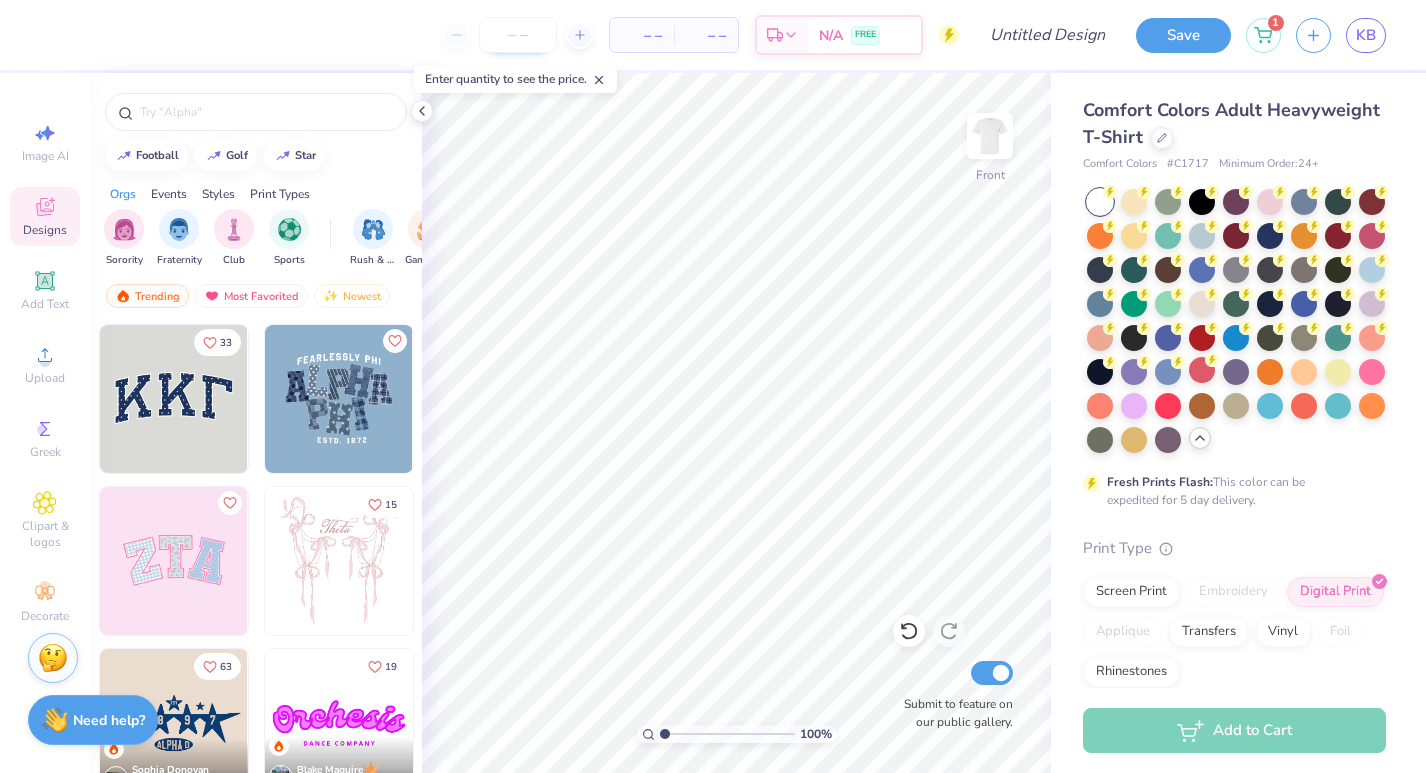 click at bounding box center (518, 35) 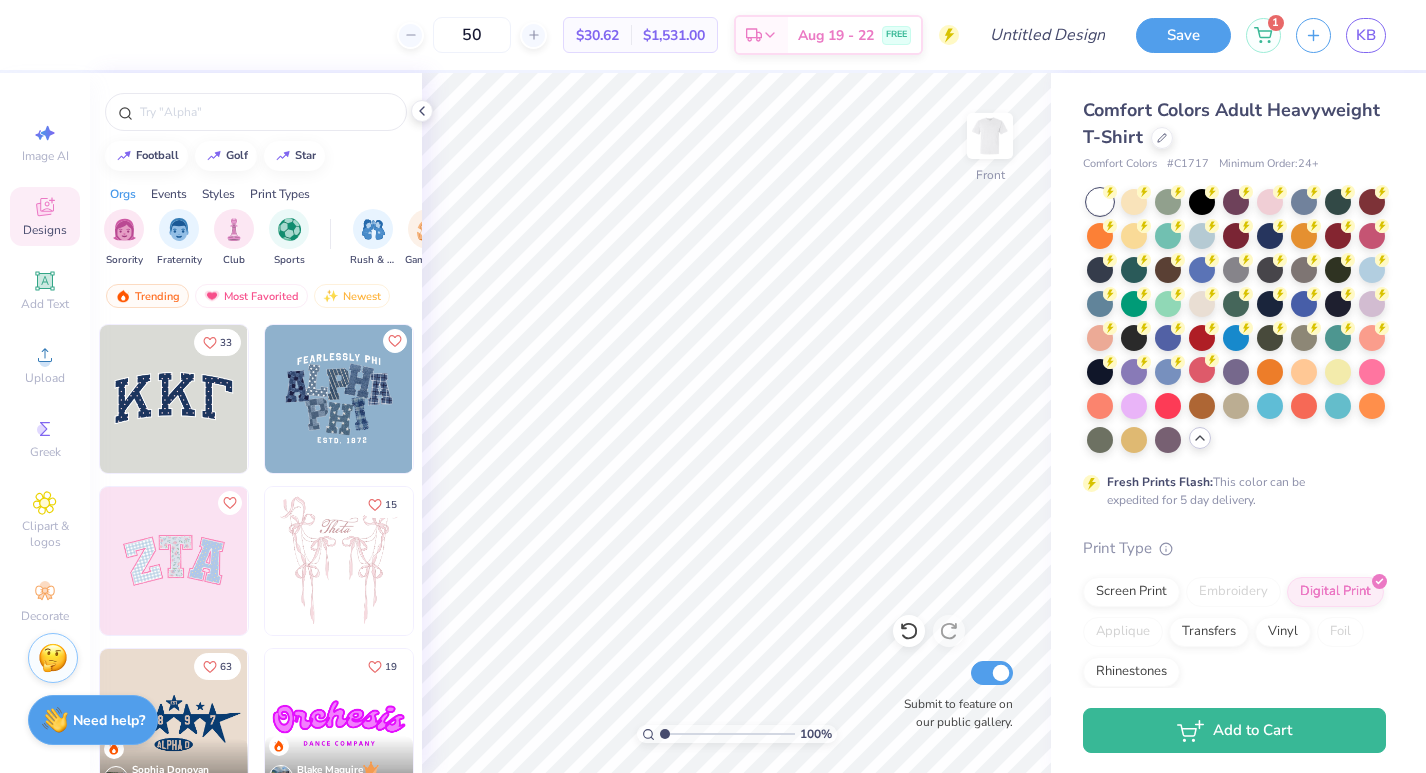 type on "50" 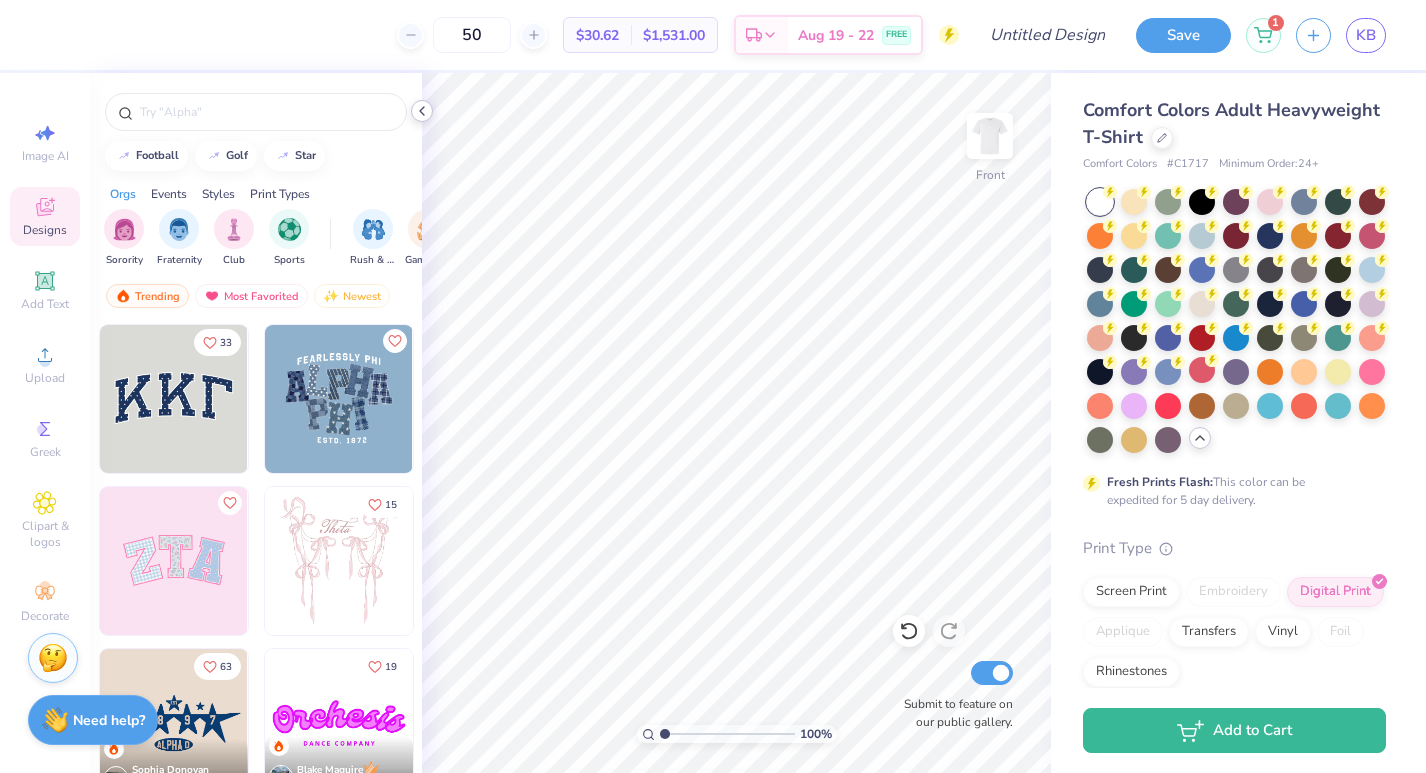 click 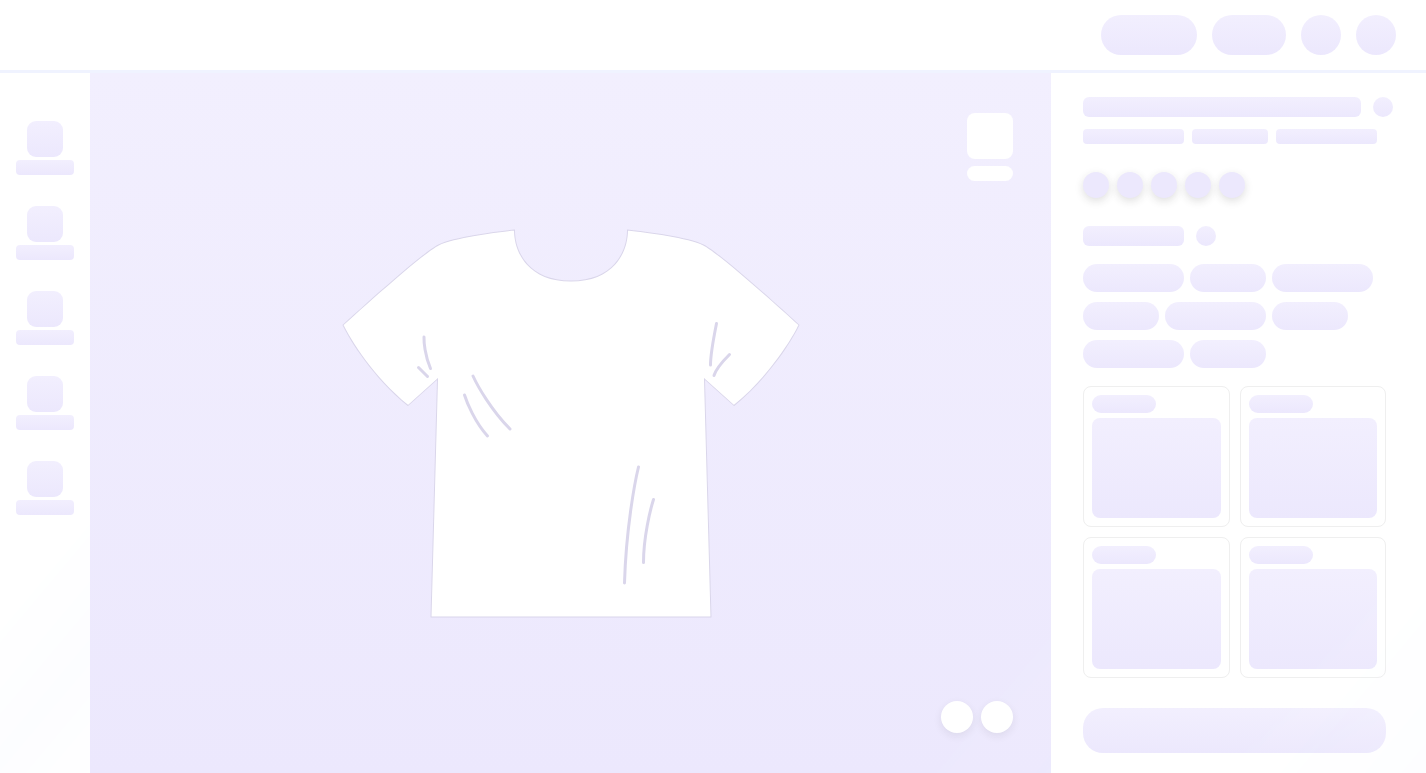 scroll, scrollTop: 0, scrollLeft: 0, axis: both 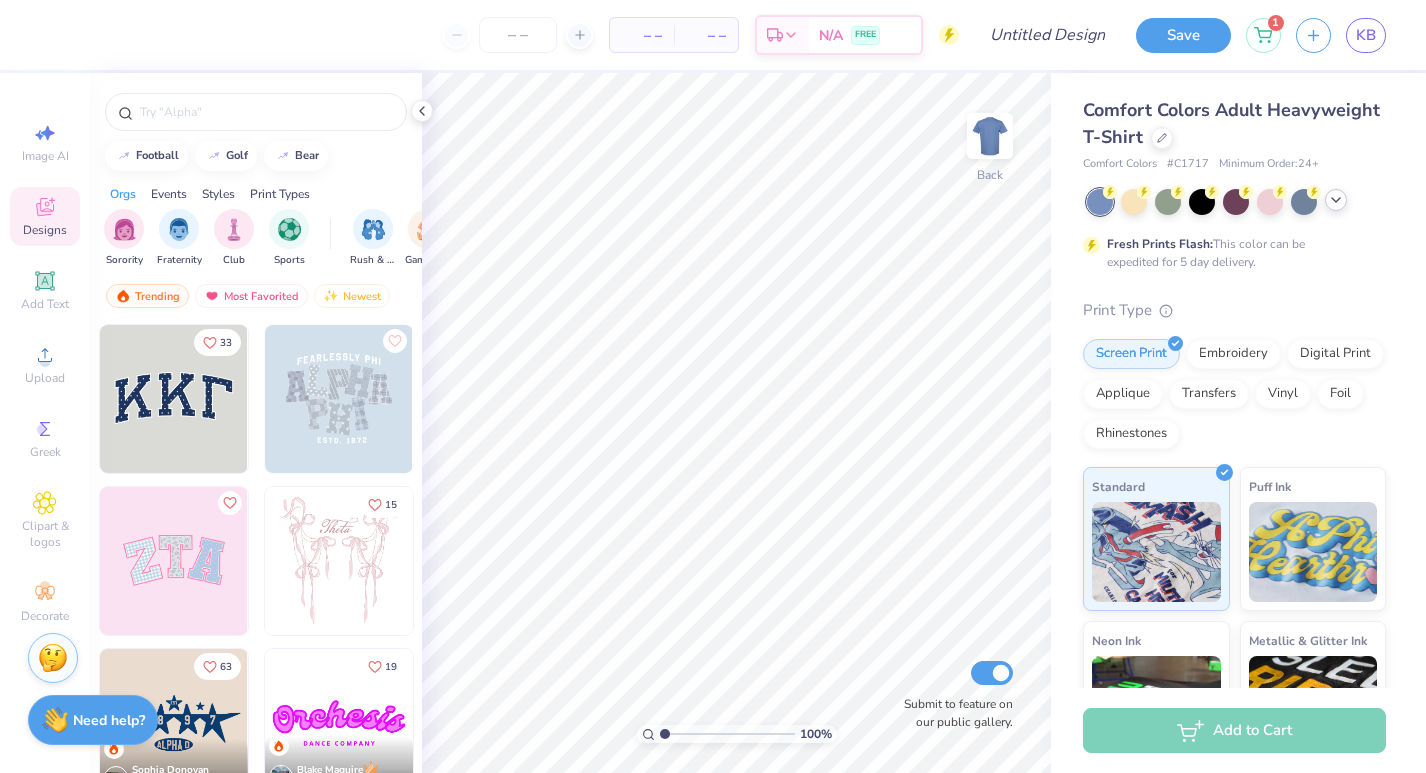 click 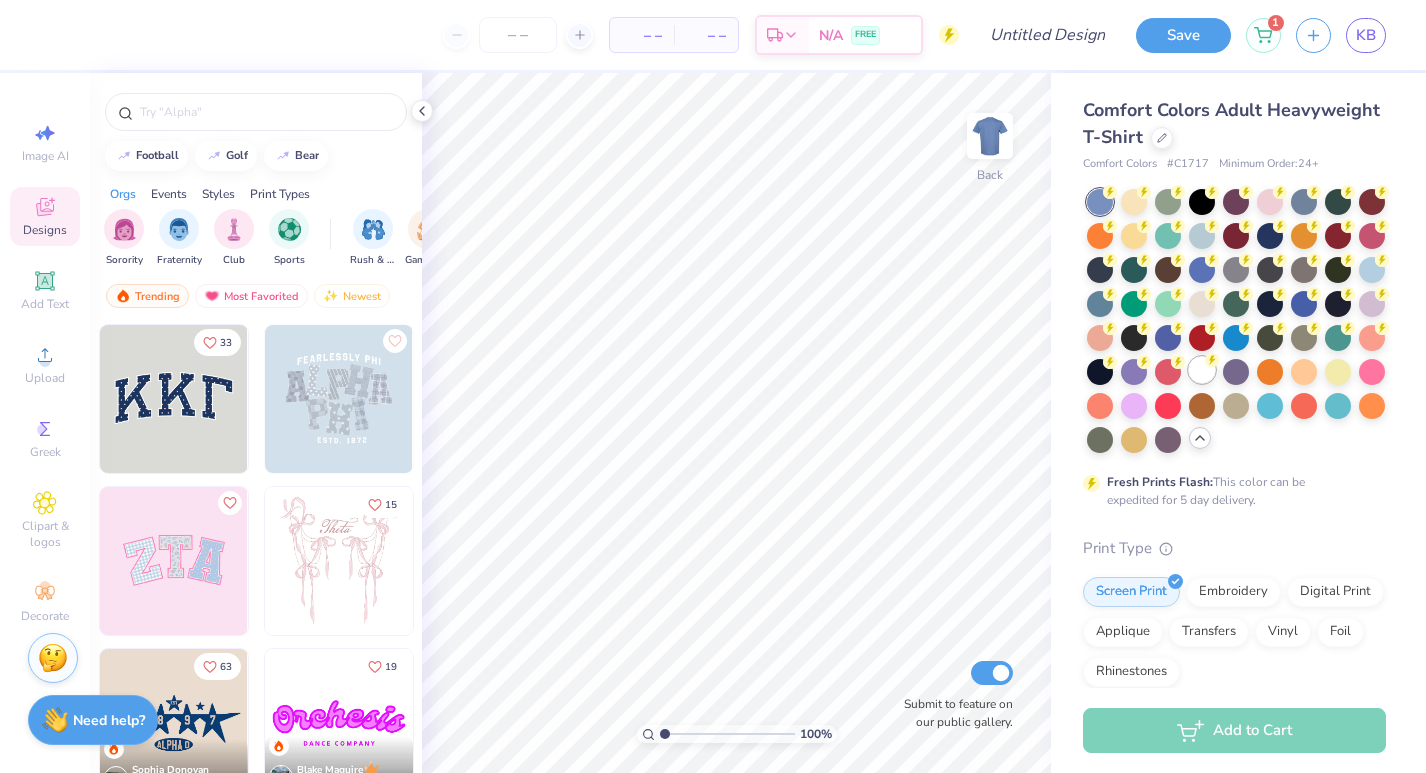 click at bounding box center (1202, 370) 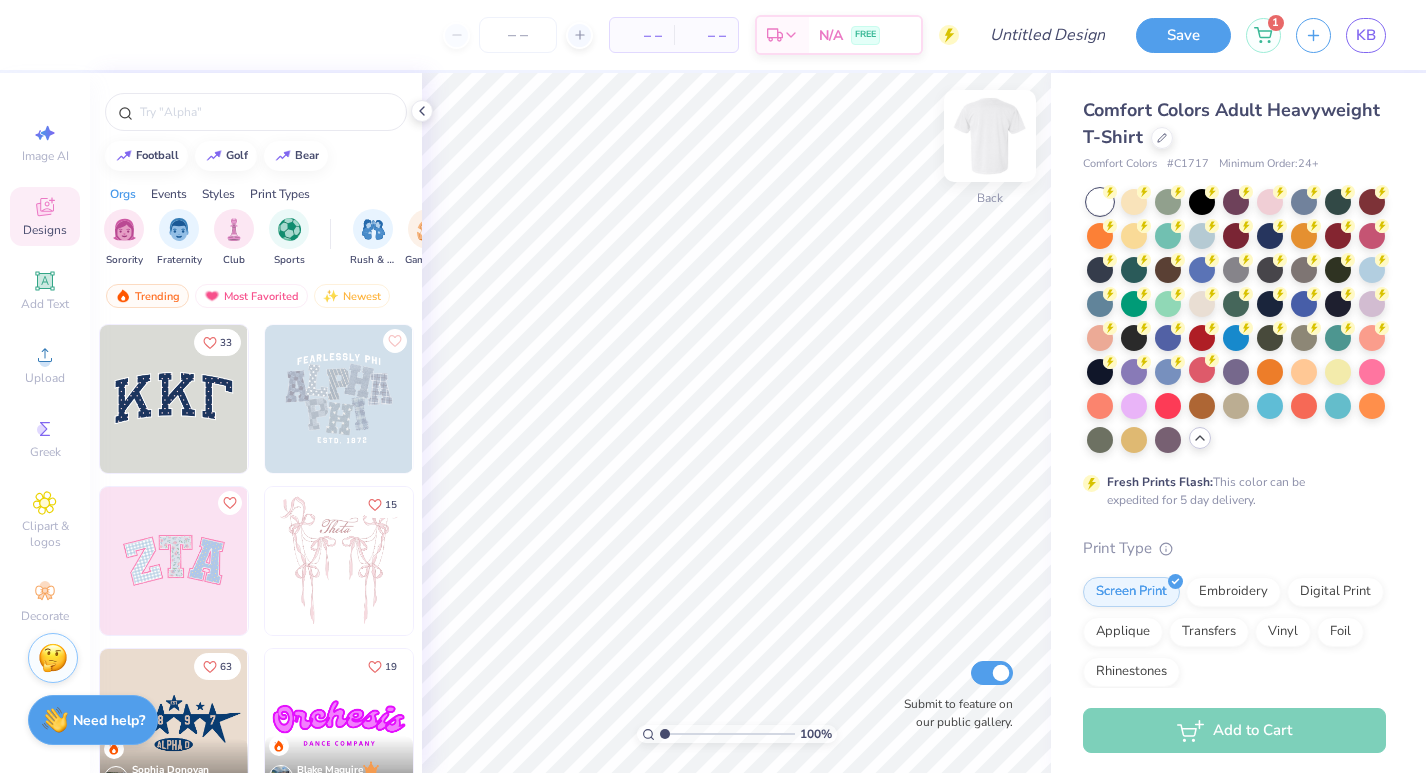 click at bounding box center [990, 136] 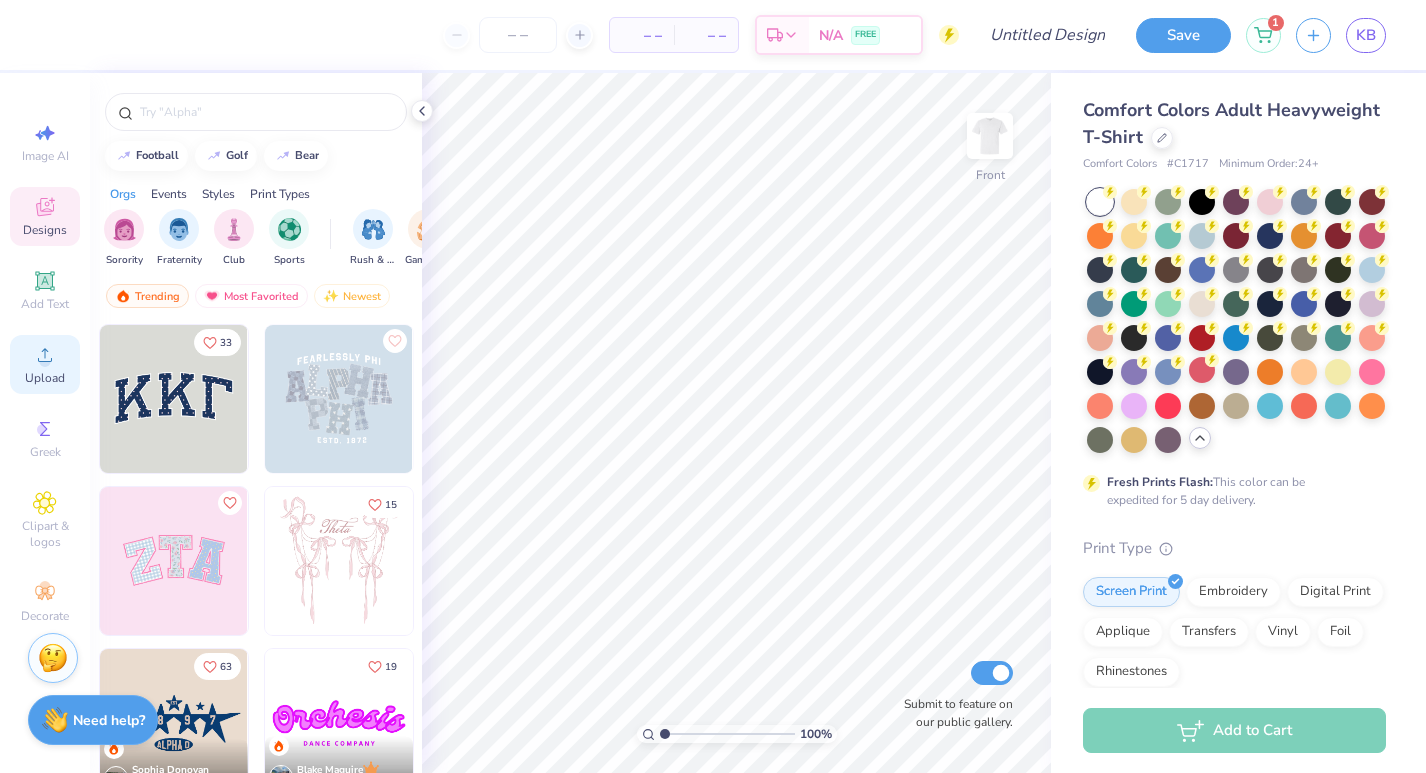 click 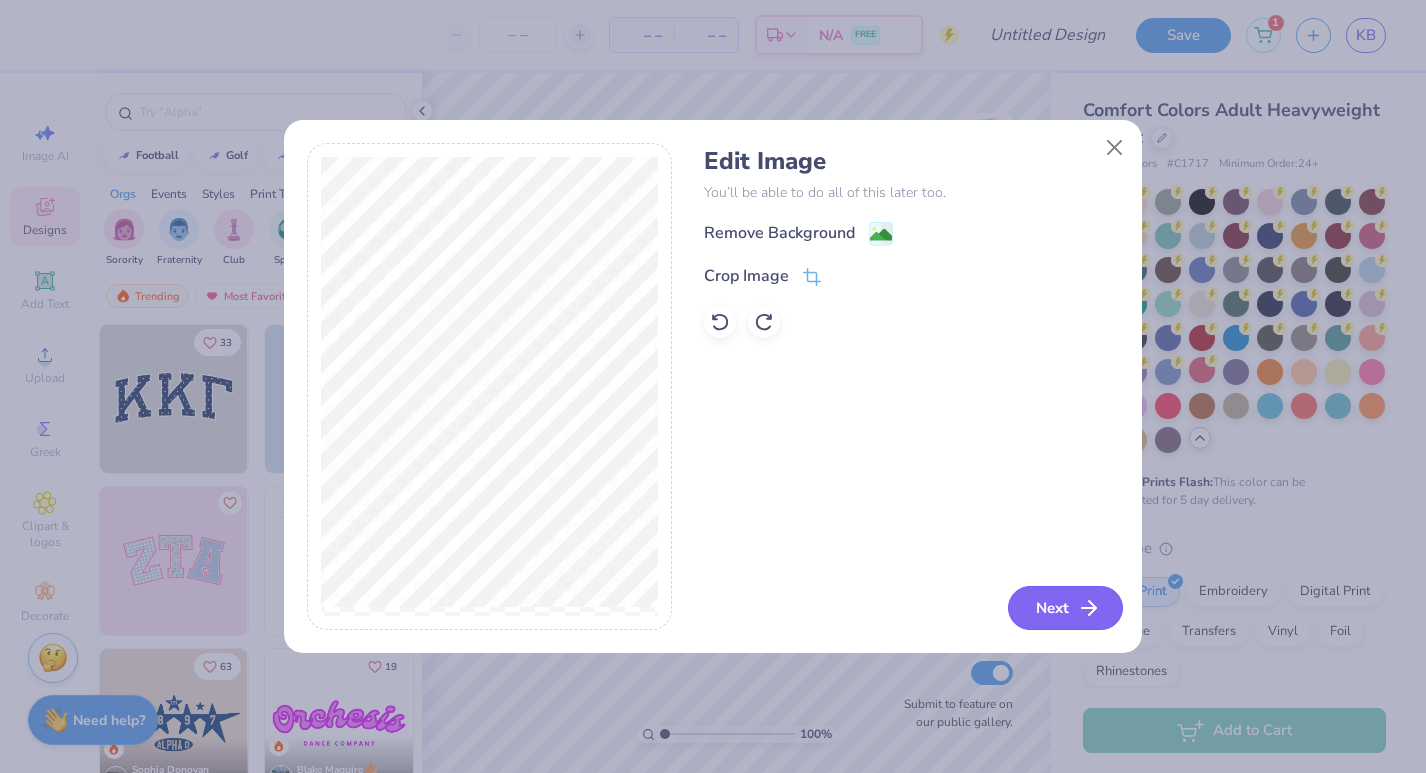 click on "Next" at bounding box center [1065, 608] 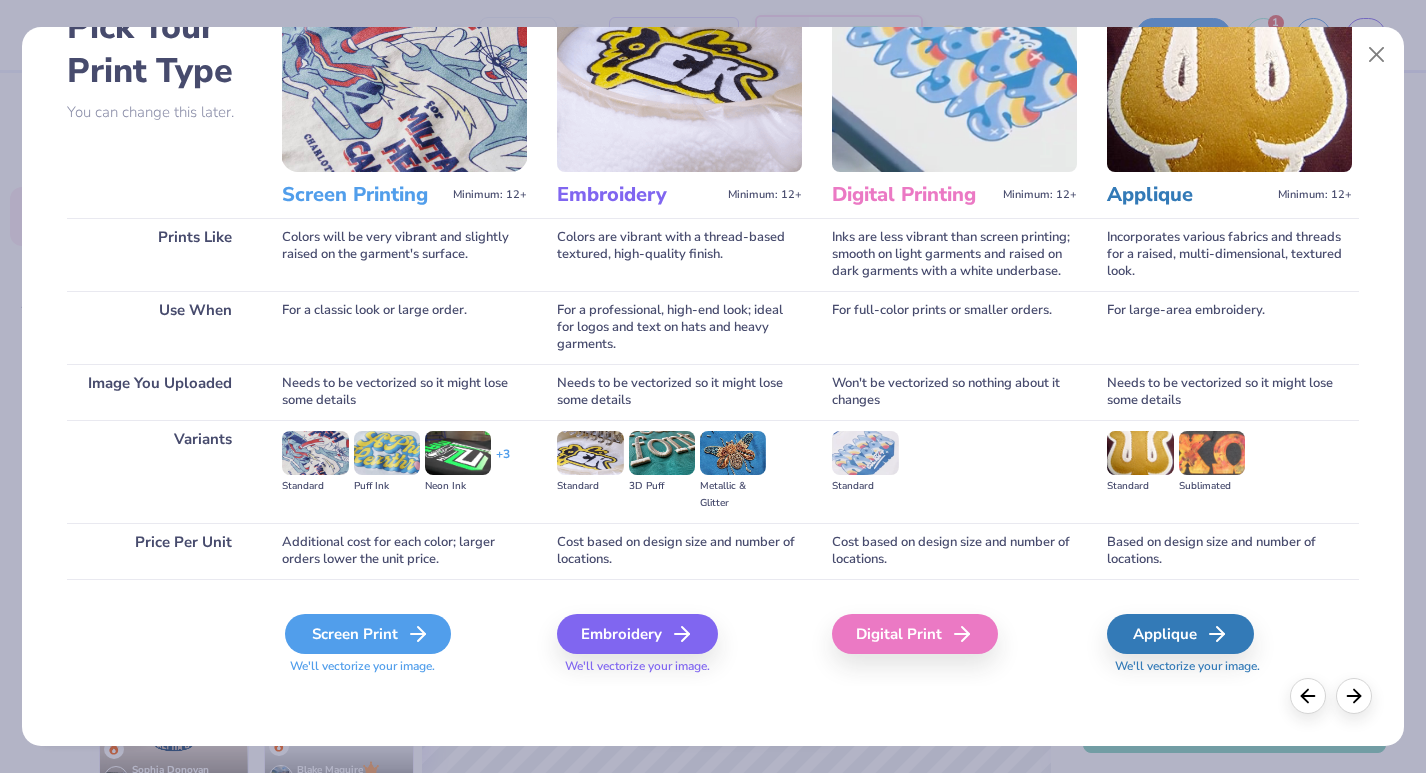 scroll, scrollTop: 124, scrollLeft: 0, axis: vertical 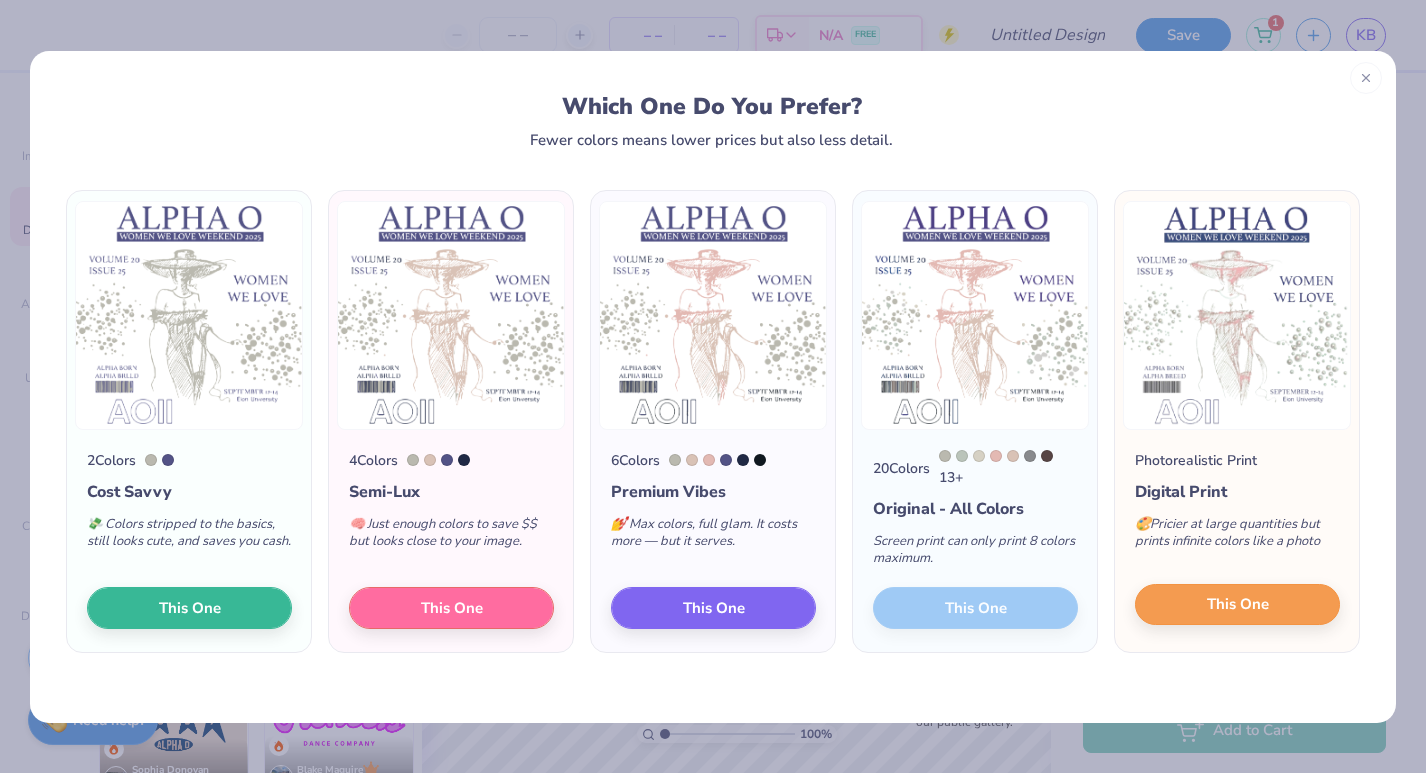 click on "This One" at bounding box center (1237, 605) 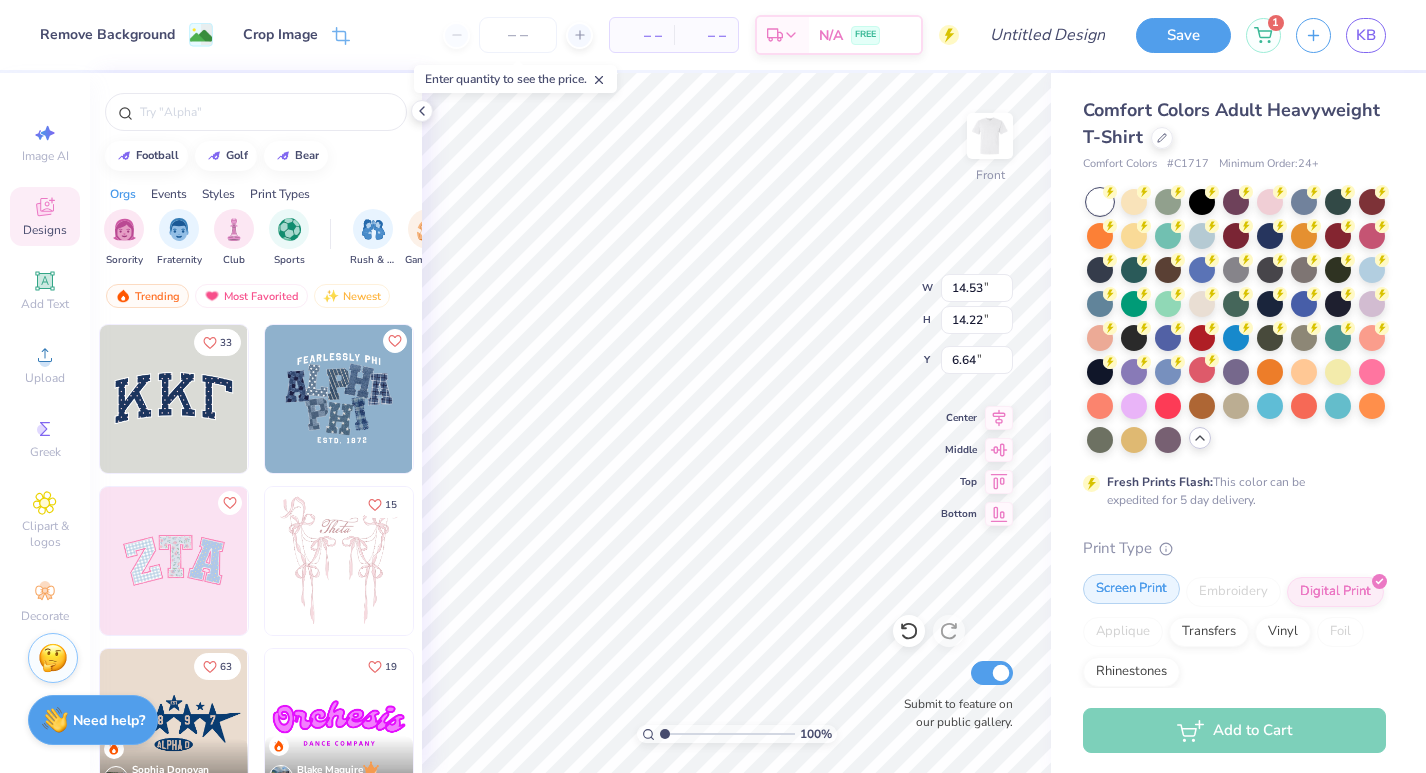 type on "13.79" 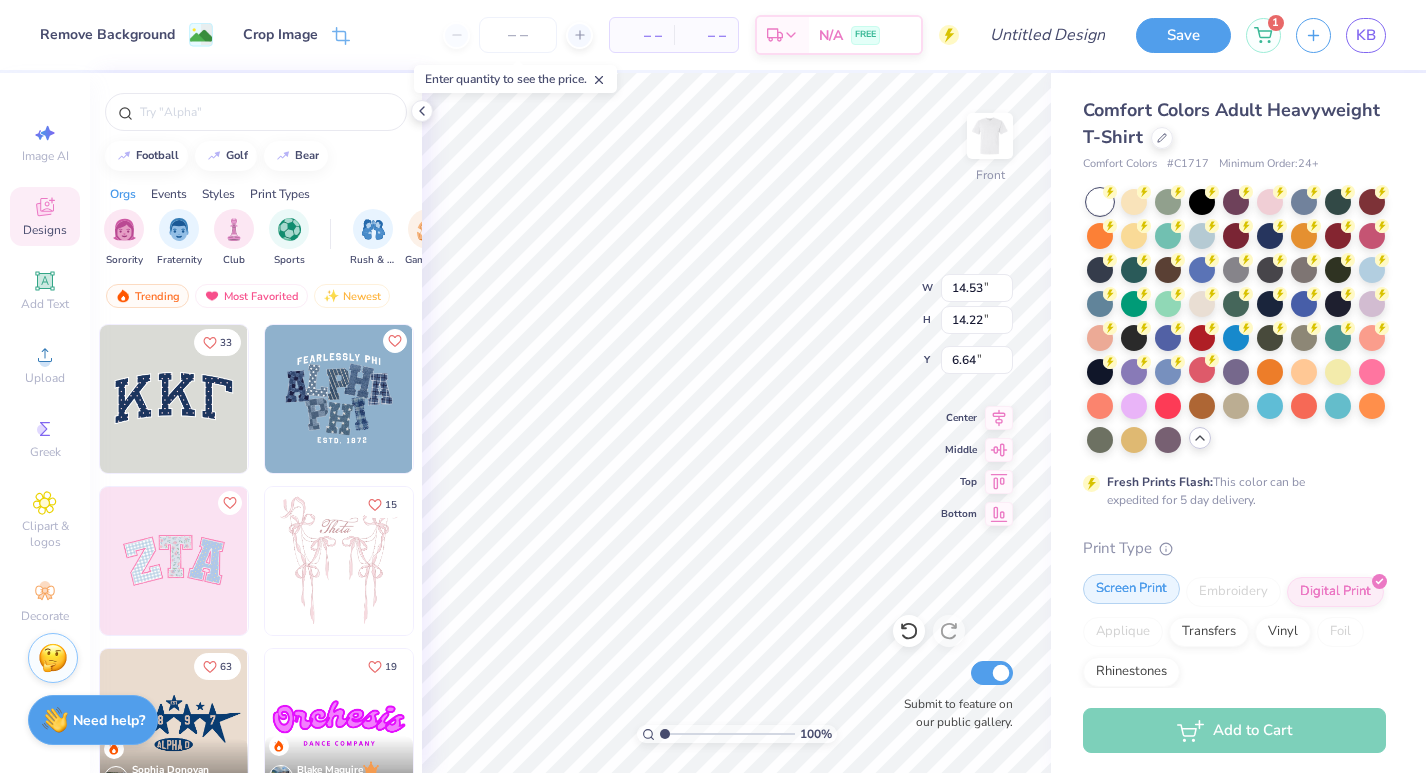 type on "13.49" 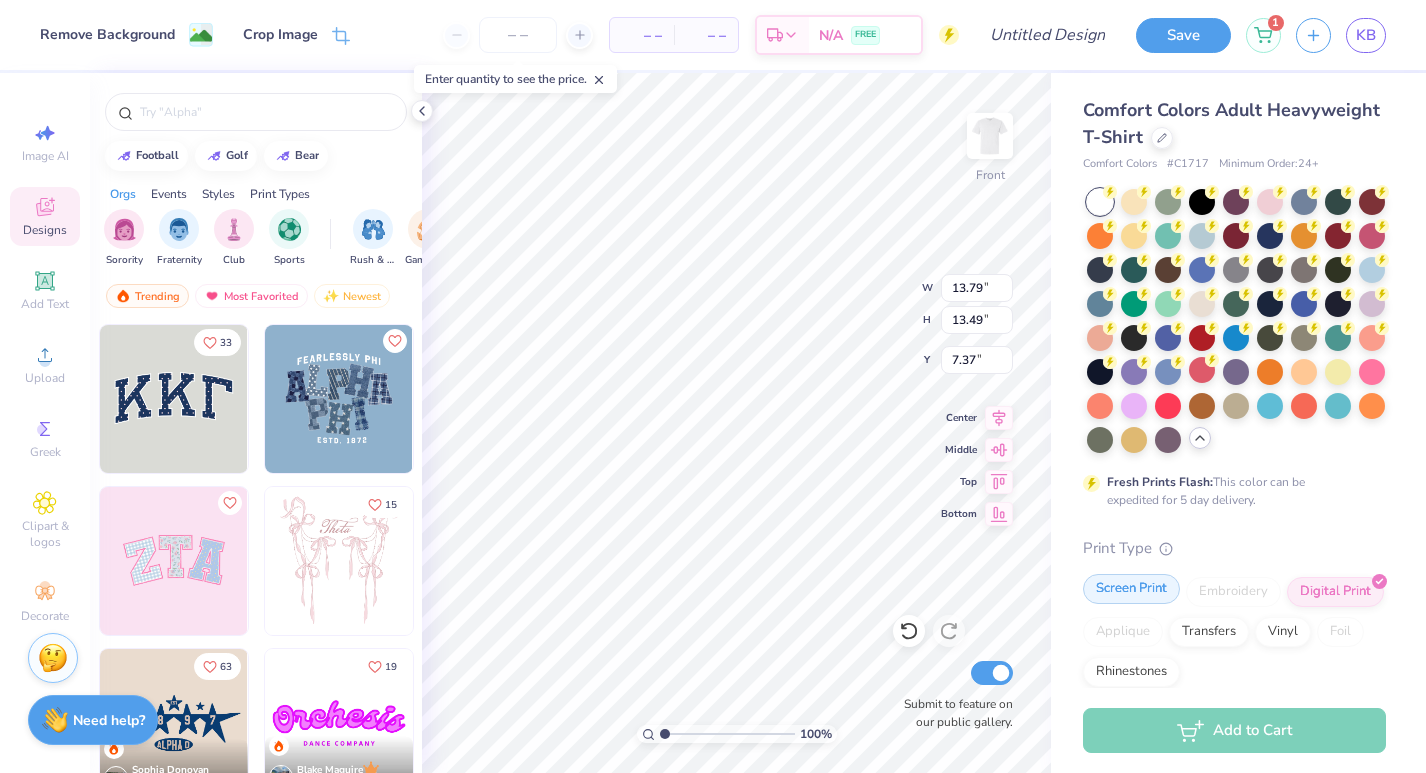 type on "3.35" 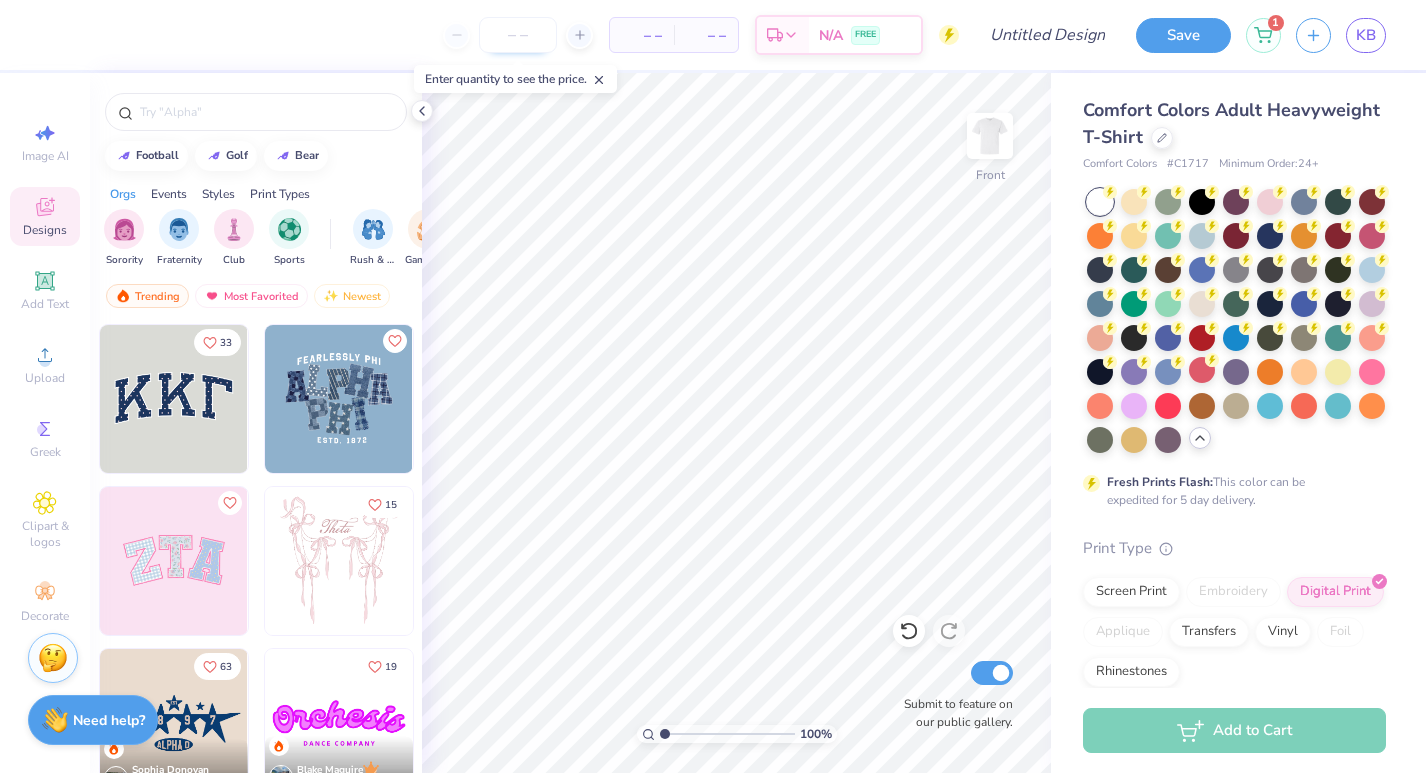 click at bounding box center [518, 35] 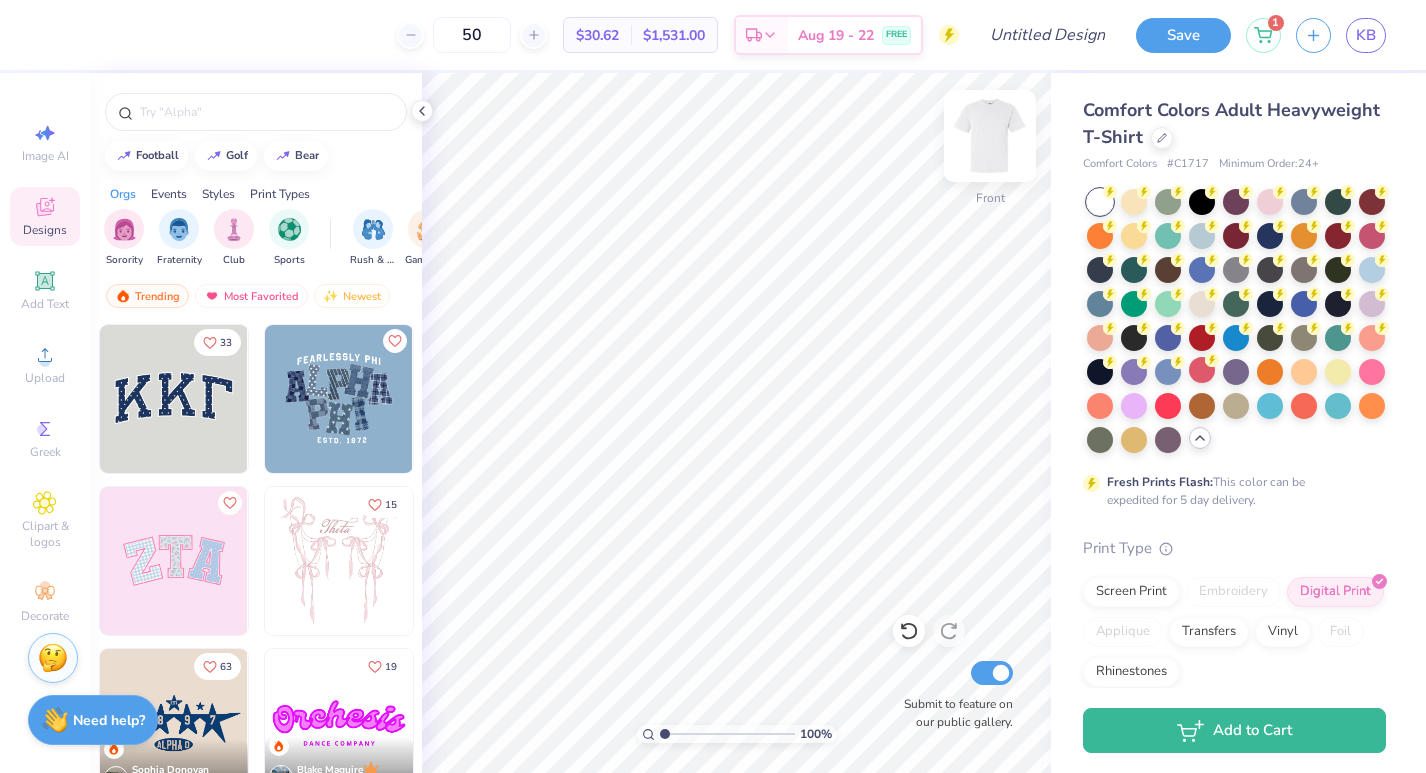 type on "50" 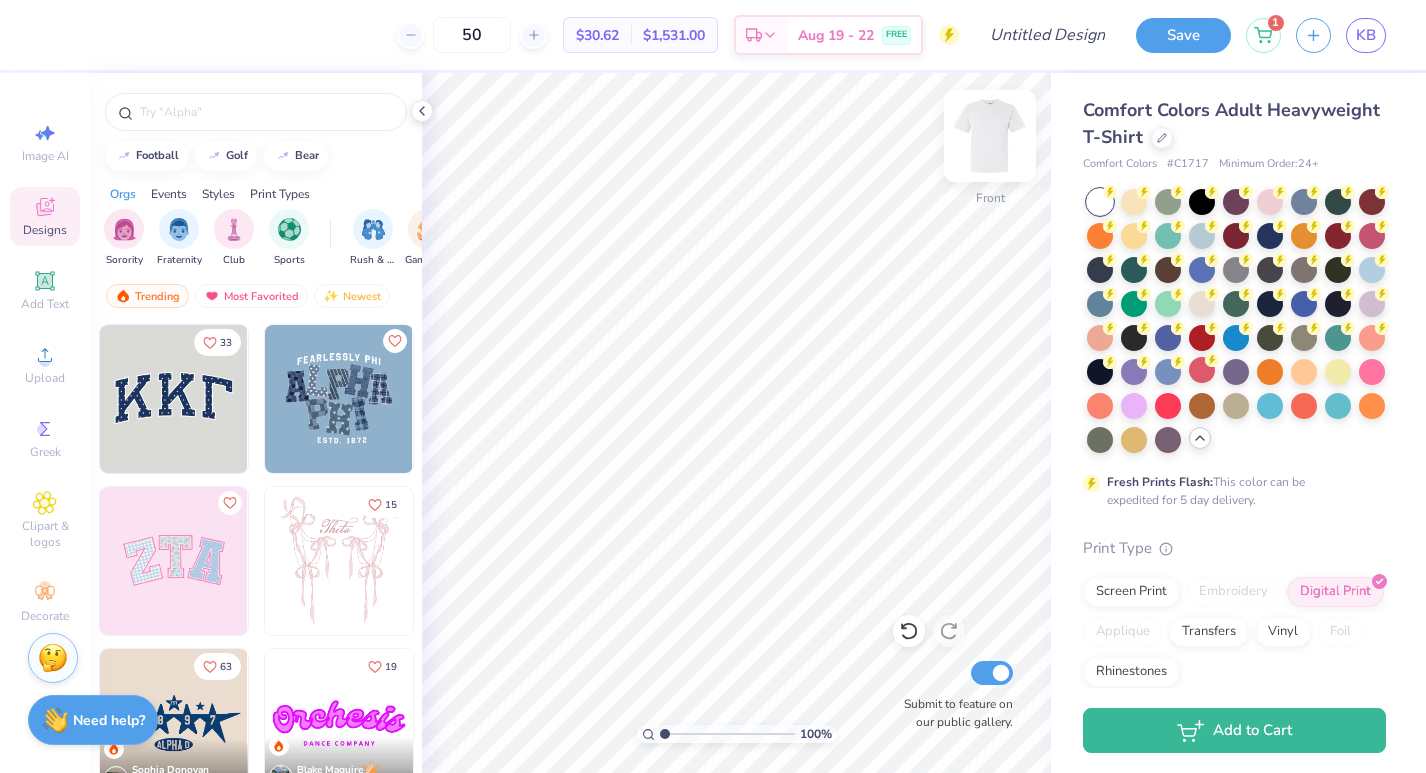 click at bounding box center [990, 136] 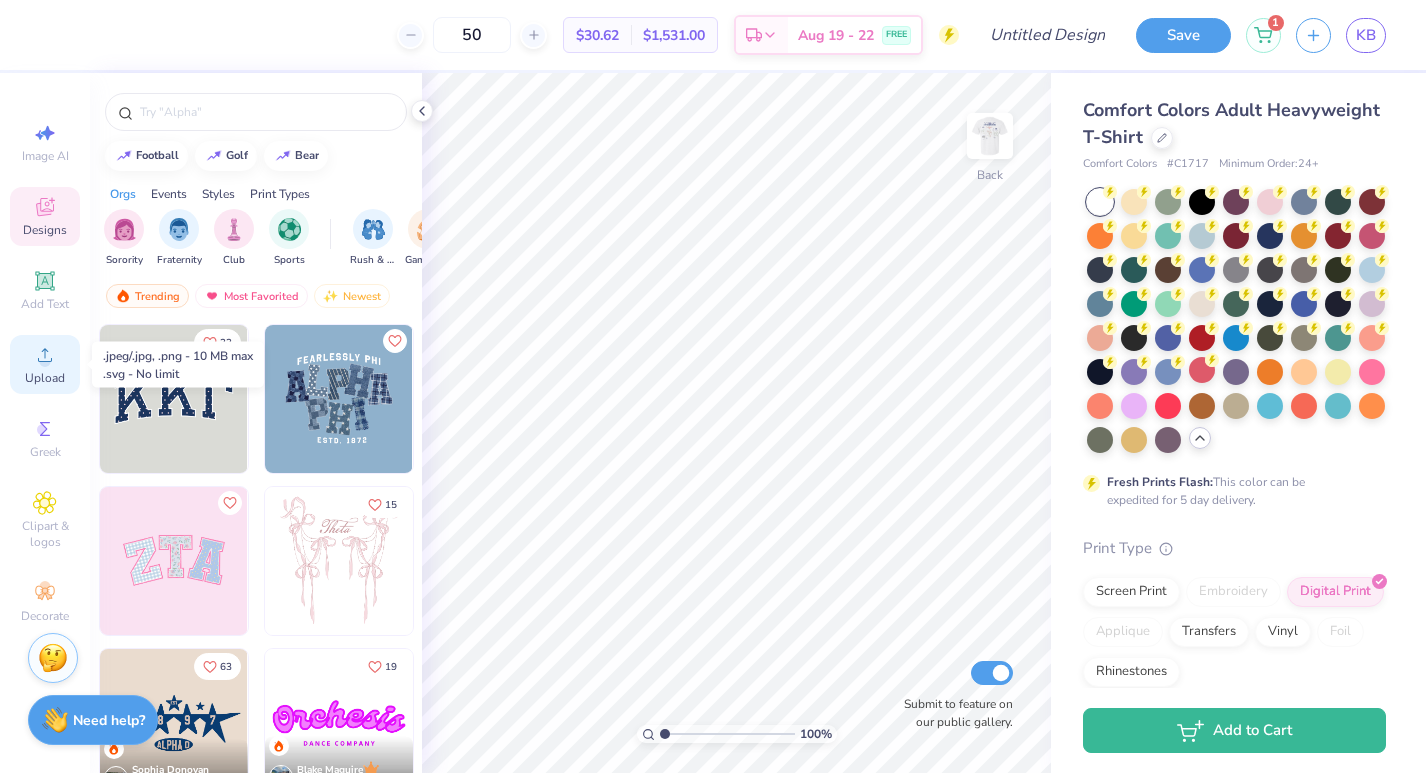 click 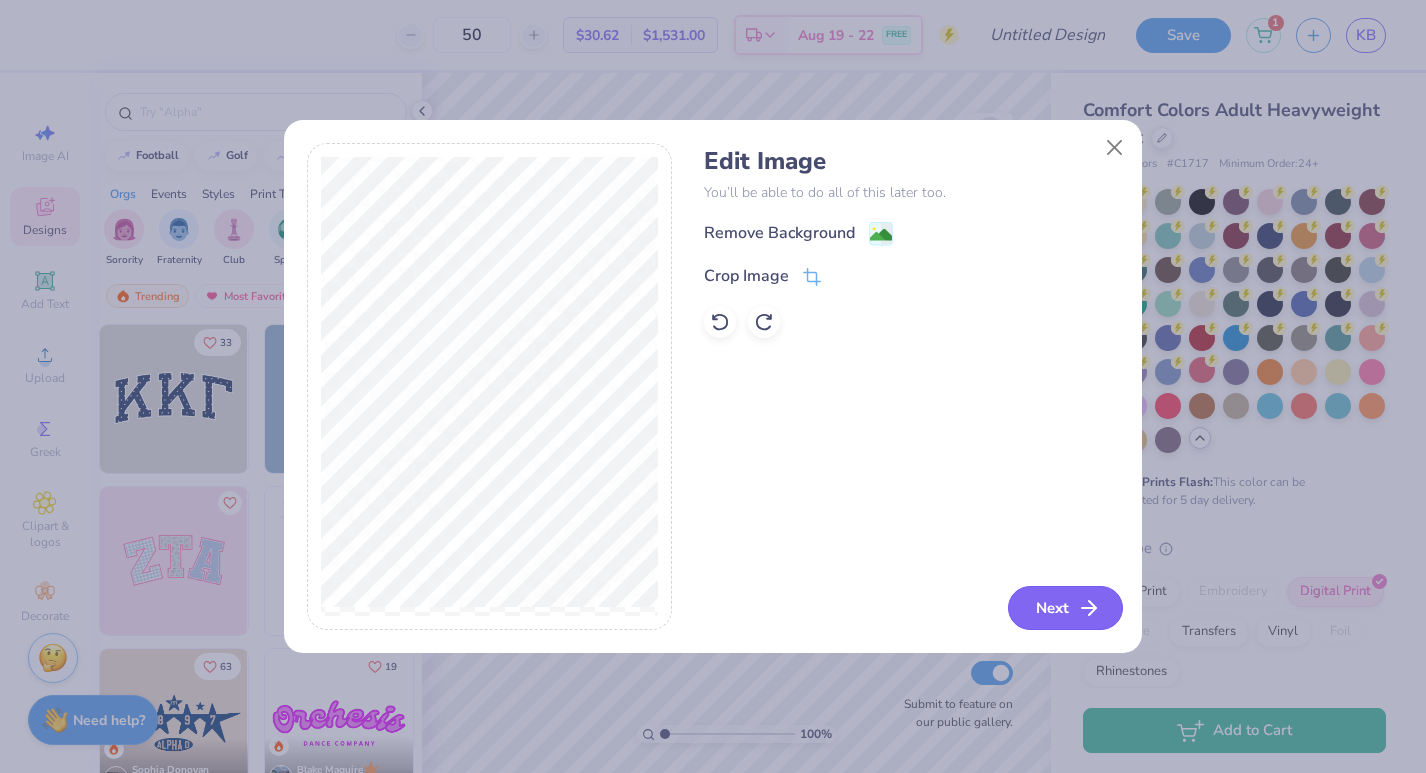 click on "Next" at bounding box center (1065, 608) 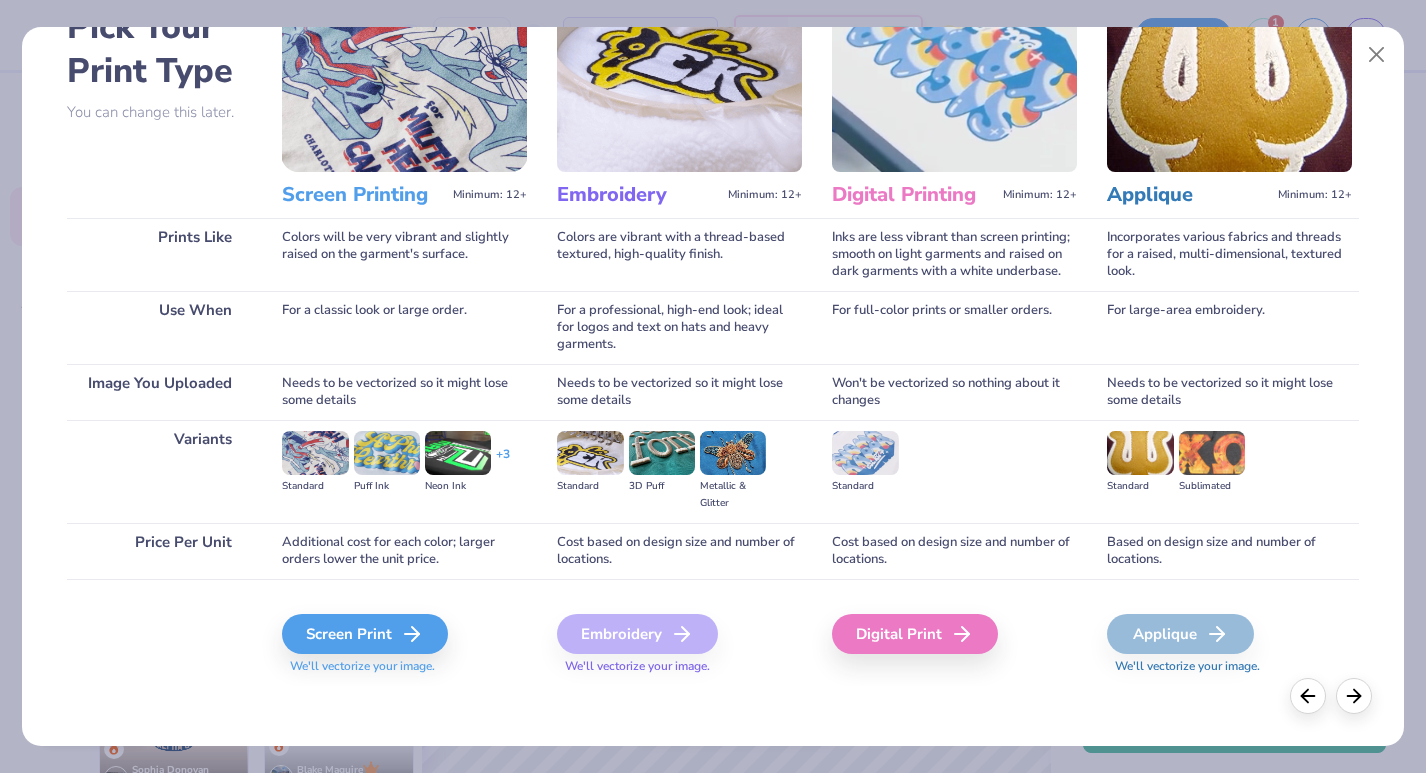 scroll, scrollTop: 124, scrollLeft: 0, axis: vertical 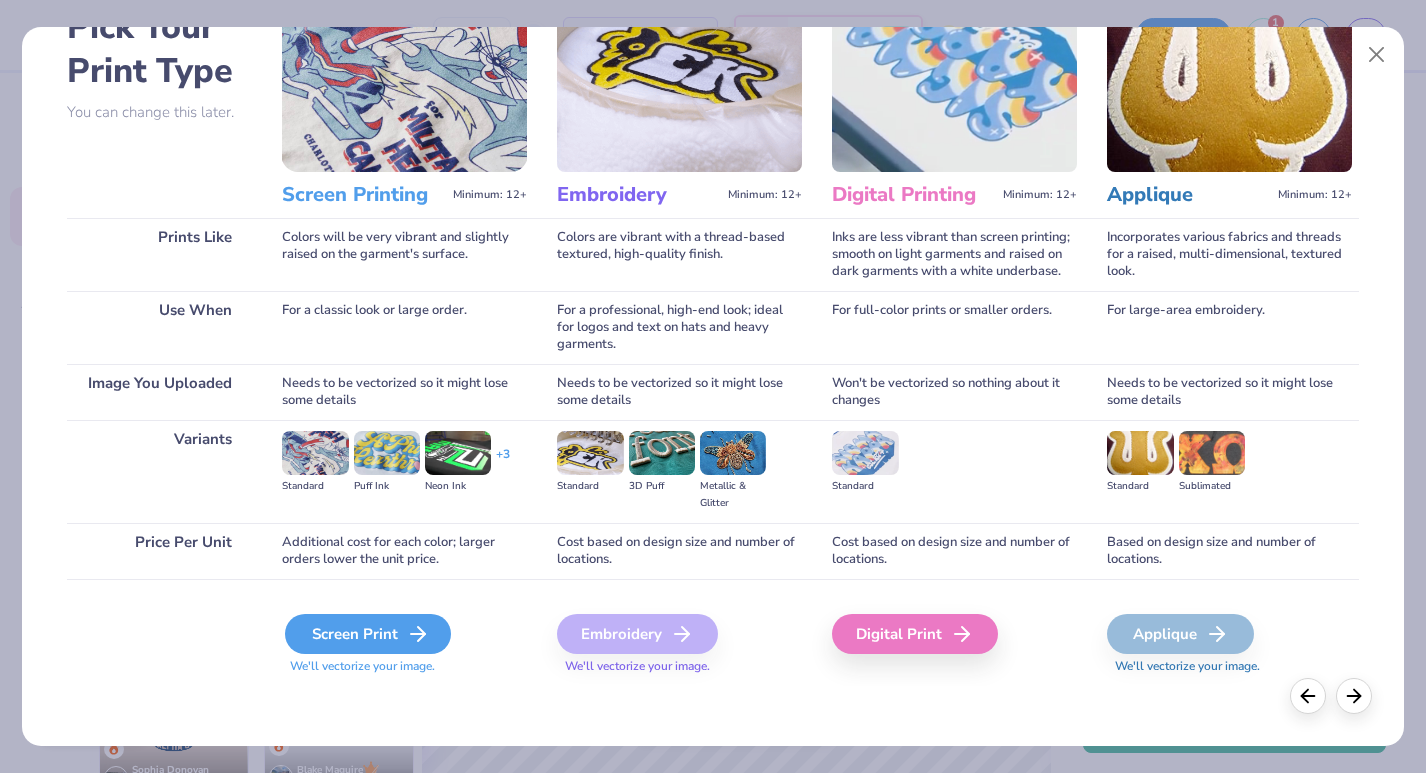 click on "Screen Print" at bounding box center [368, 634] 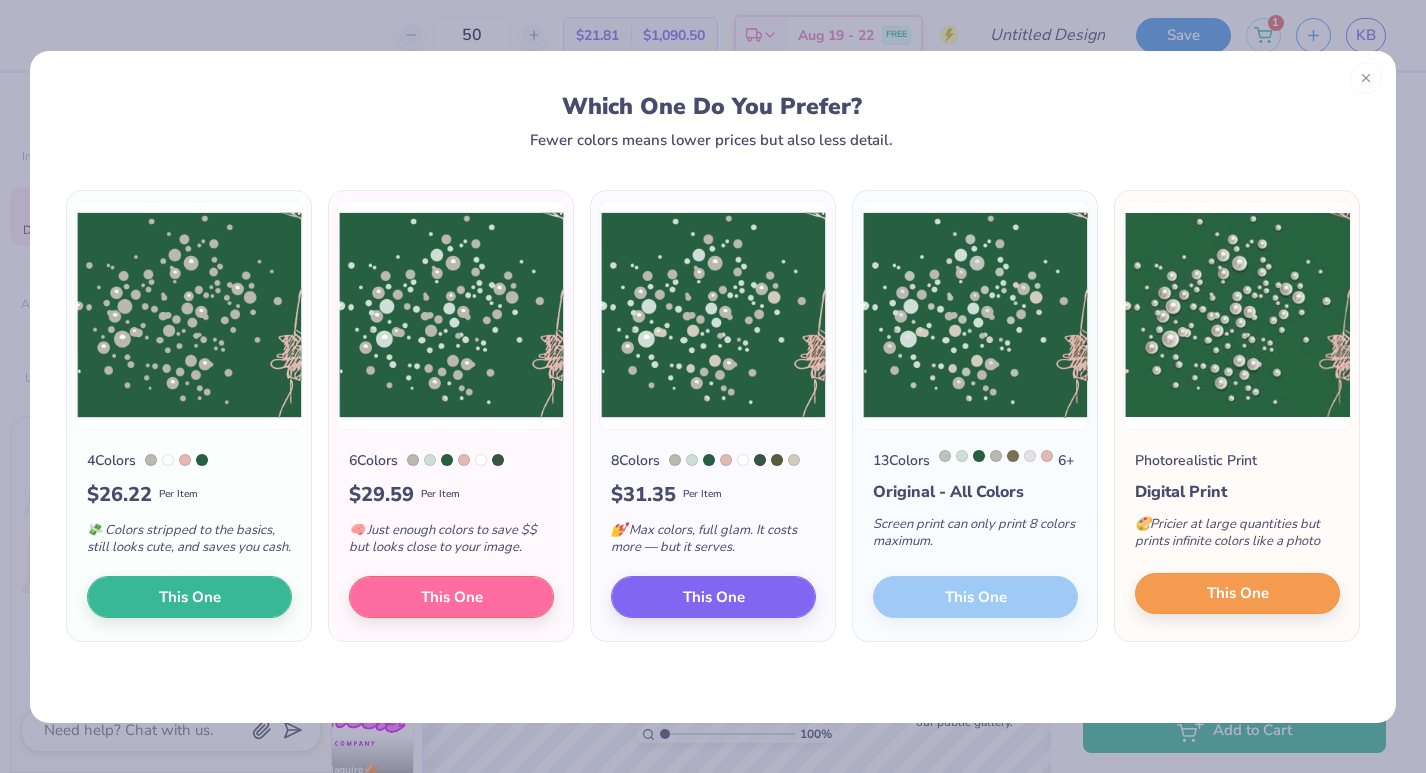 click on "This One" at bounding box center [1238, 593] 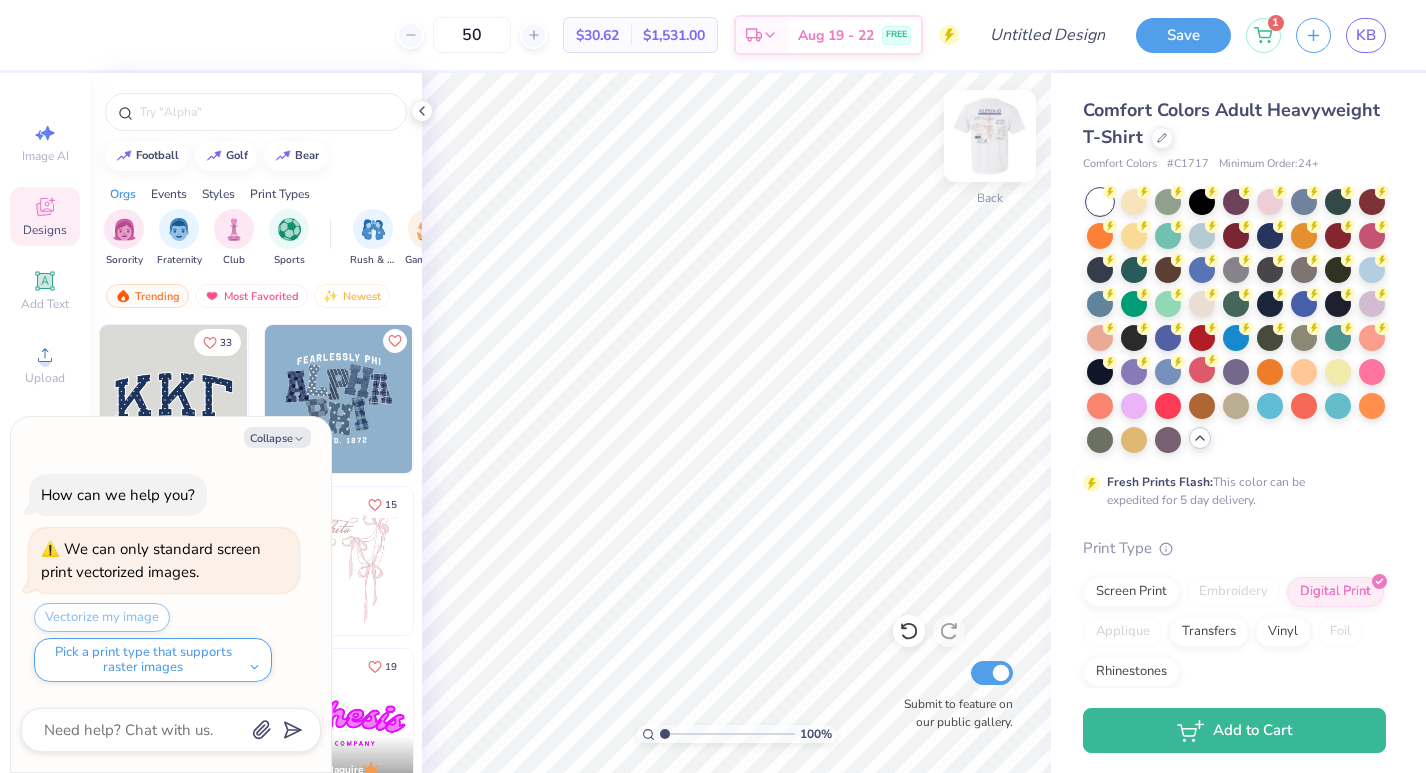 click at bounding box center [990, 136] 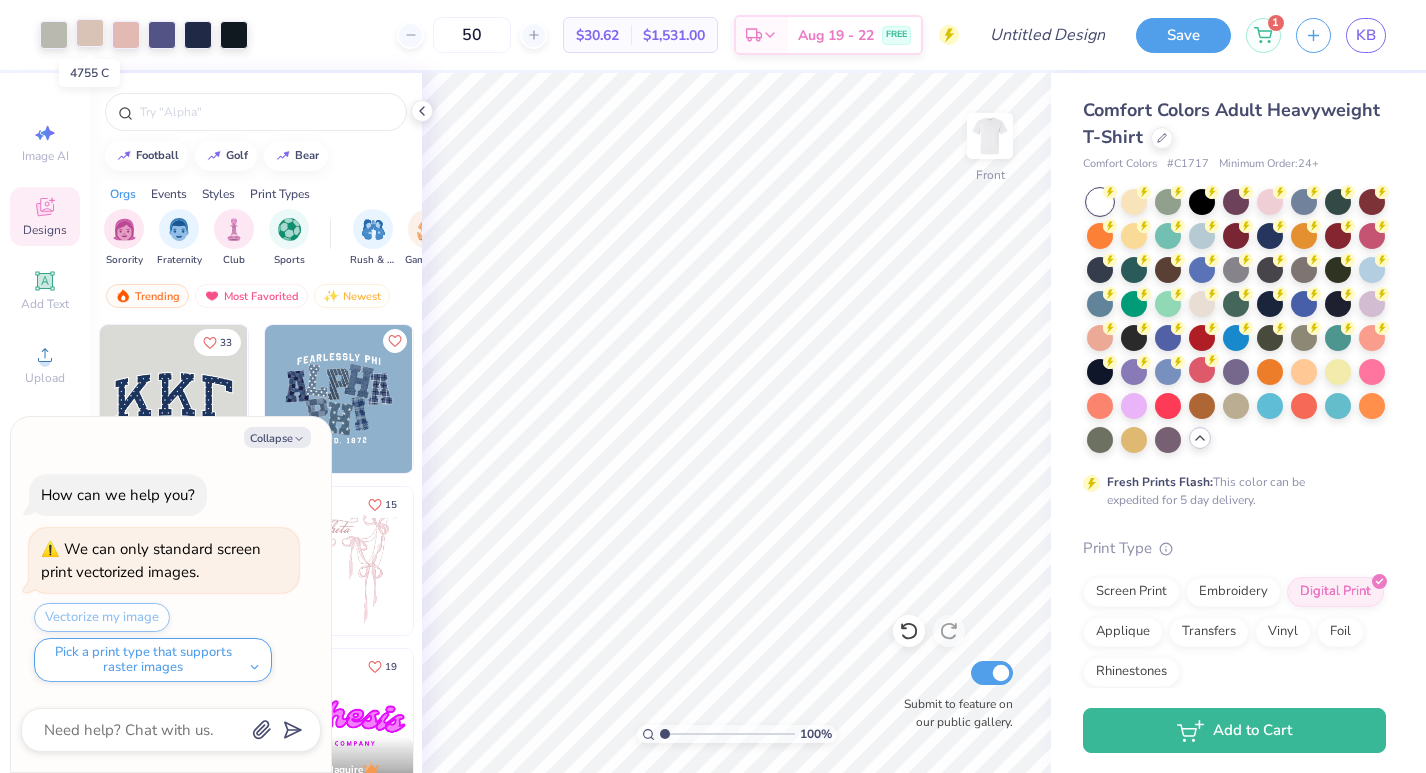 click at bounding box center [90, 33] 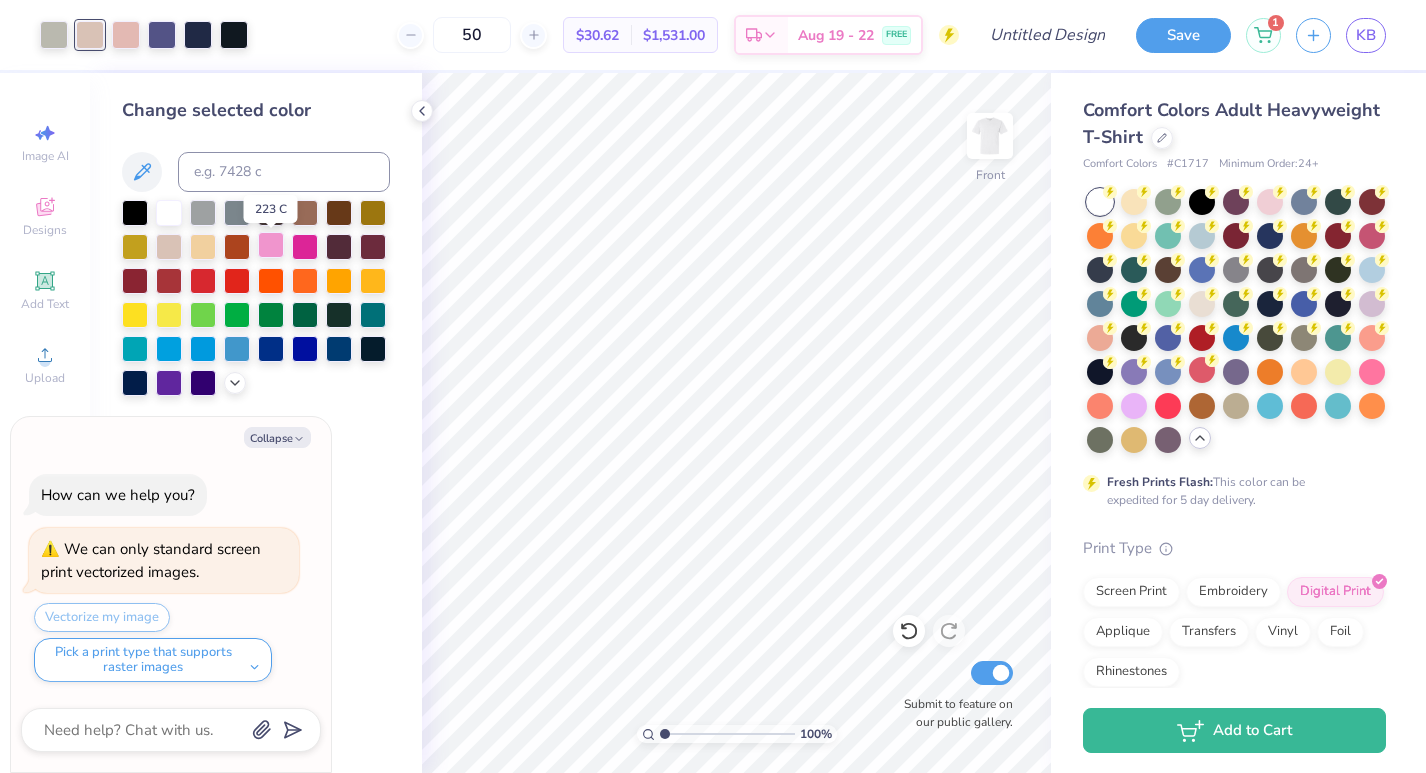 click at bounding box center (271, 245) 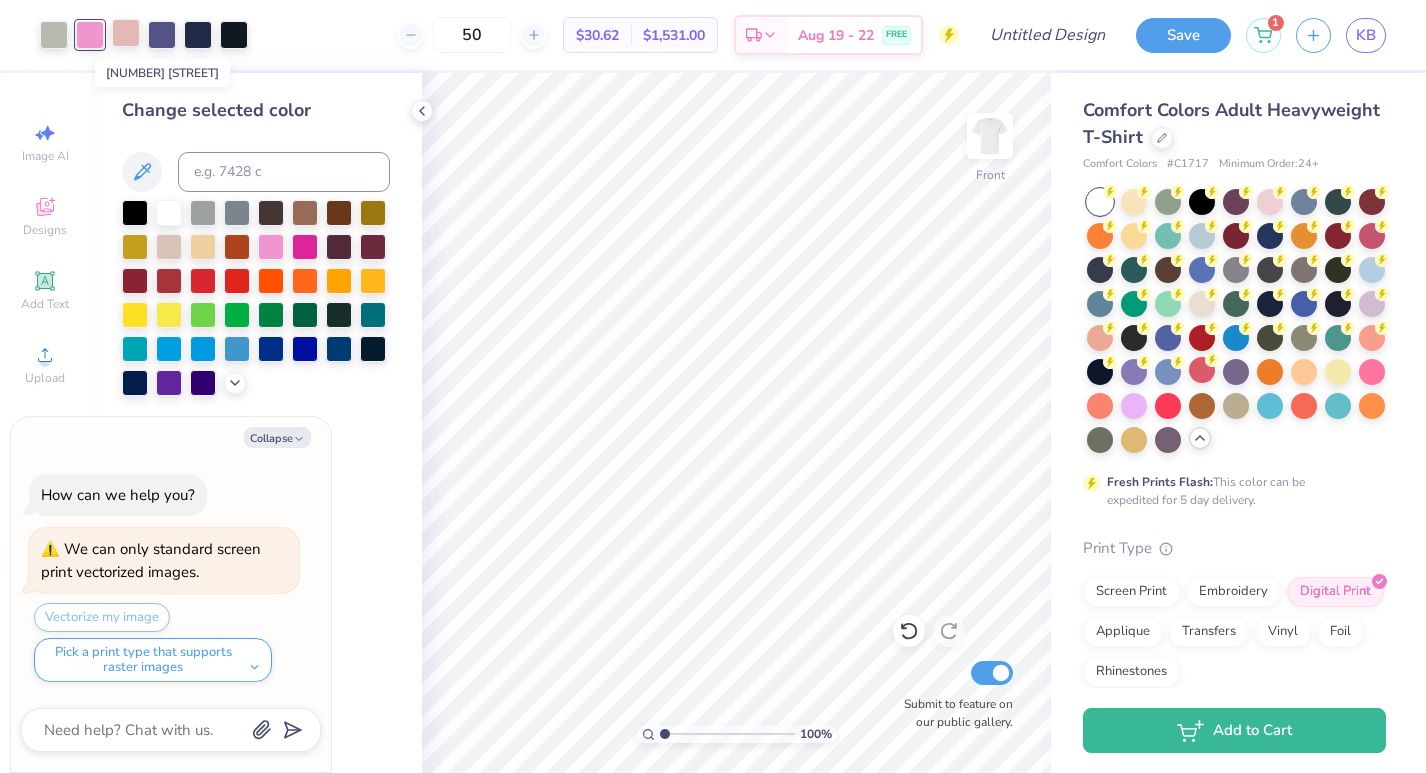 click at bounding box center [126, 33] 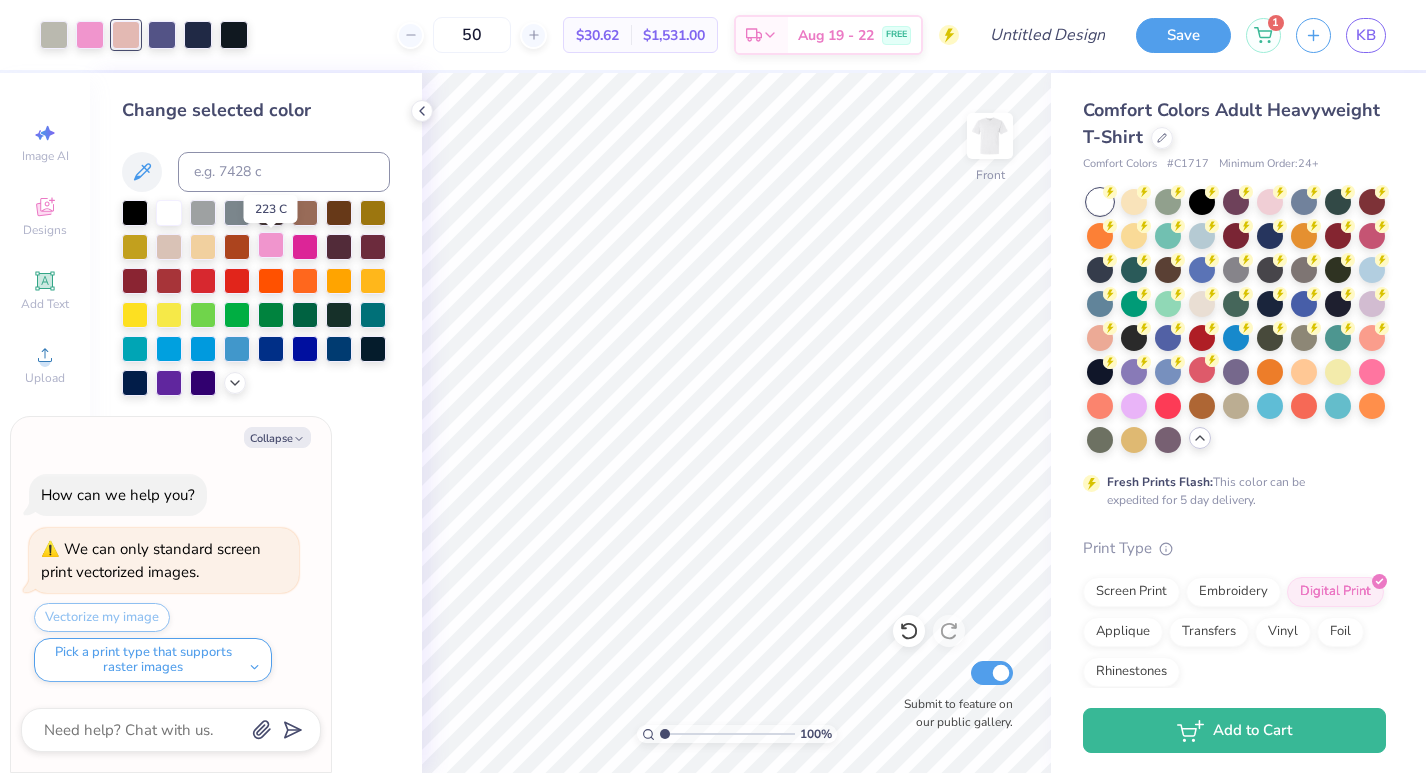 click at bounding box center (271, 245) 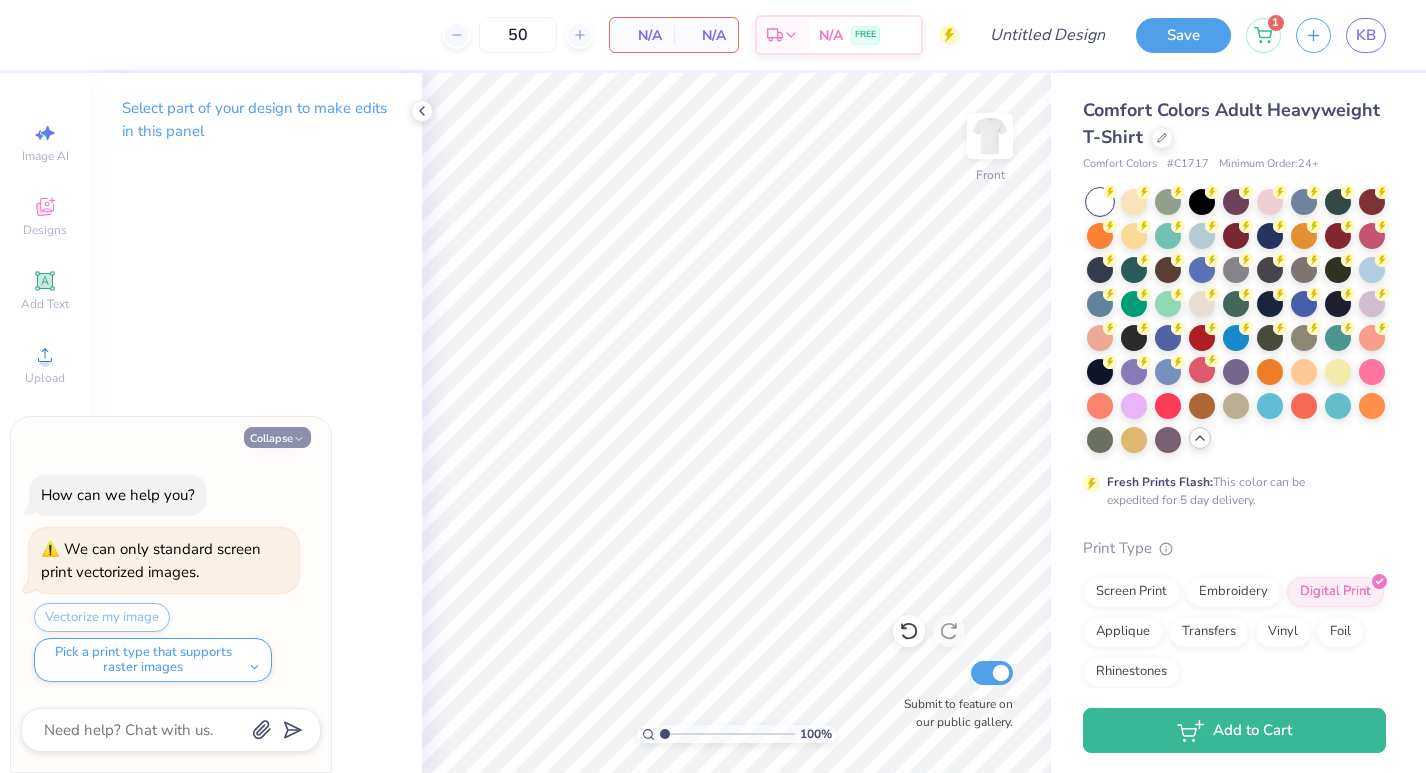 click on "Collapse" at bounding box center [277, 437] 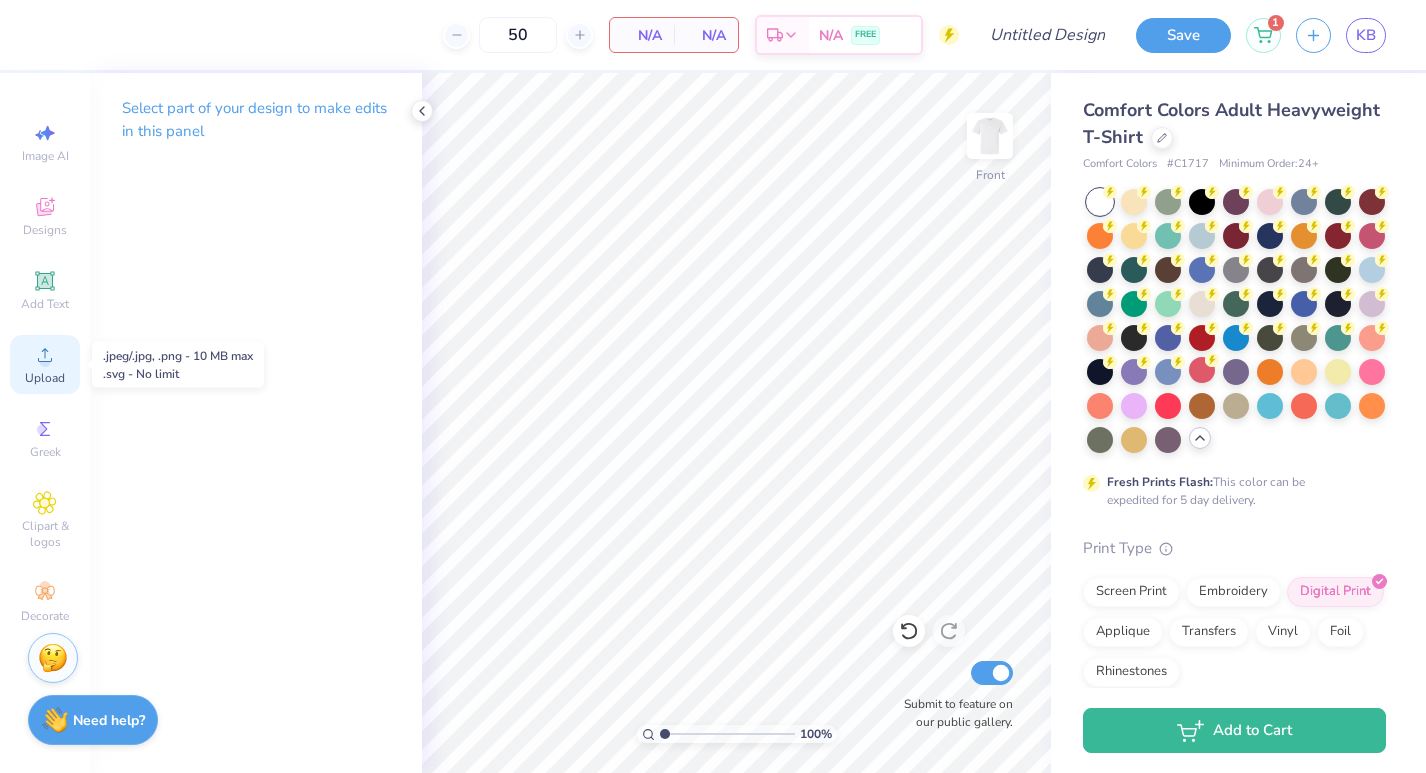 click 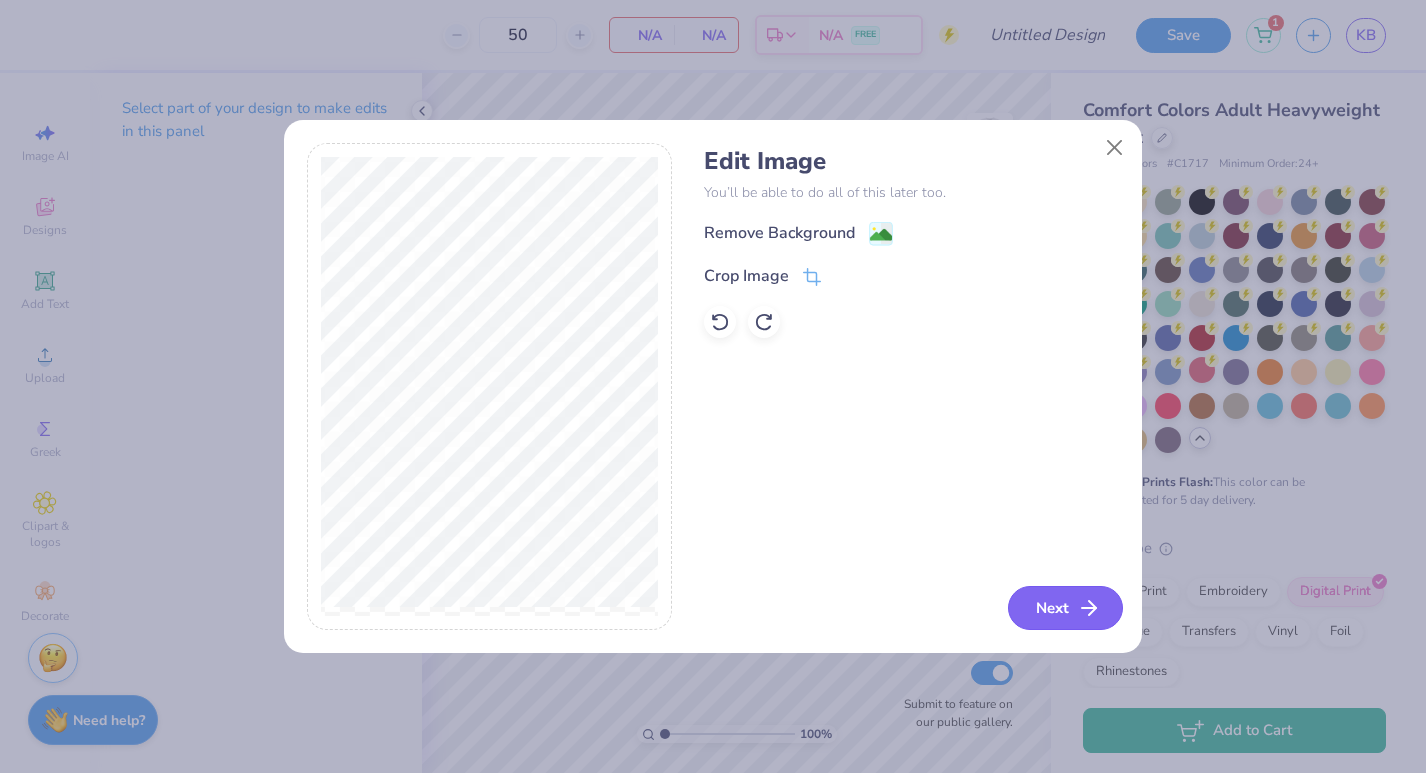 click on "Next" at bounding box center [1065, 608] 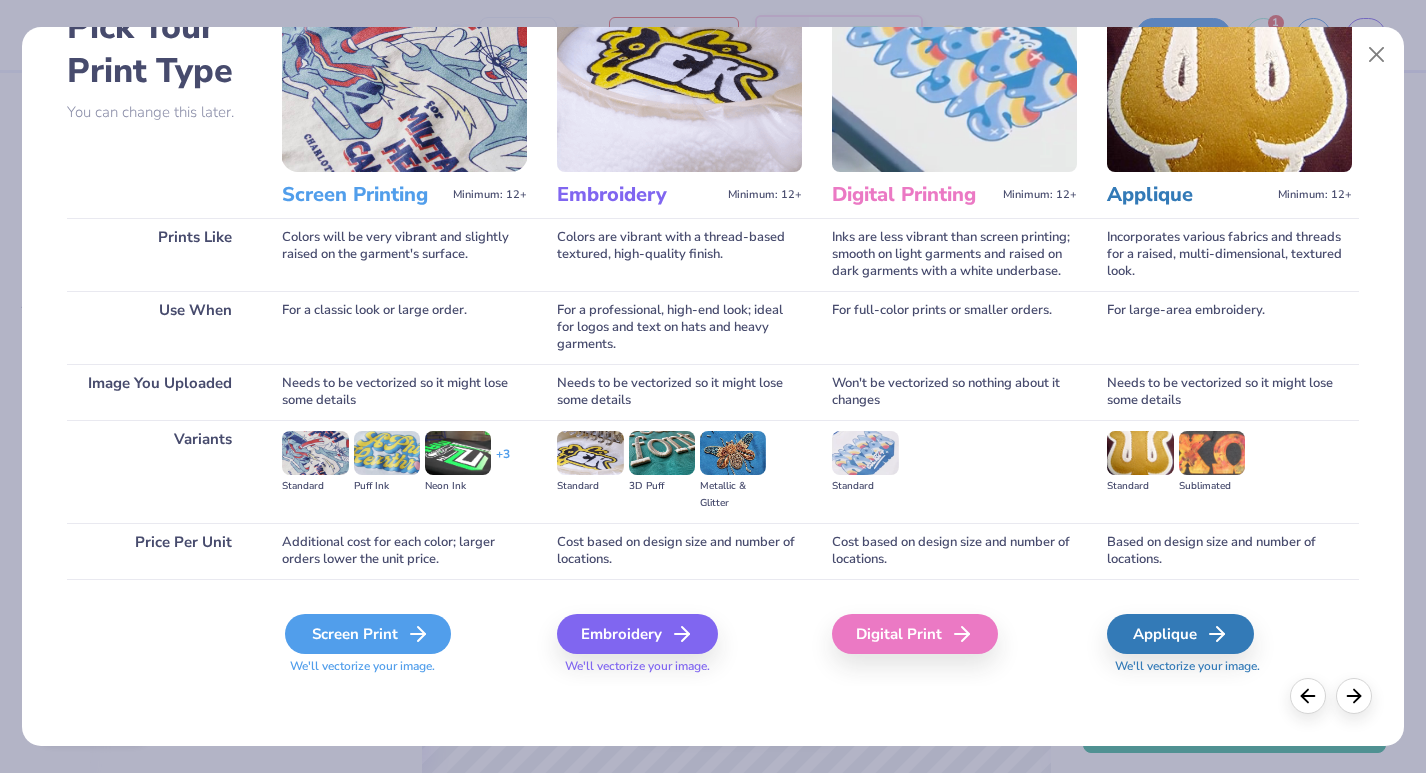 scroll, scrollTop: 124, scrollLeft: 0, axis: vertical 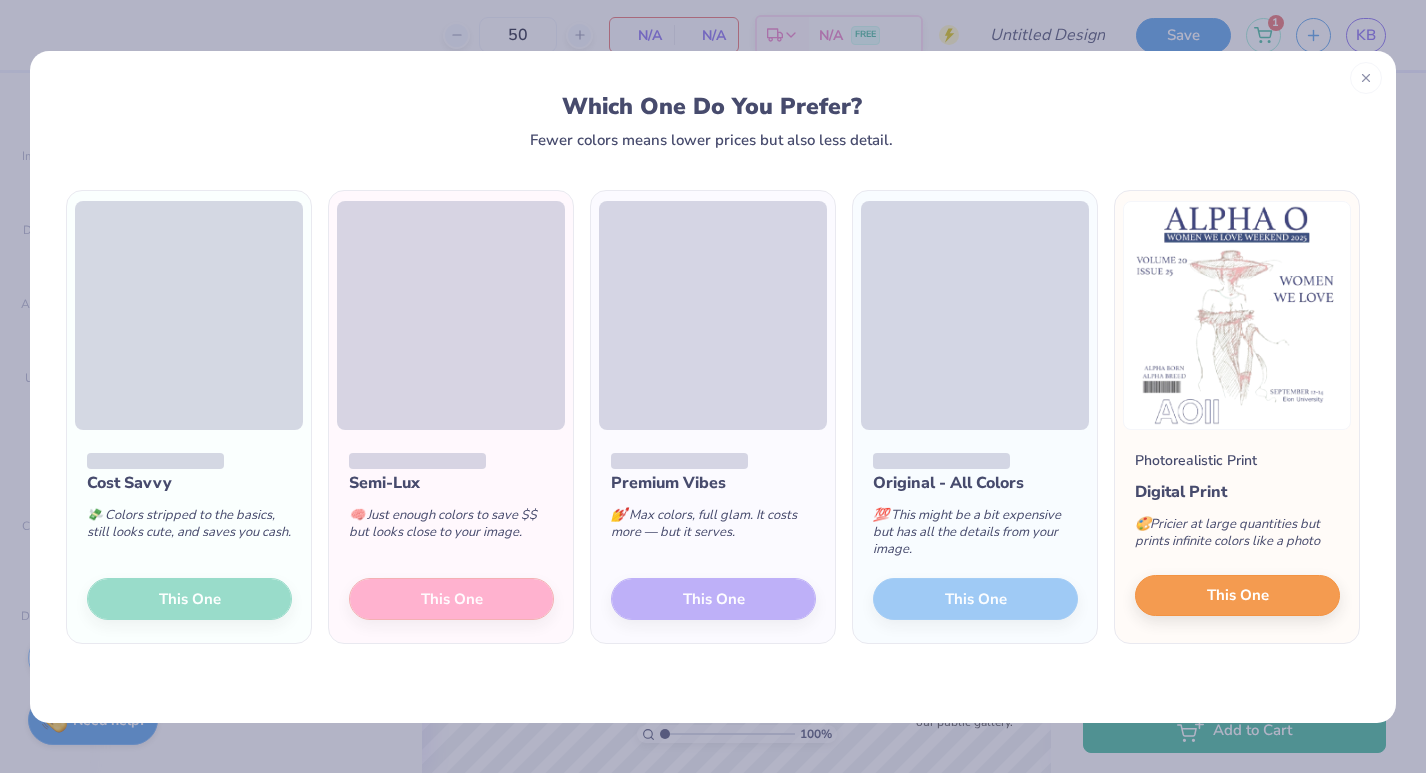 click on "This One" at bounding box center [1237, 596] 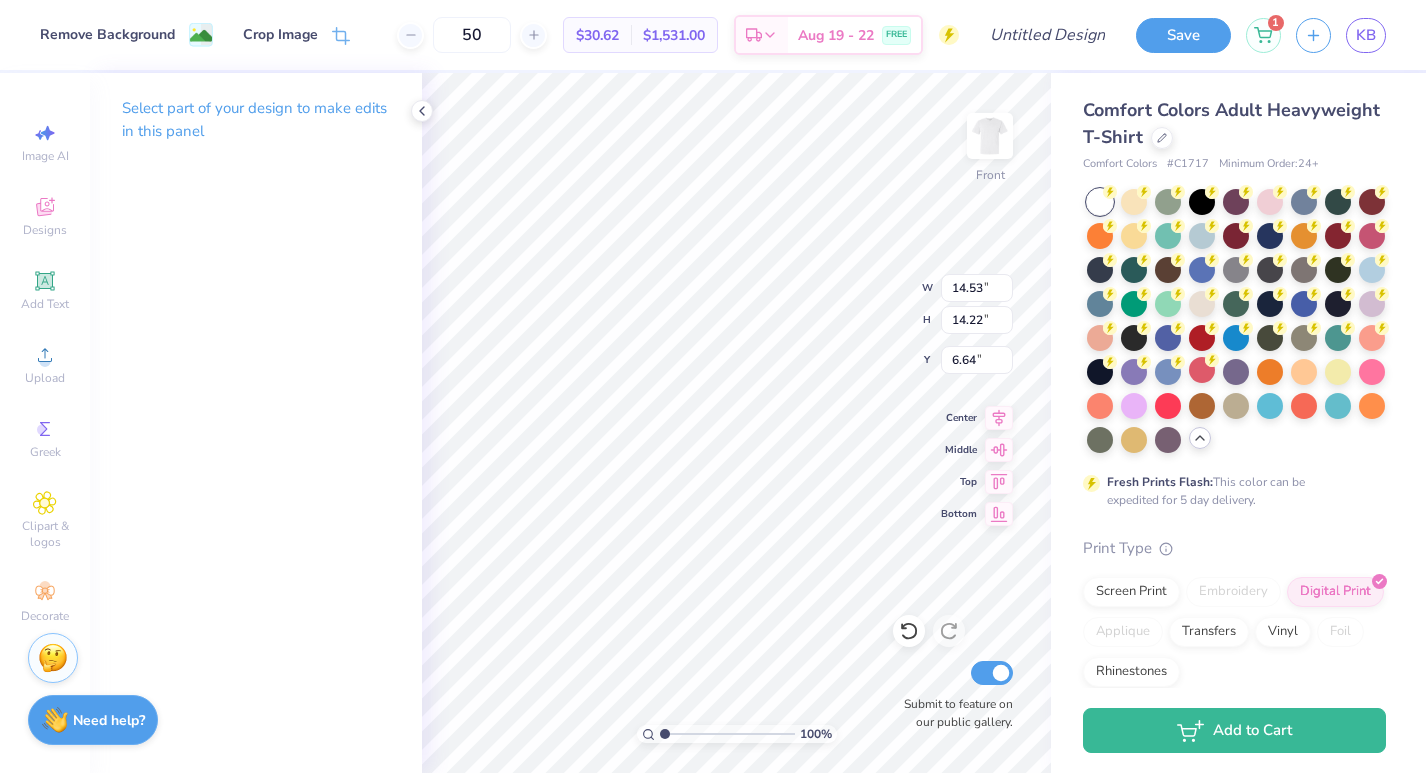type on "13.05" 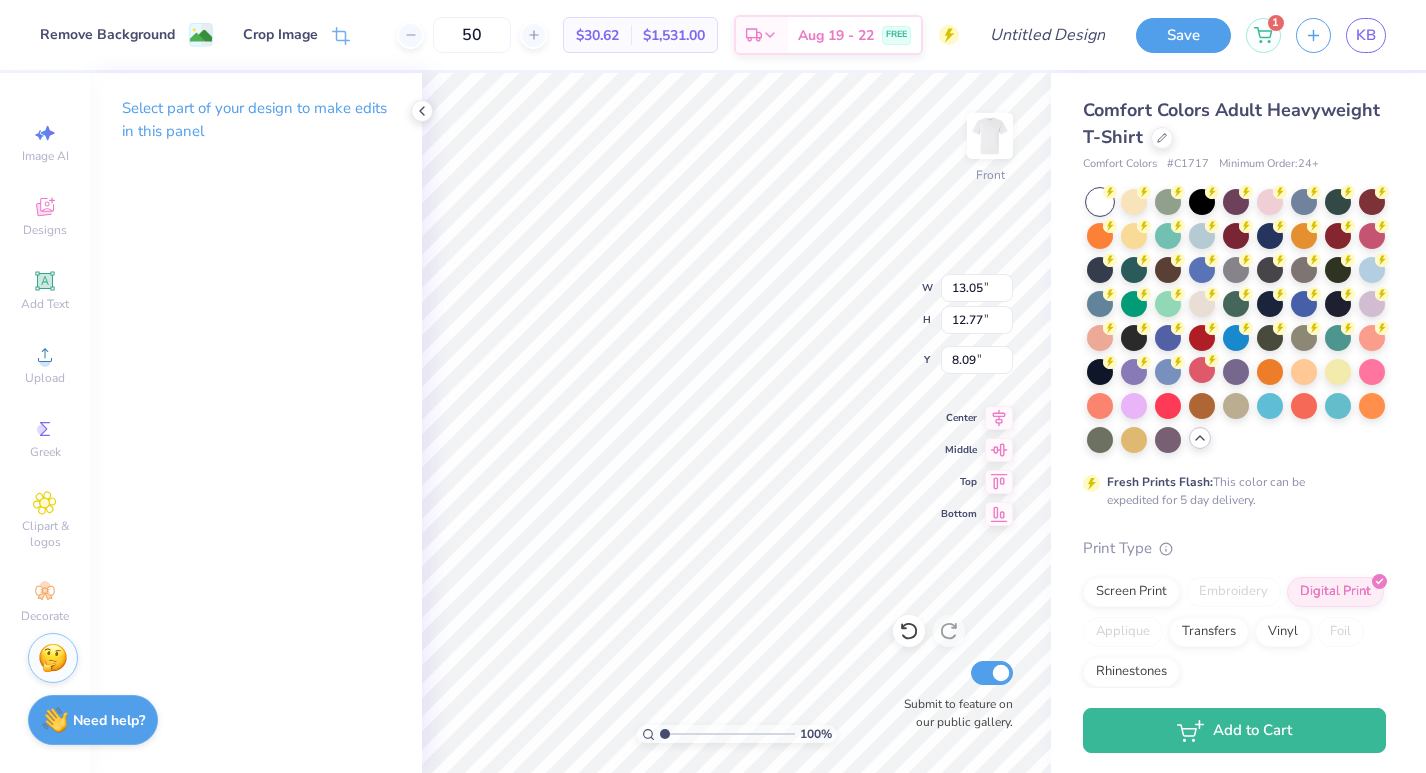 type on "3.00" 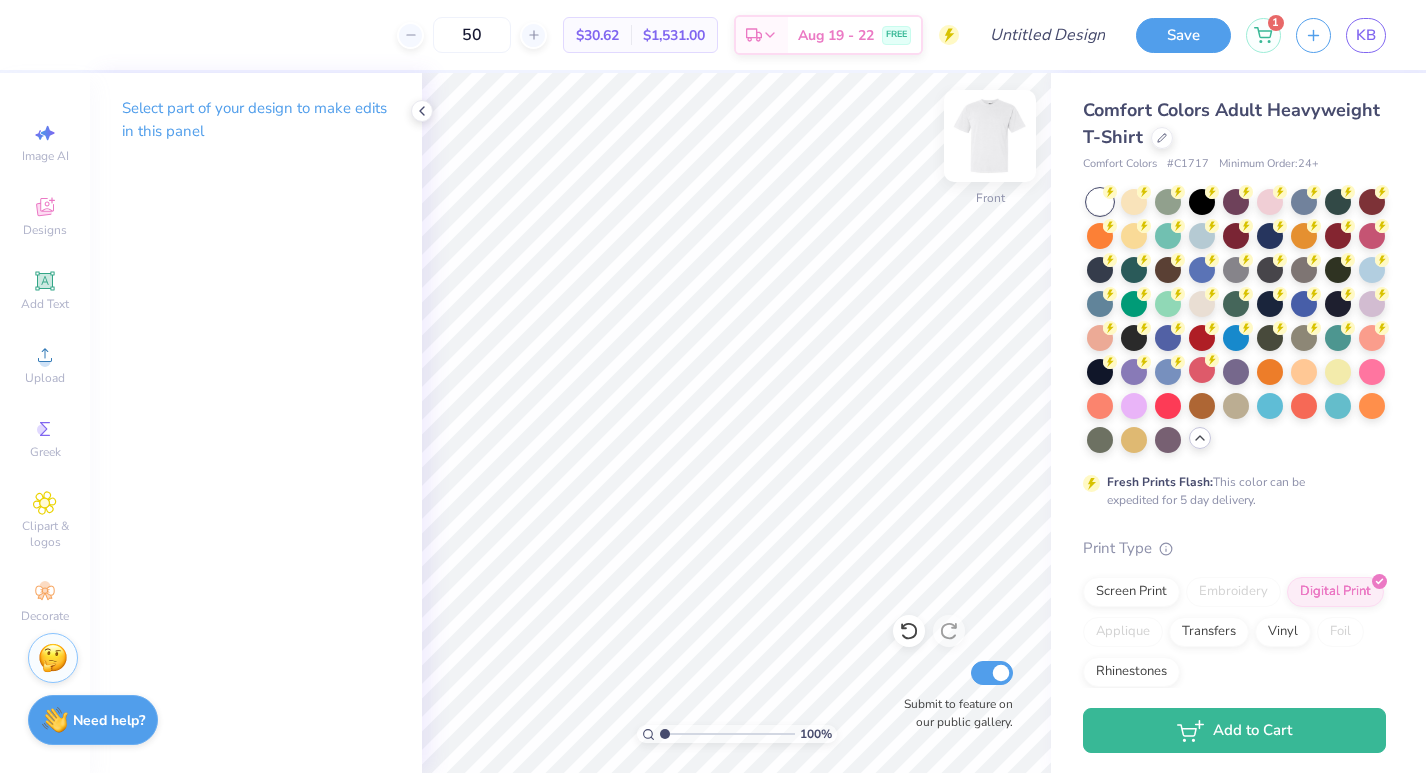 click at bounding box center (990, 136) 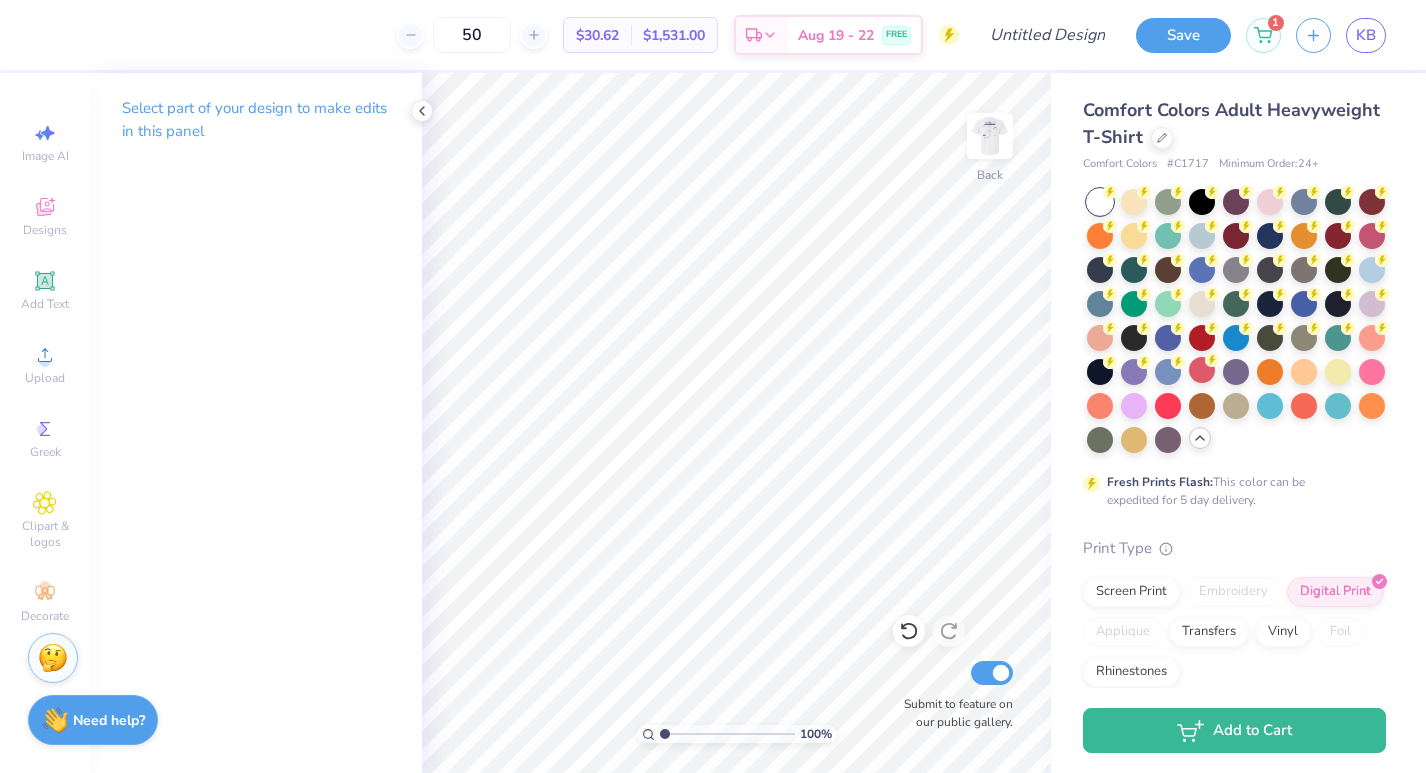 click at bounding box center [990, 136] 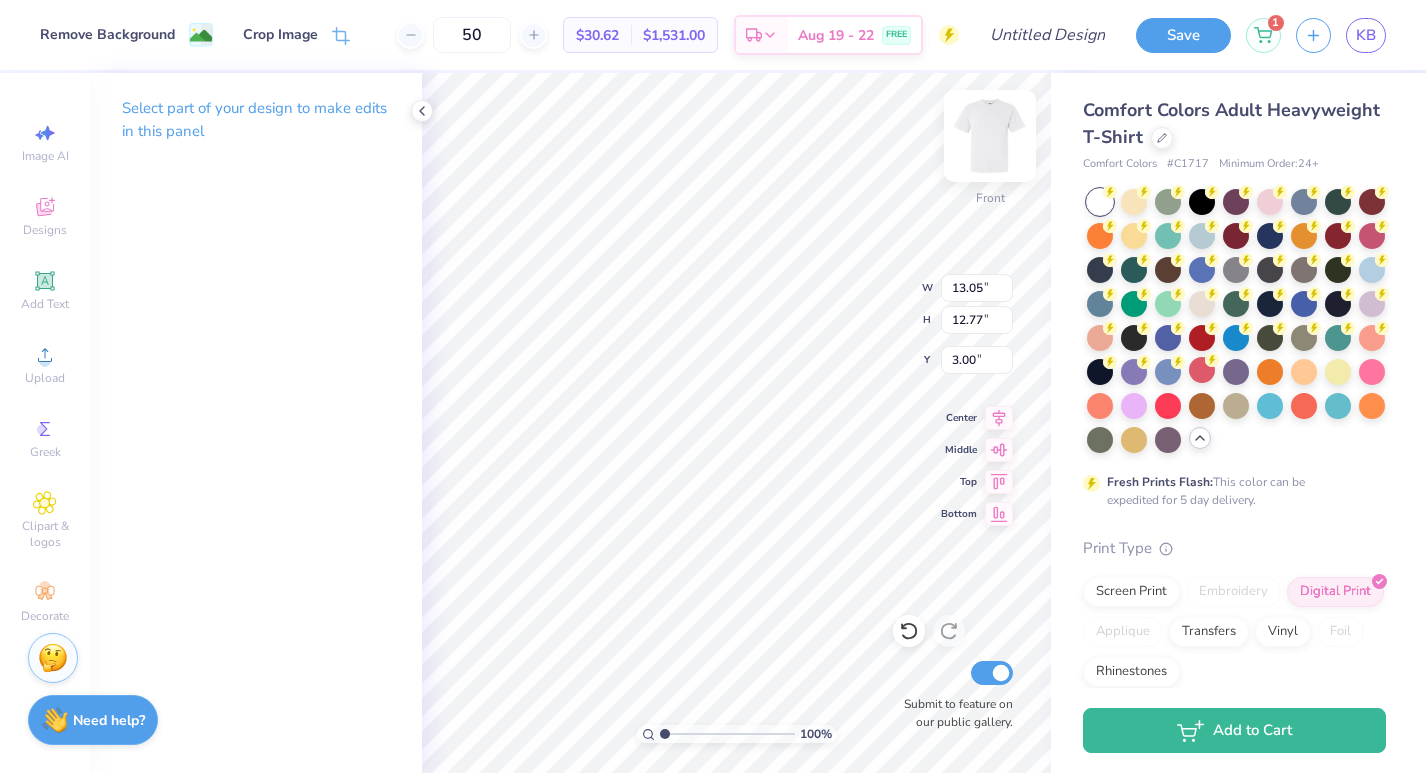 click at bounding box center [990, 136] 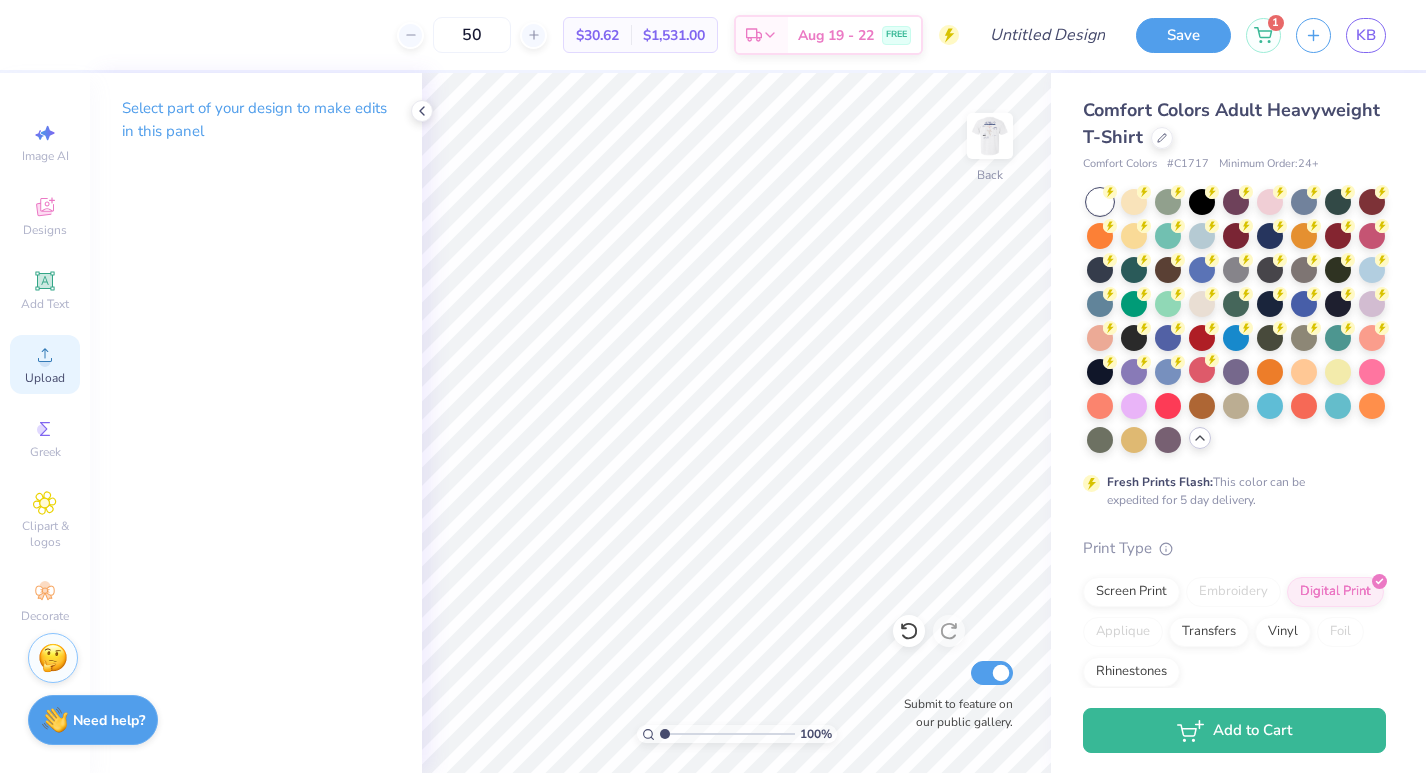 click on "Upload" at bounding box center [45, 364] 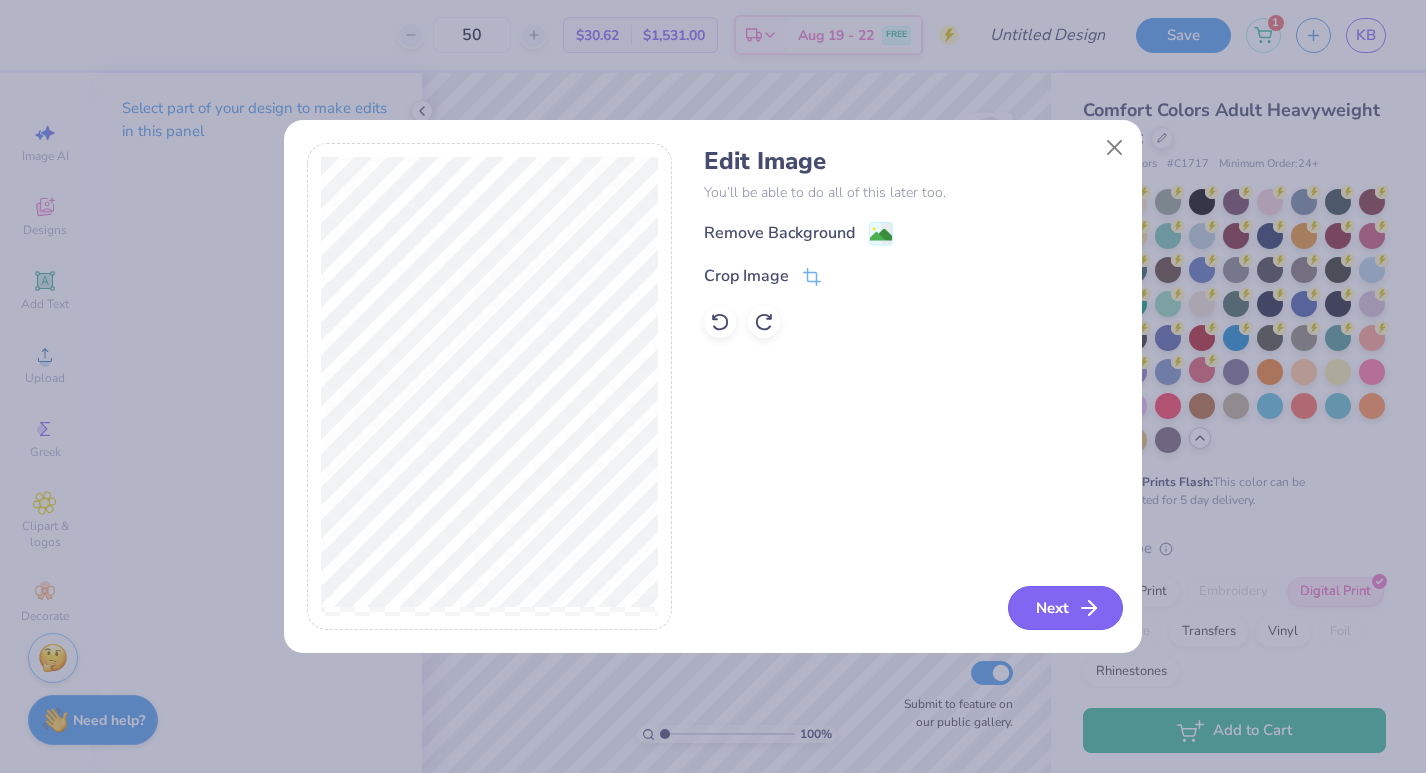 click on "Next" at bounding box center [1065, 608] 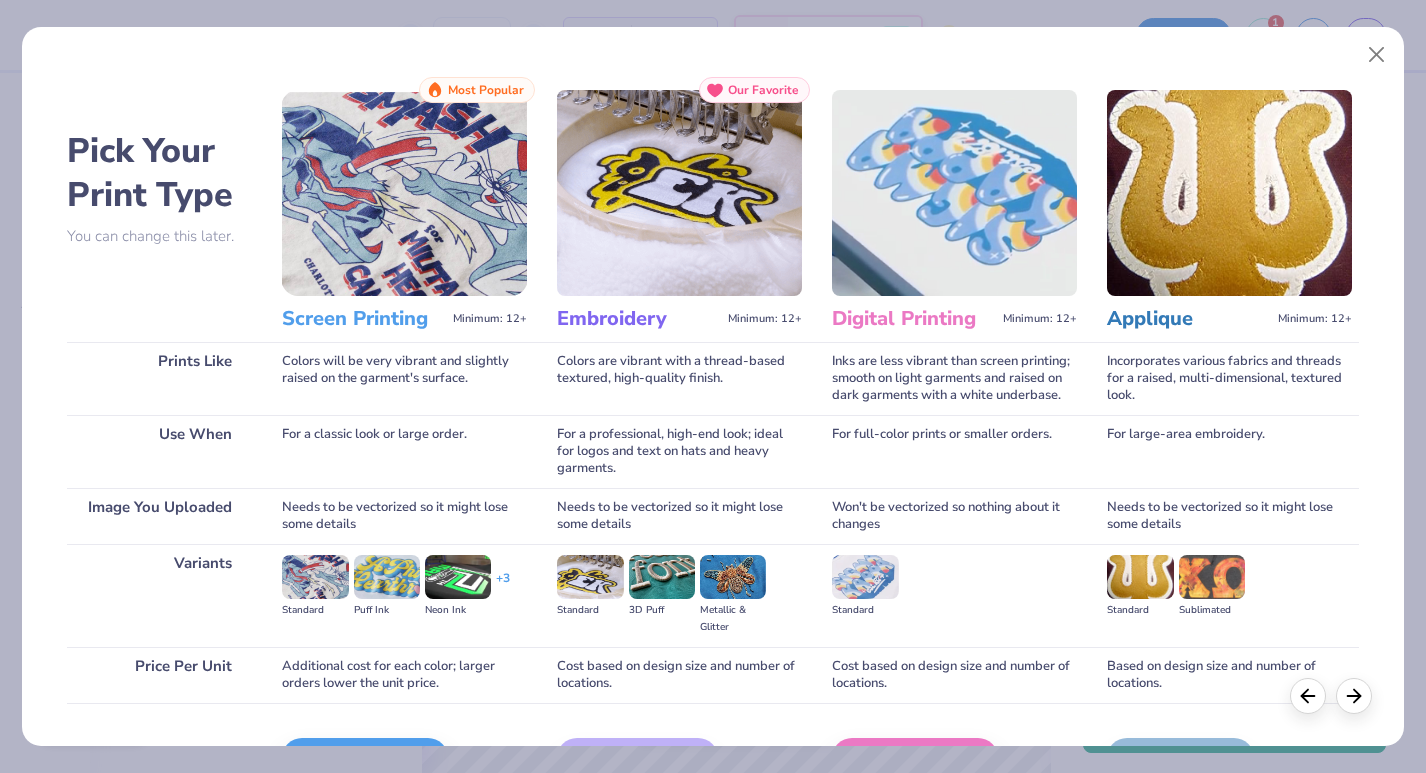 scroll, scrollTop: 0, scrollLeft: 9, axis: horizontal 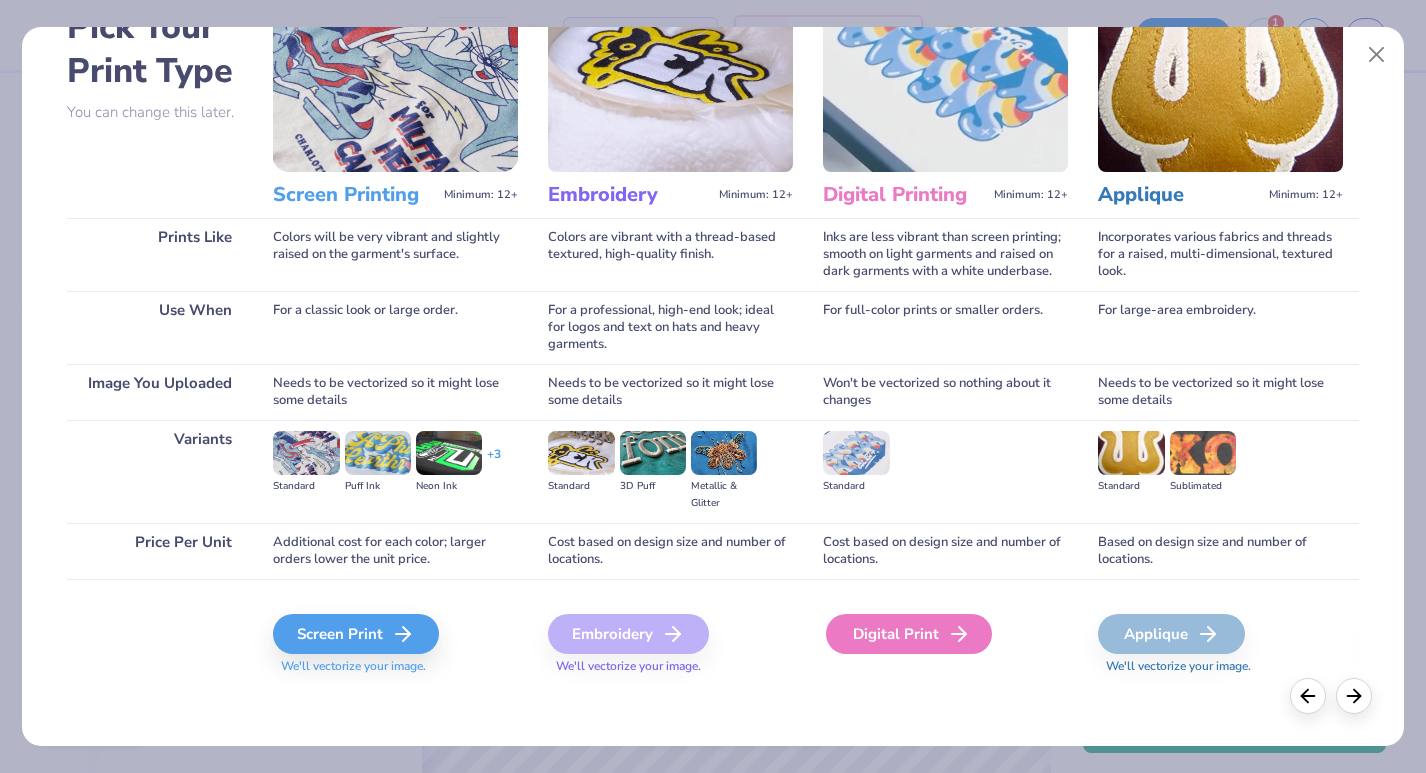click on "Digital Print" at bounding box center (909, 634) 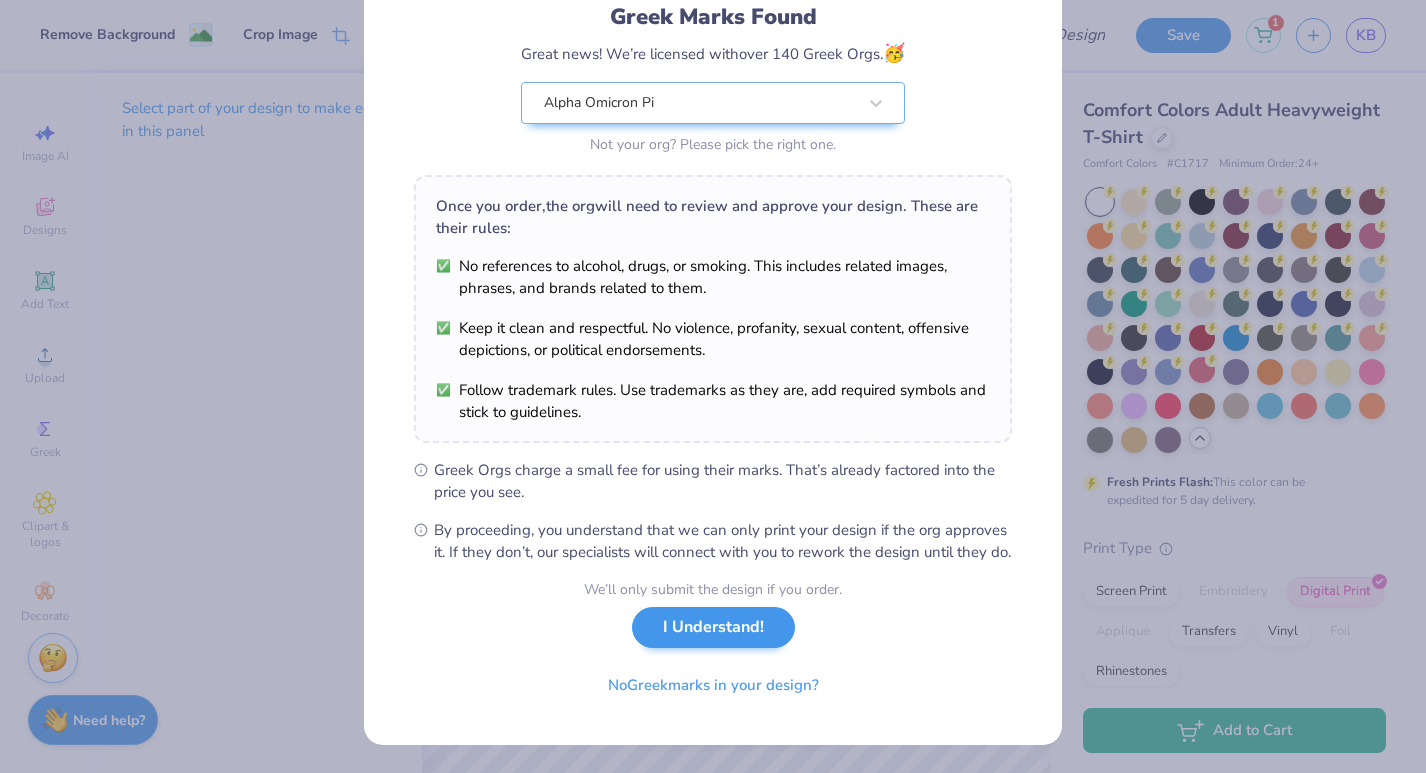 scroll, scrollTop: 163, scrollLeft: 0, axis: vertical 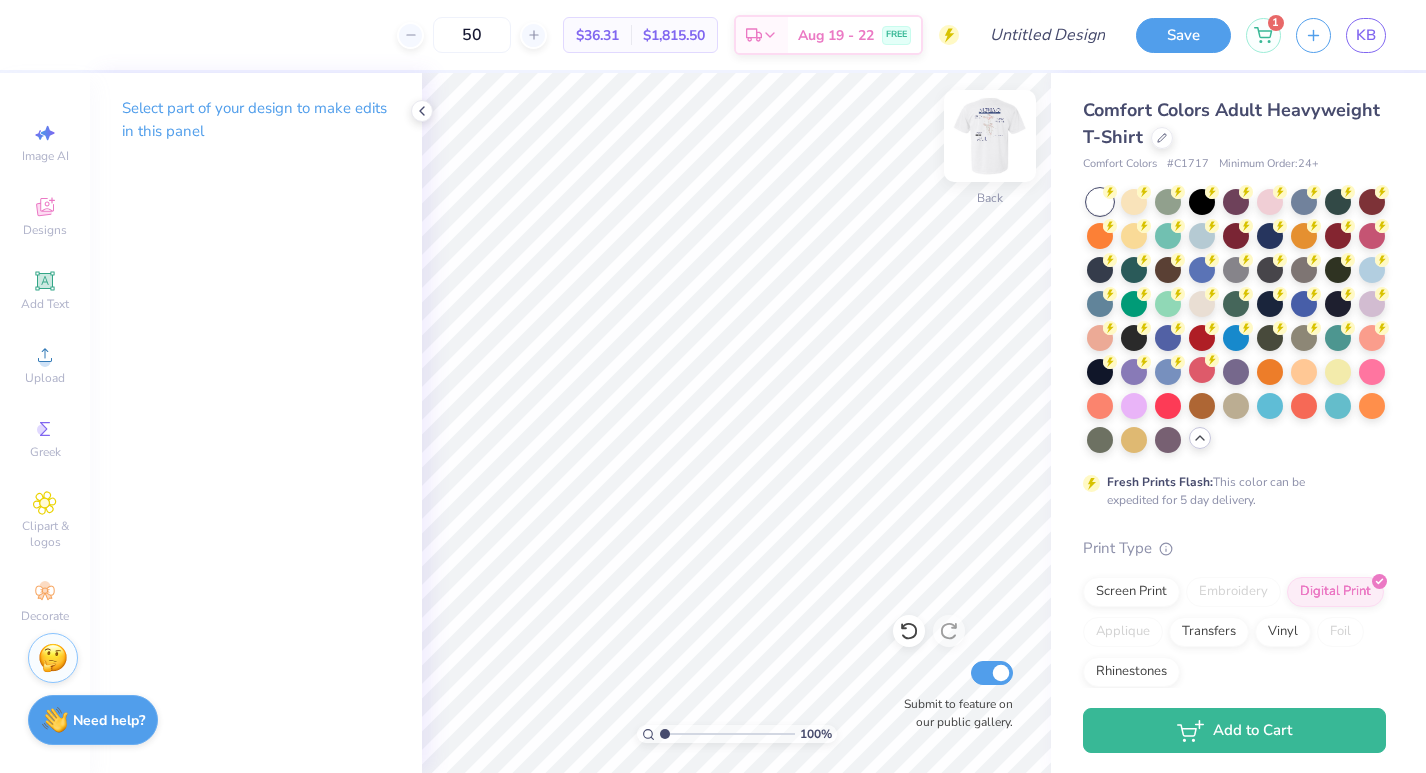 click at bounding box center (990, 136) 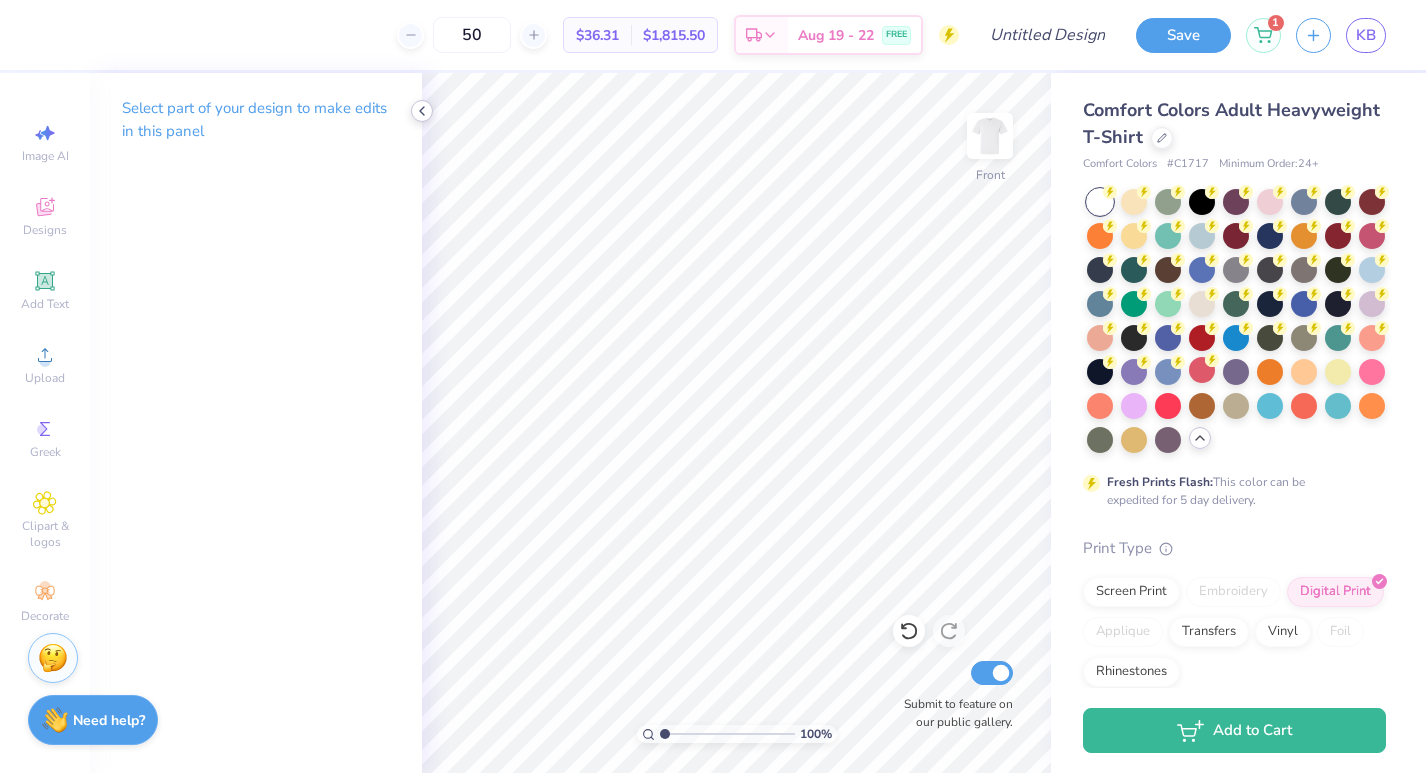click 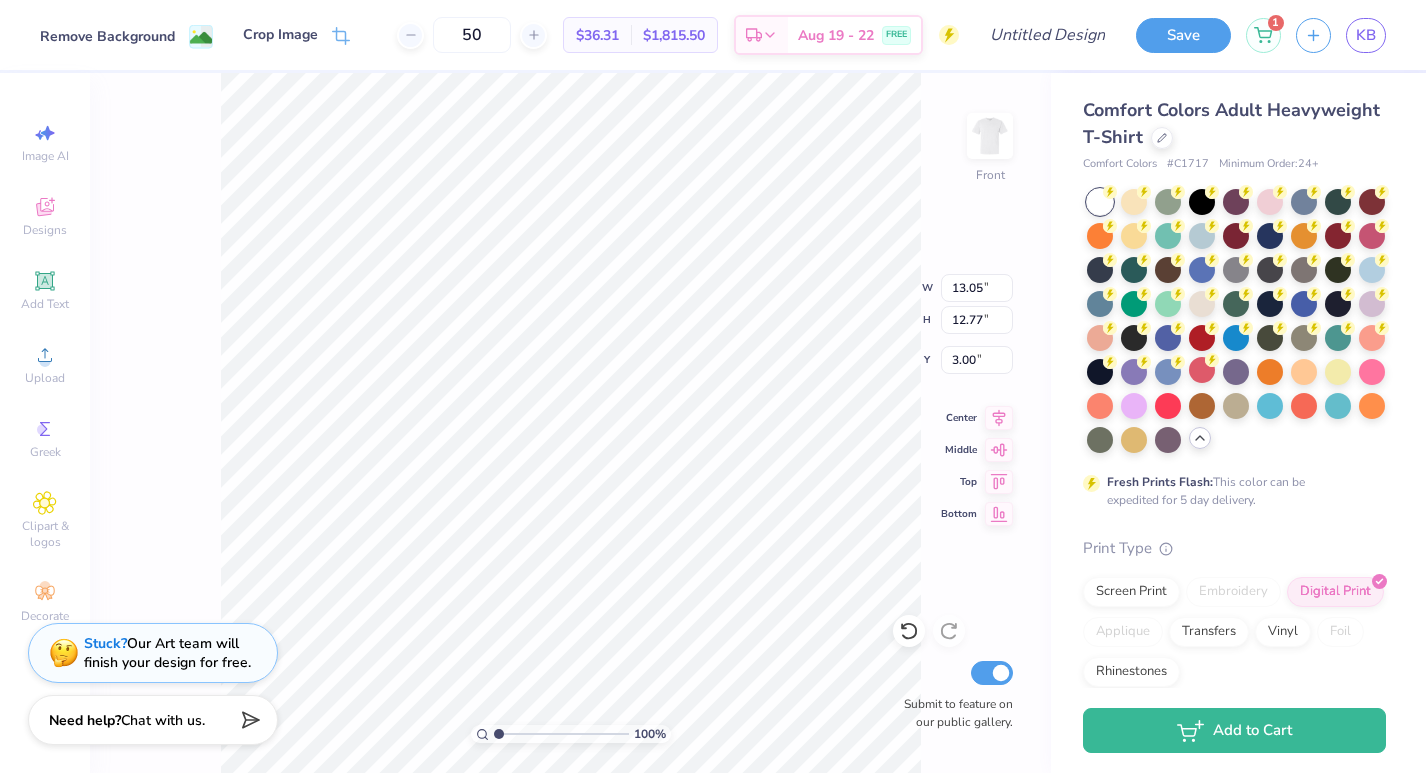 click on "Remove Background" at bounding box center [107, 36] 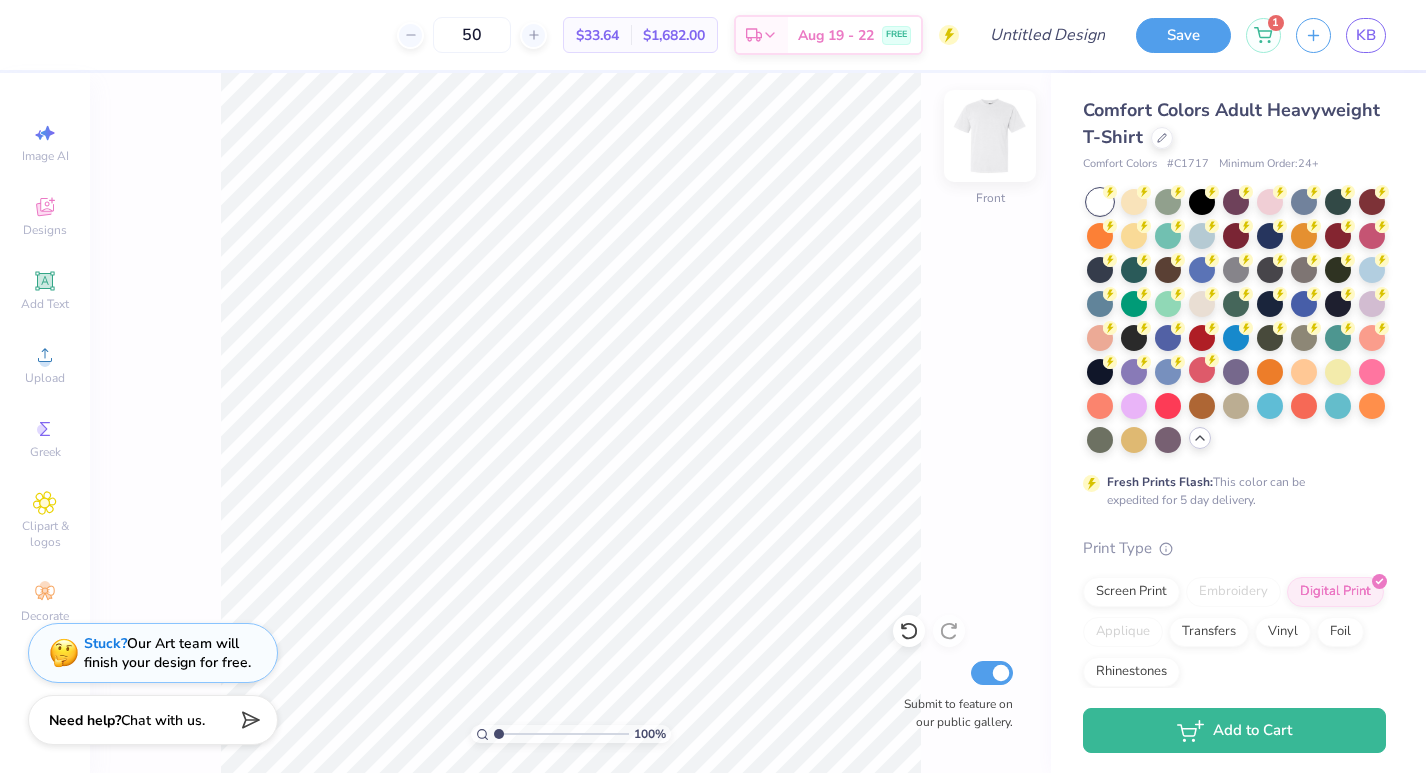 click at bounding box center [990, 136] 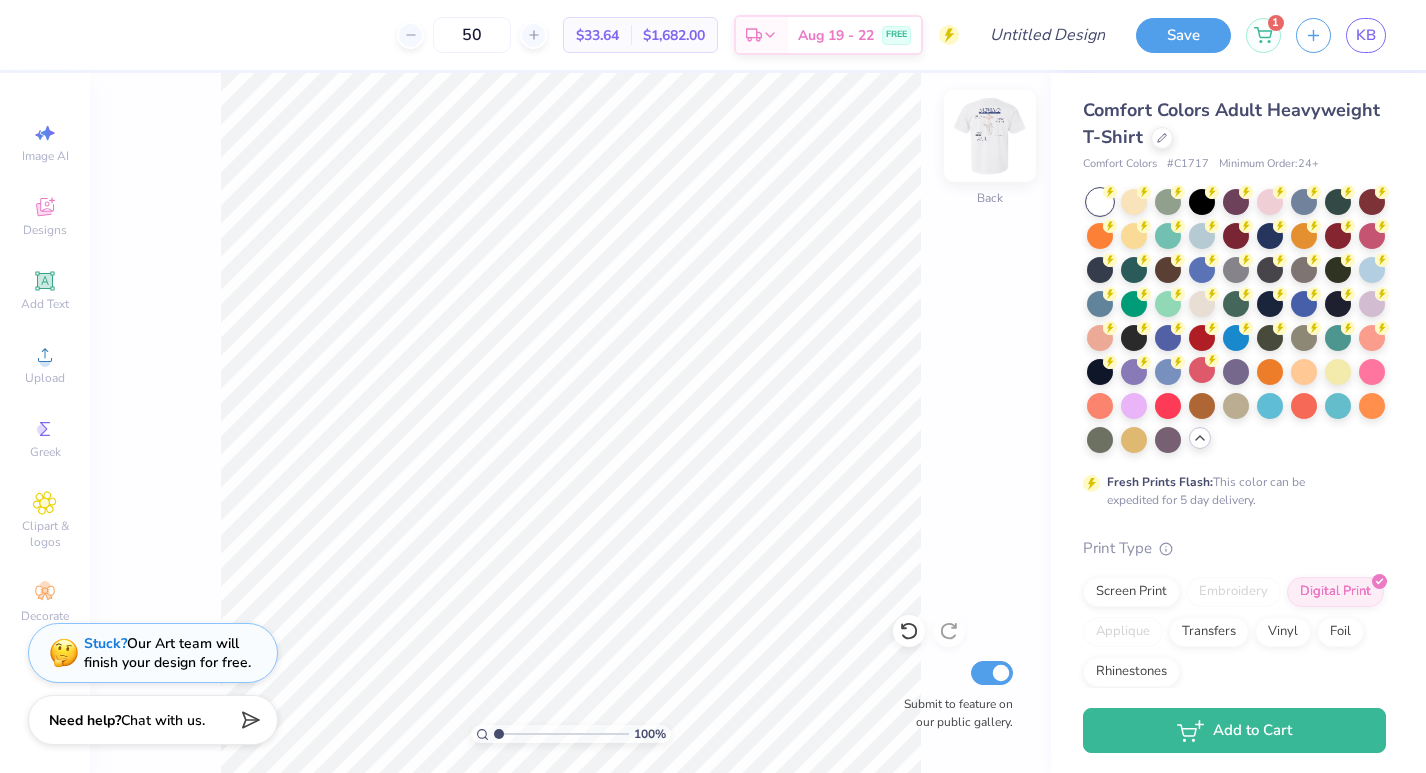 click at bounding box center [990, 136] 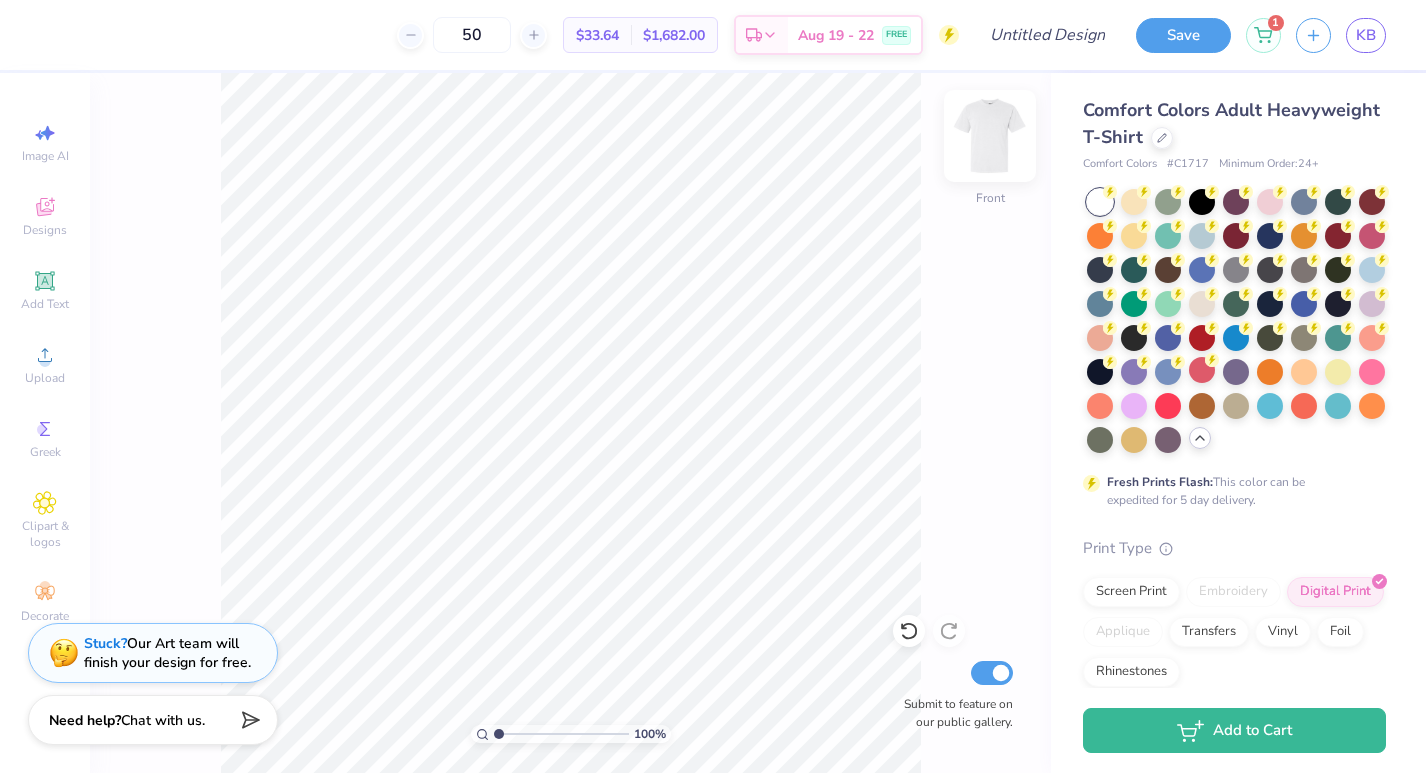 click at bounding box center (990, 136) 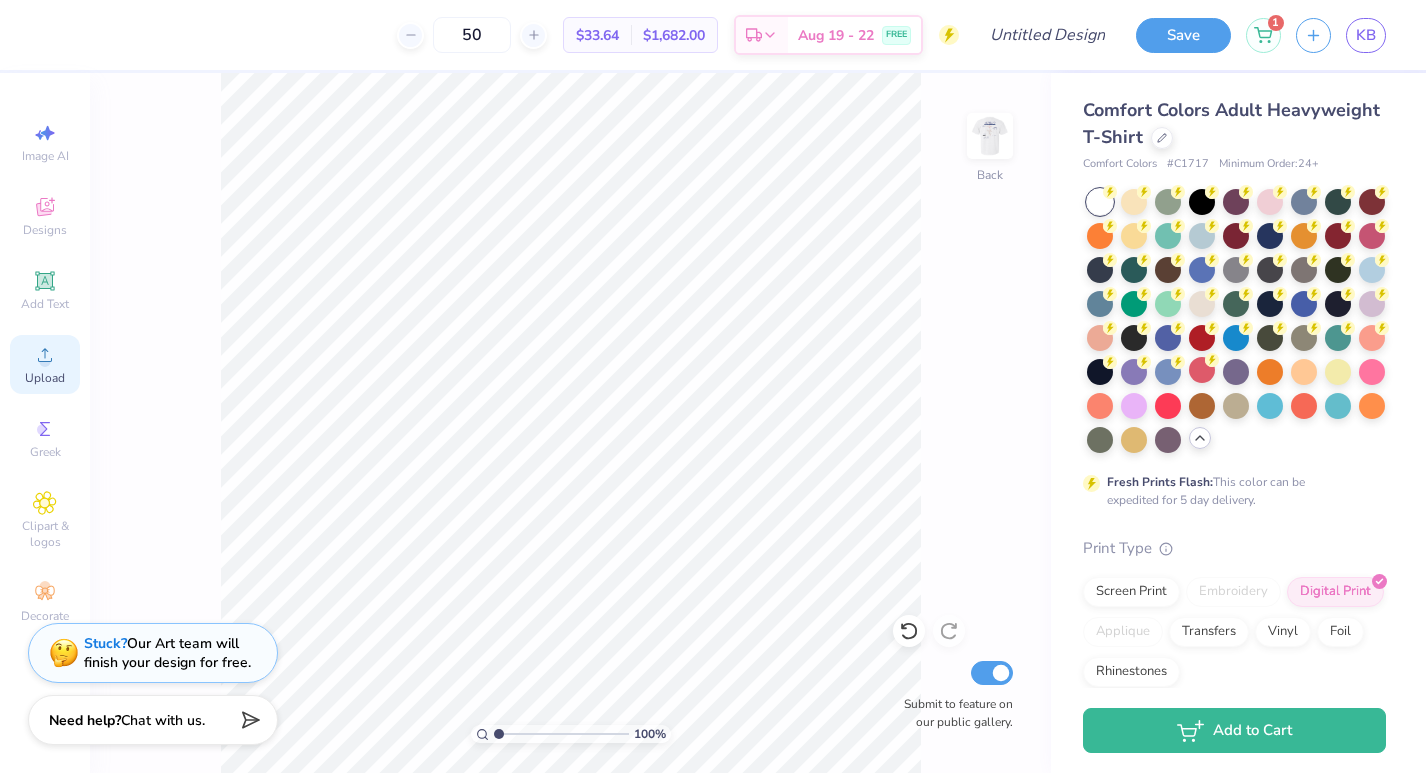 click 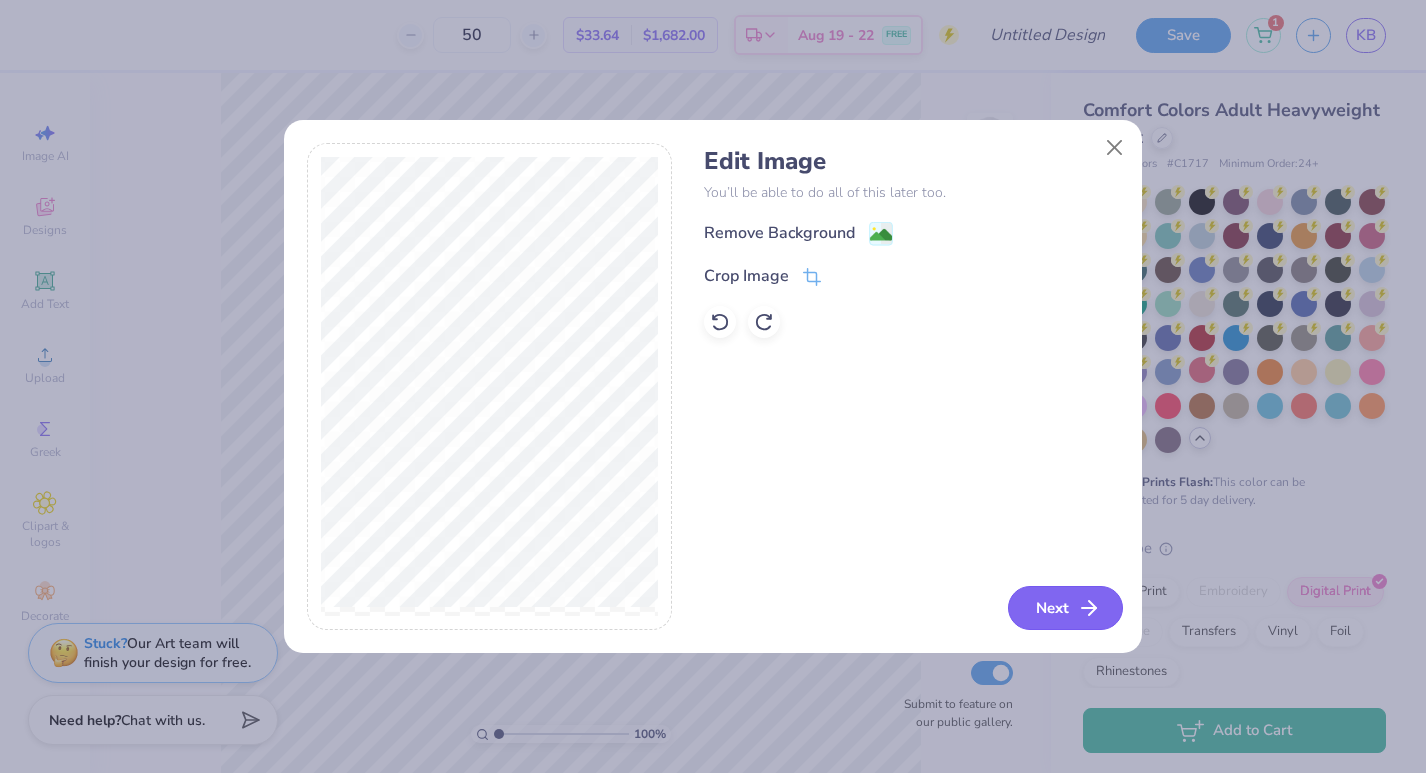 click on "Next" at bounding box center [1065, 608] 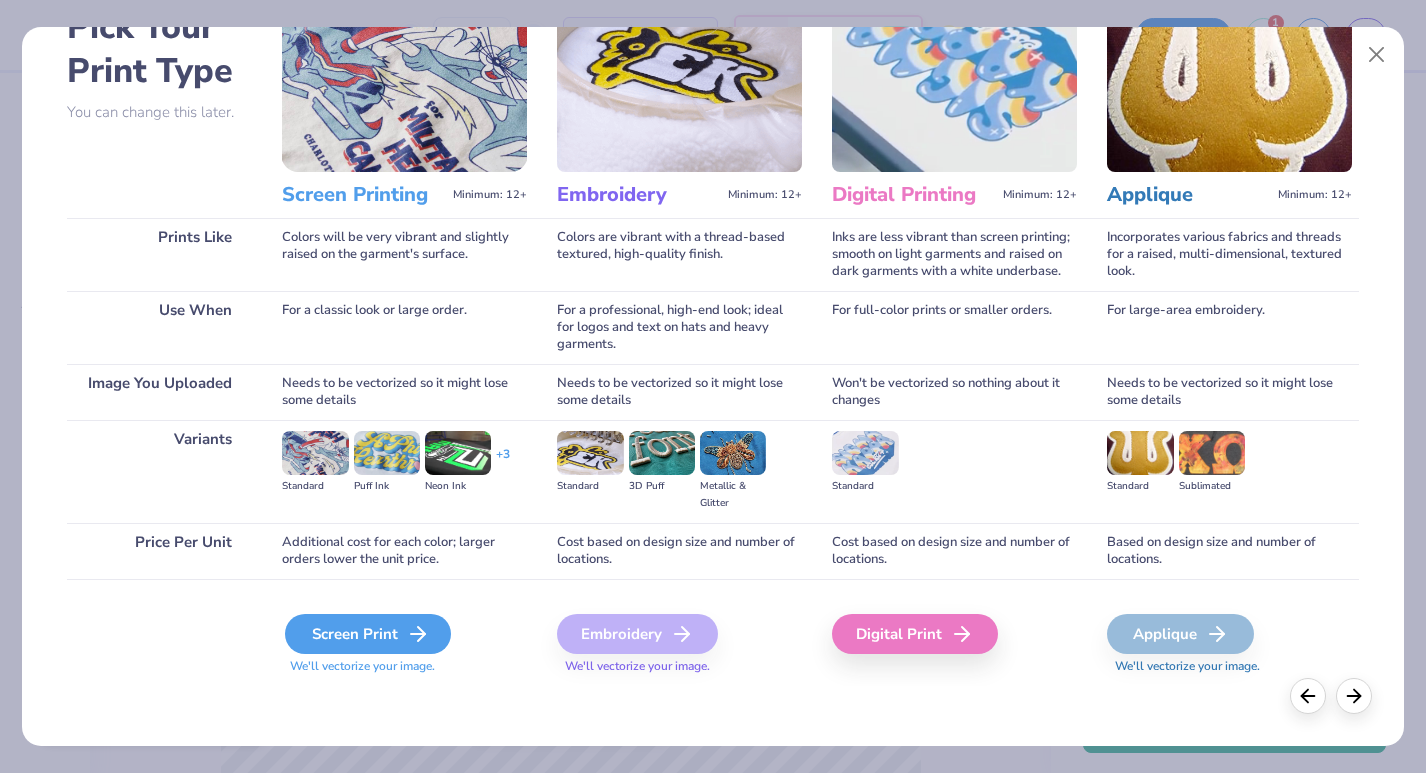 scroll, scrollTop: 124, scrollLeft: 0, axis: vertical 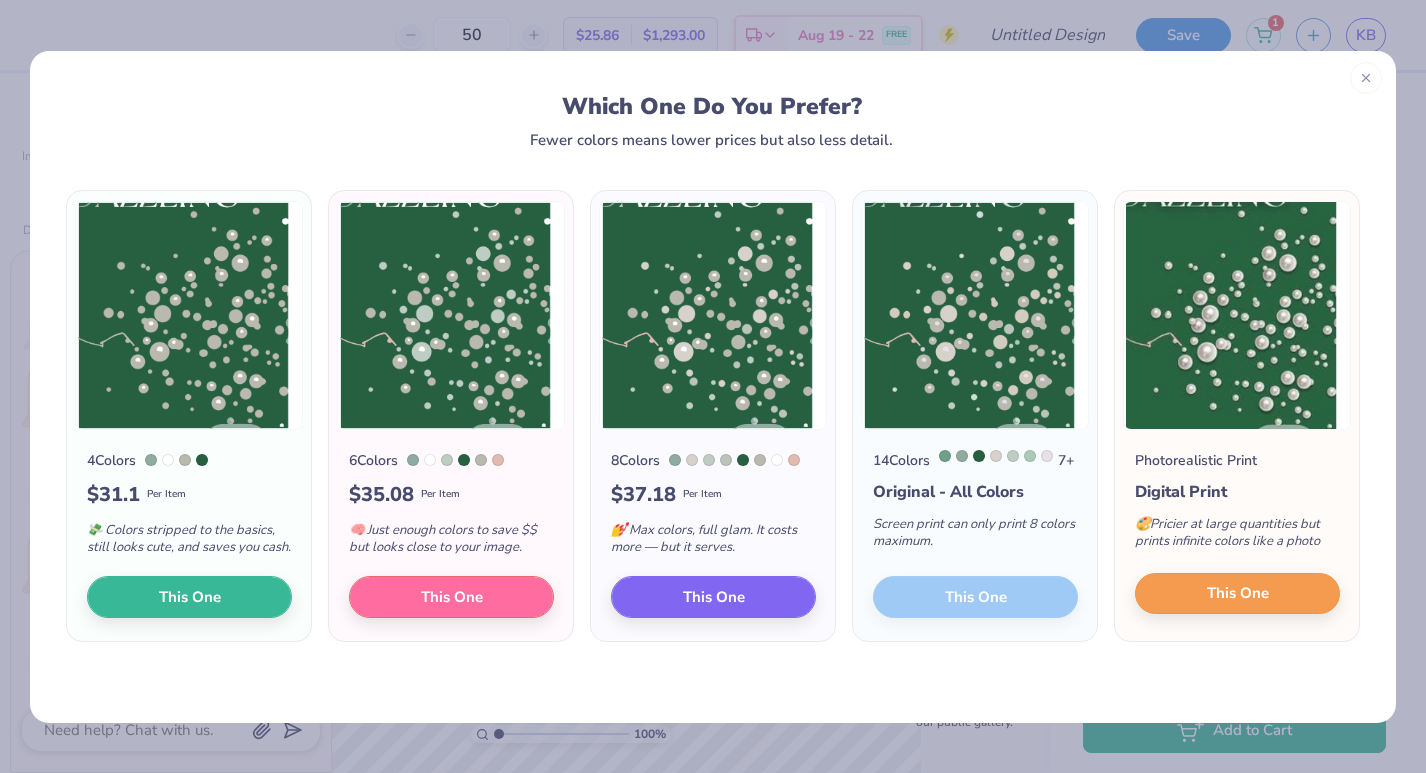 click on "This One" at bounding box center [1237, 594] 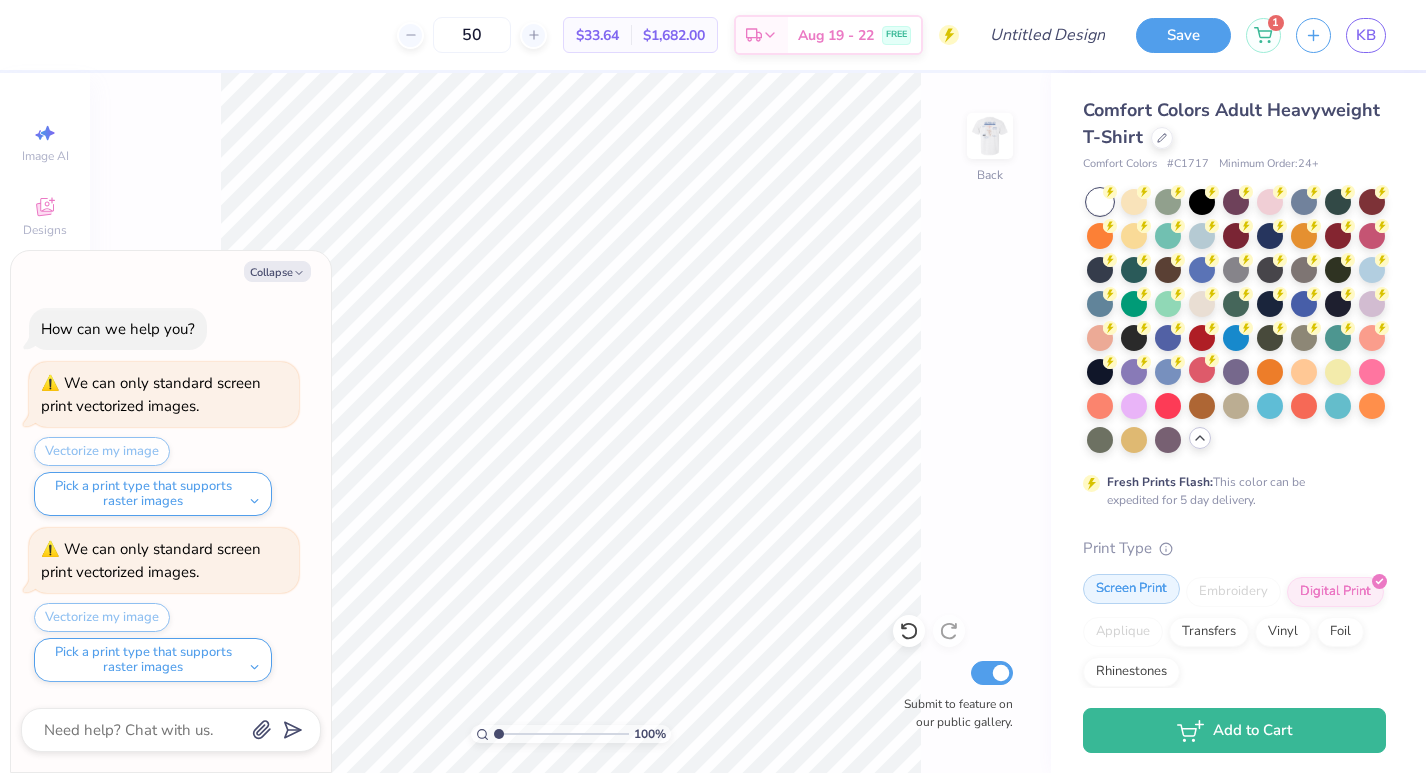 click on "Screen Print" at bounding box center (1131, 589) 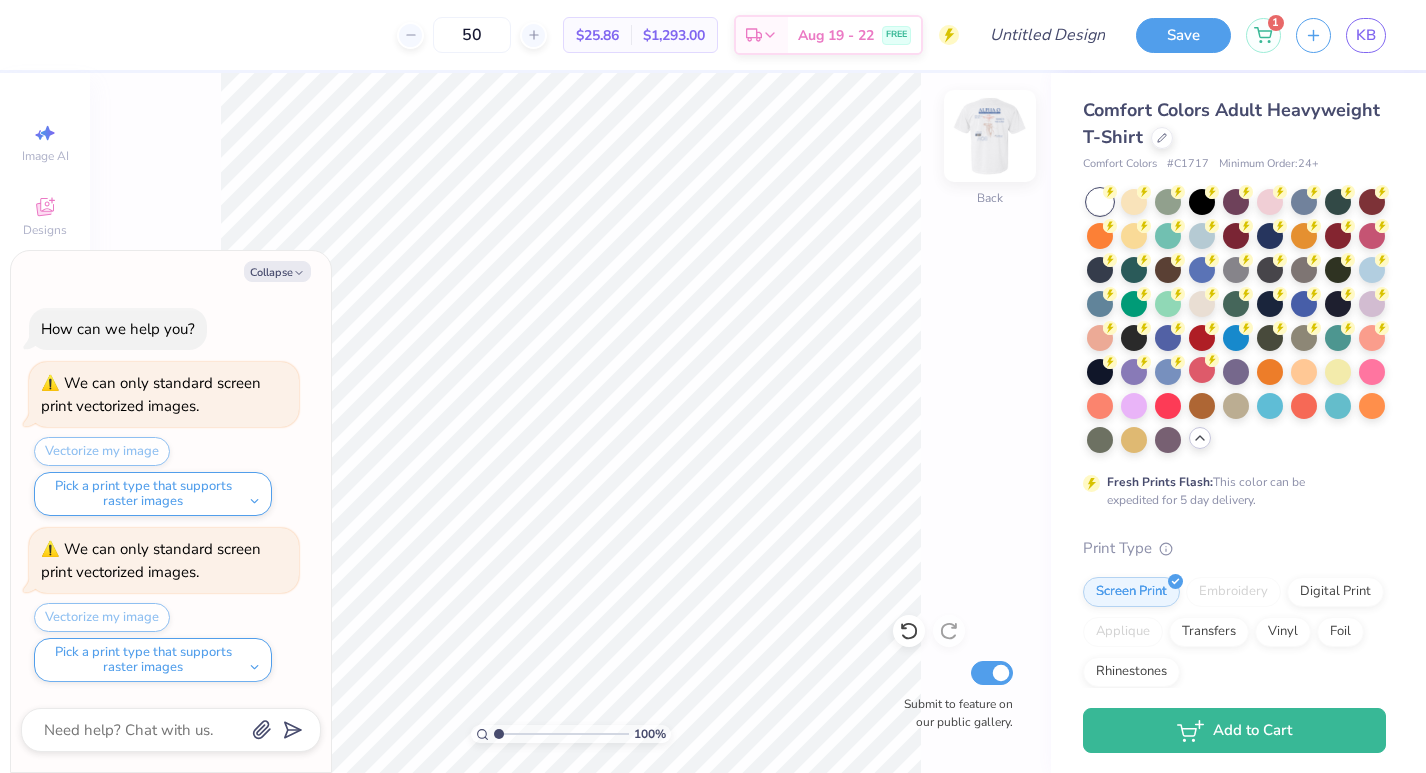 click at bounding box center [990, 136] 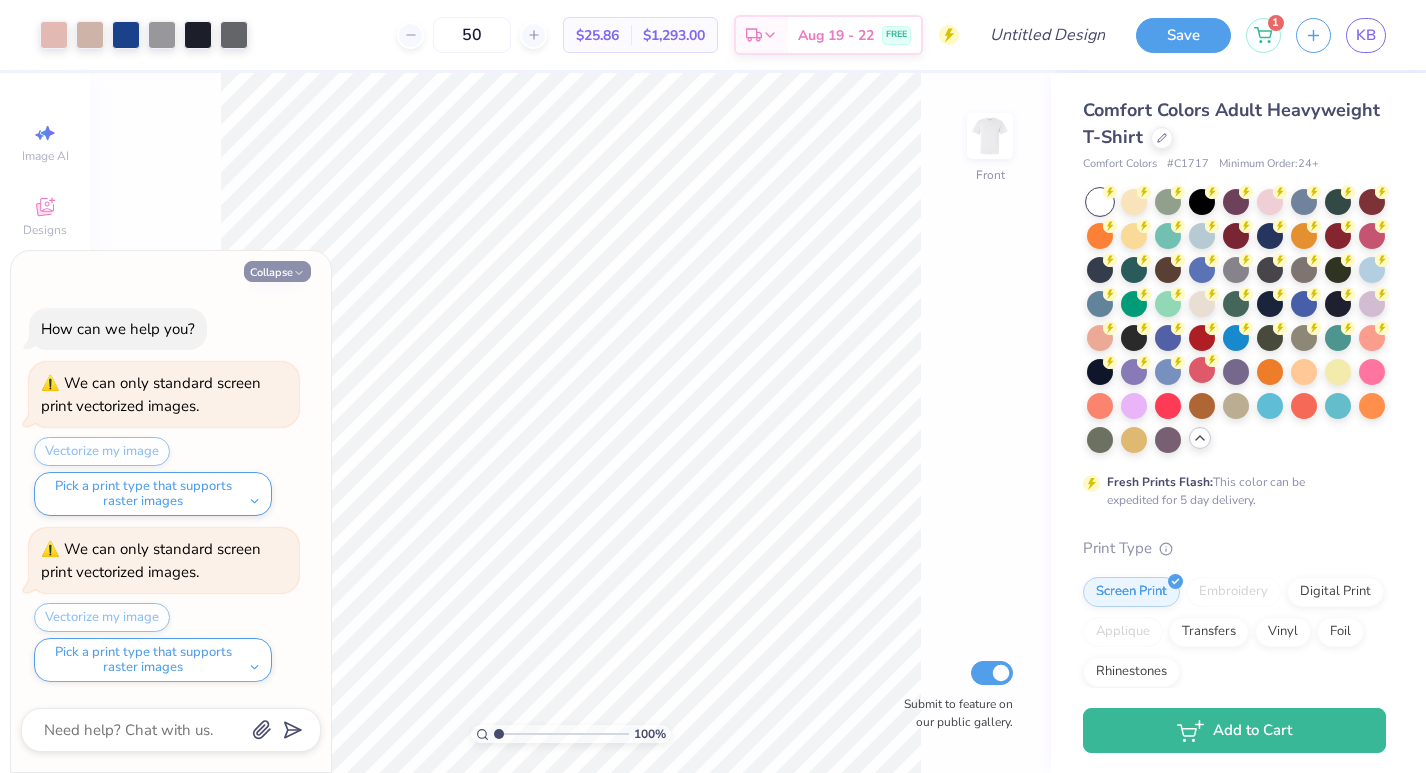 click on "Collapse" at bounding box center (277, 271) 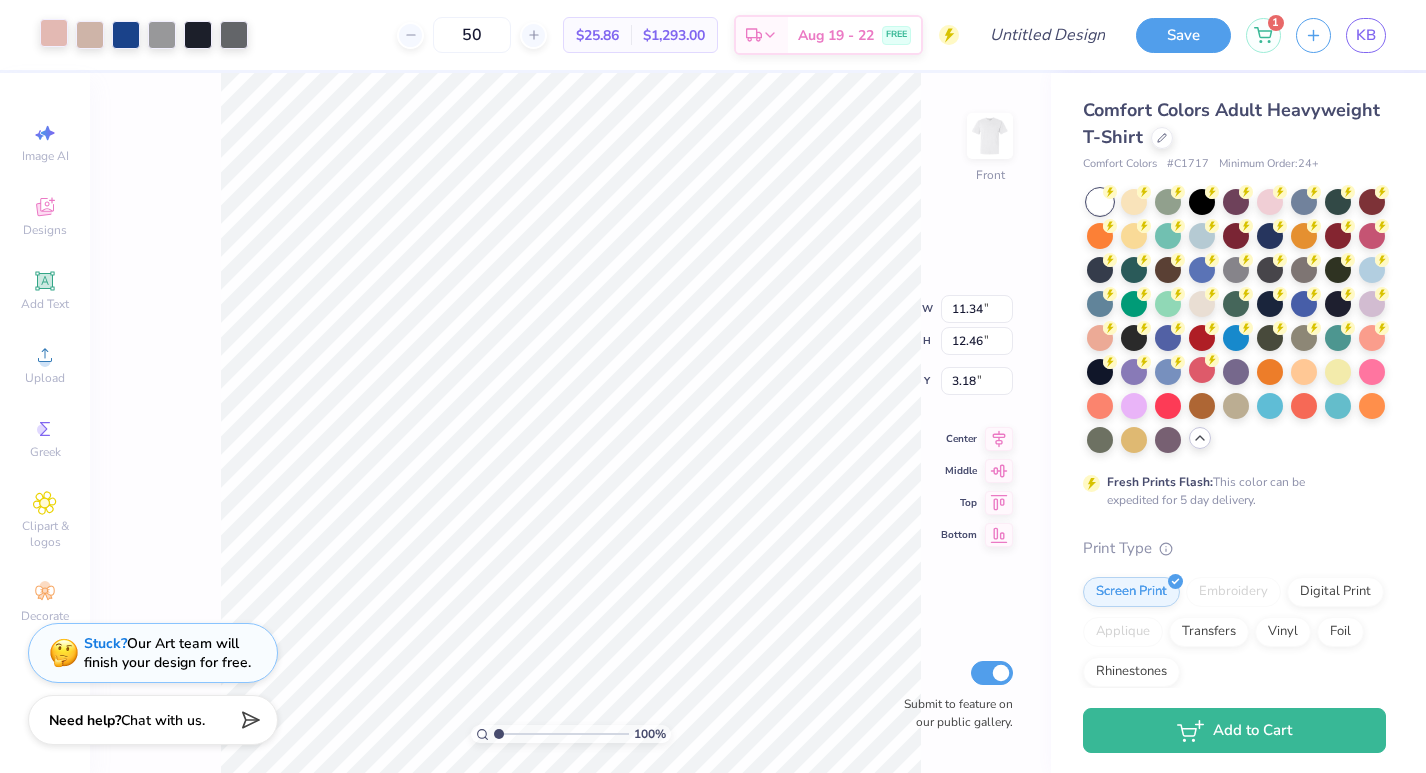 click at bounding box center (54, 33) 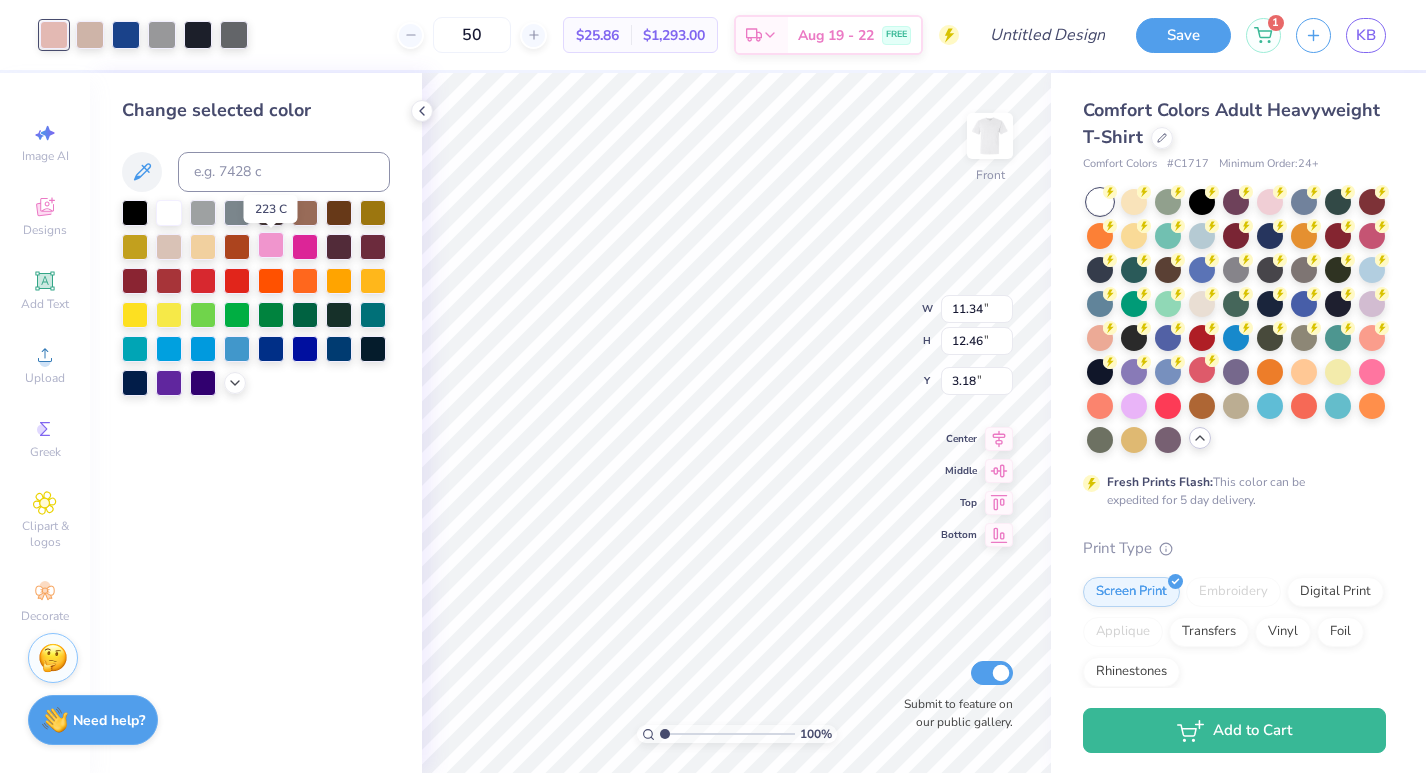 click at bounding box center [271, 245] 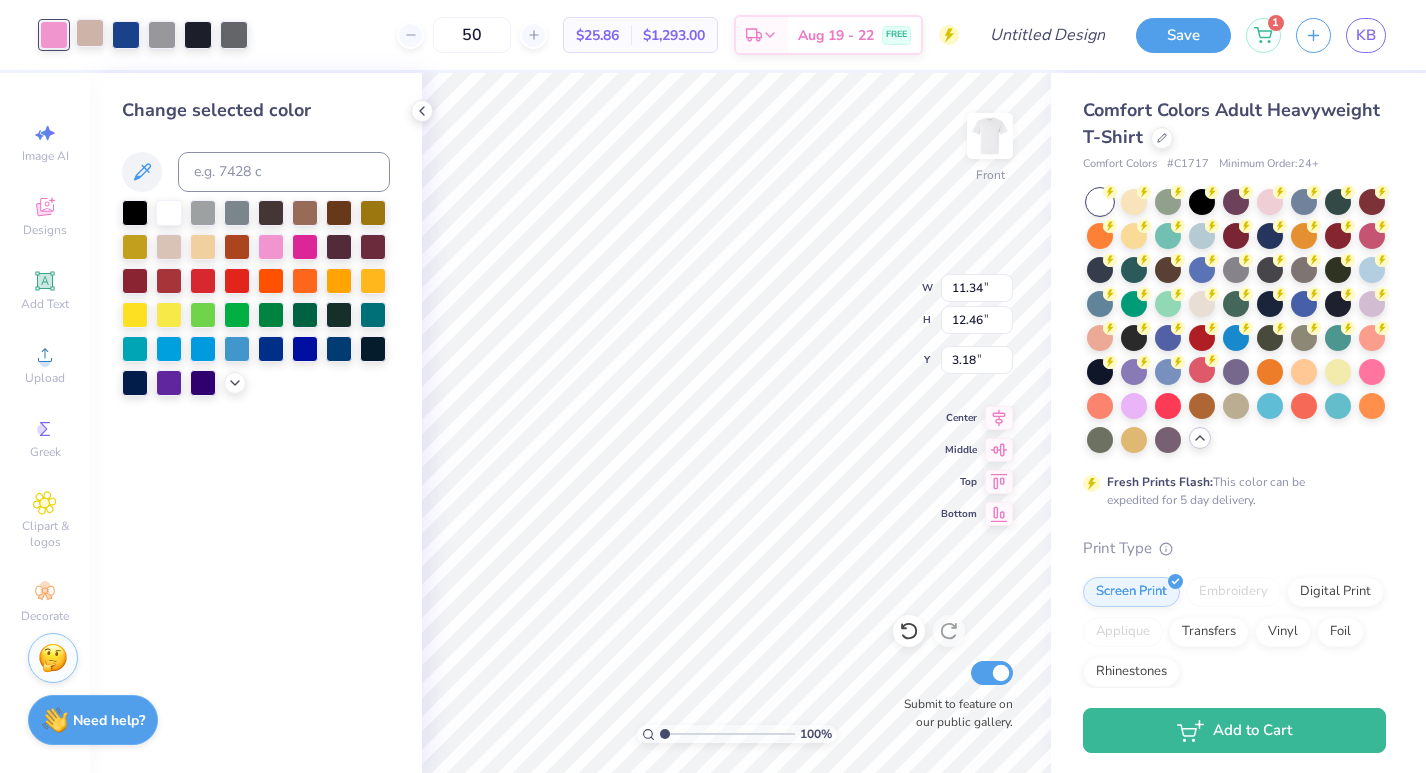 click at bounding box center (90, 33) 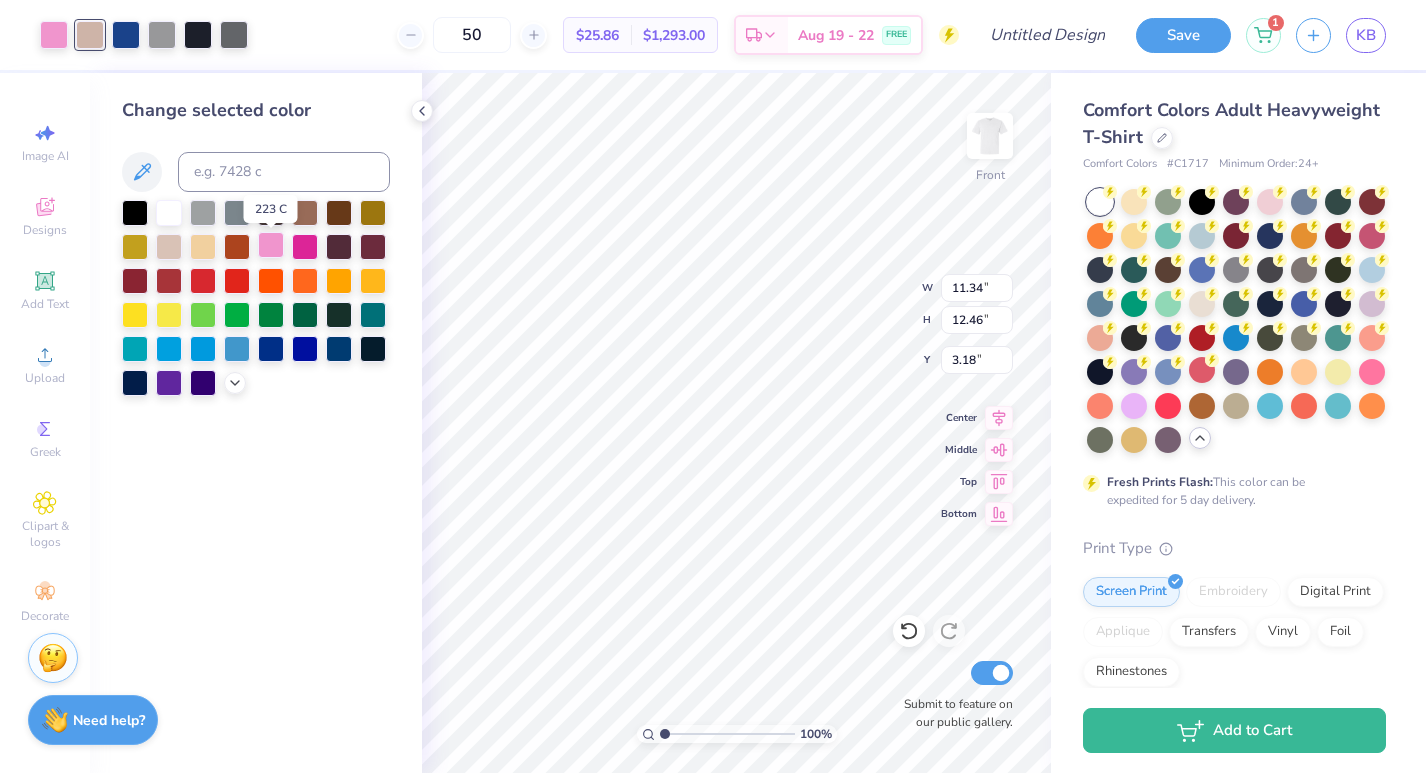 click at bounding box center (271, 245) 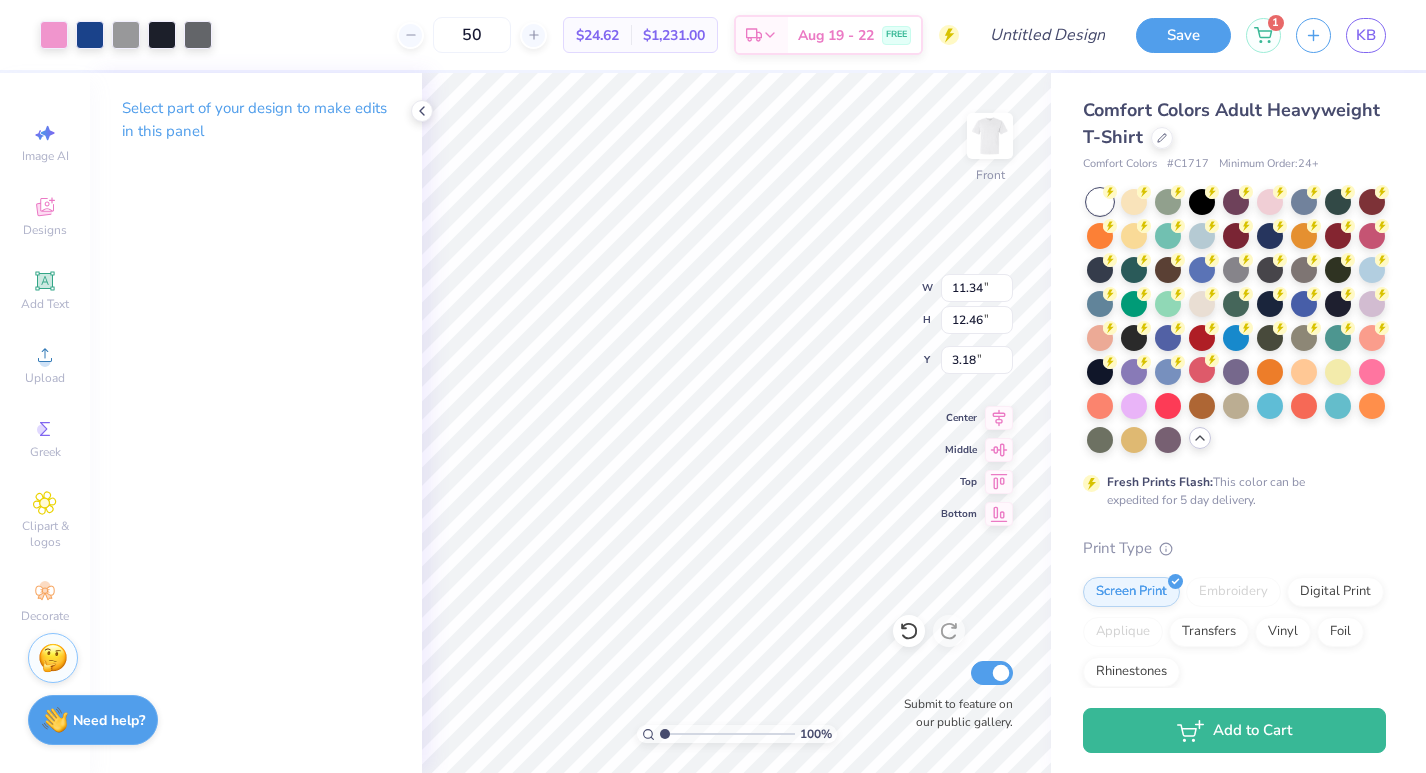 type on "3.22" 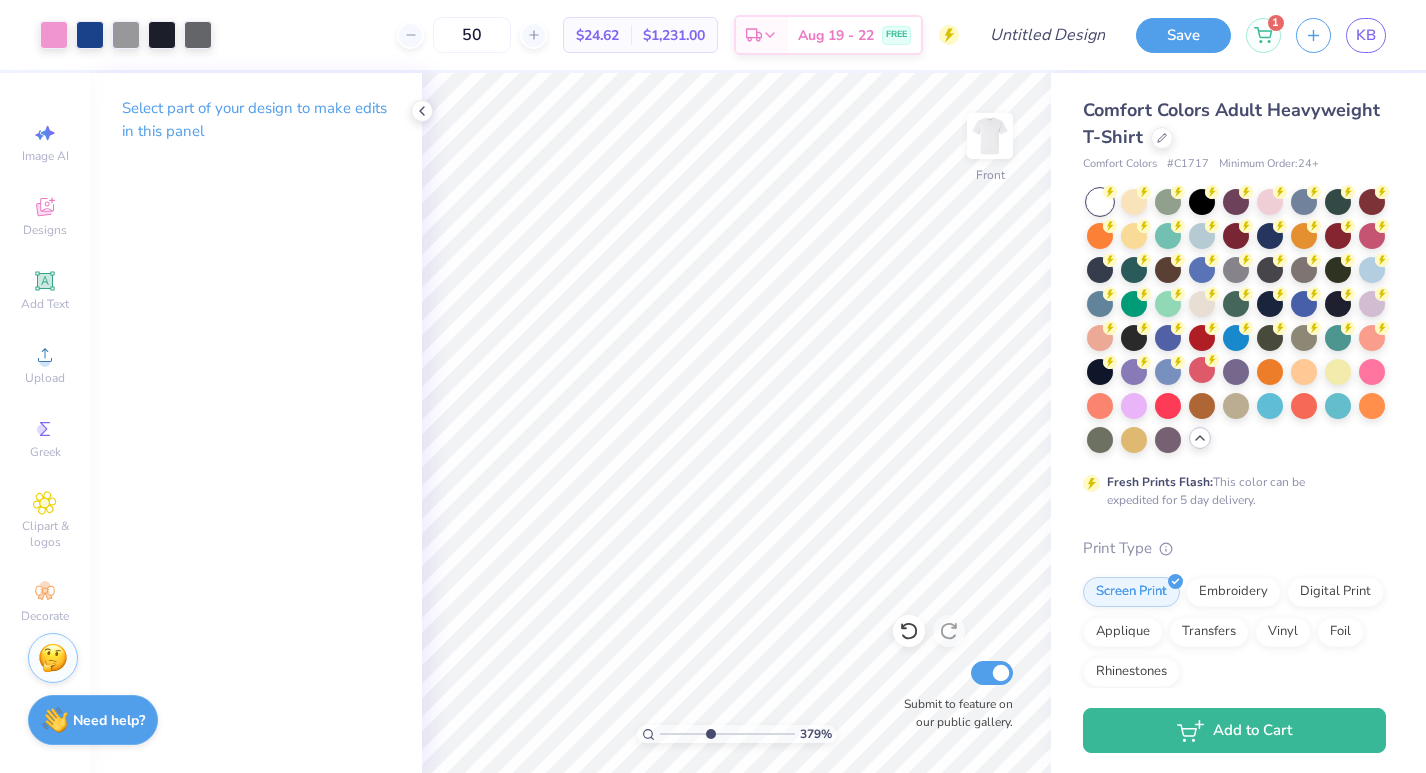 type on "4.32" 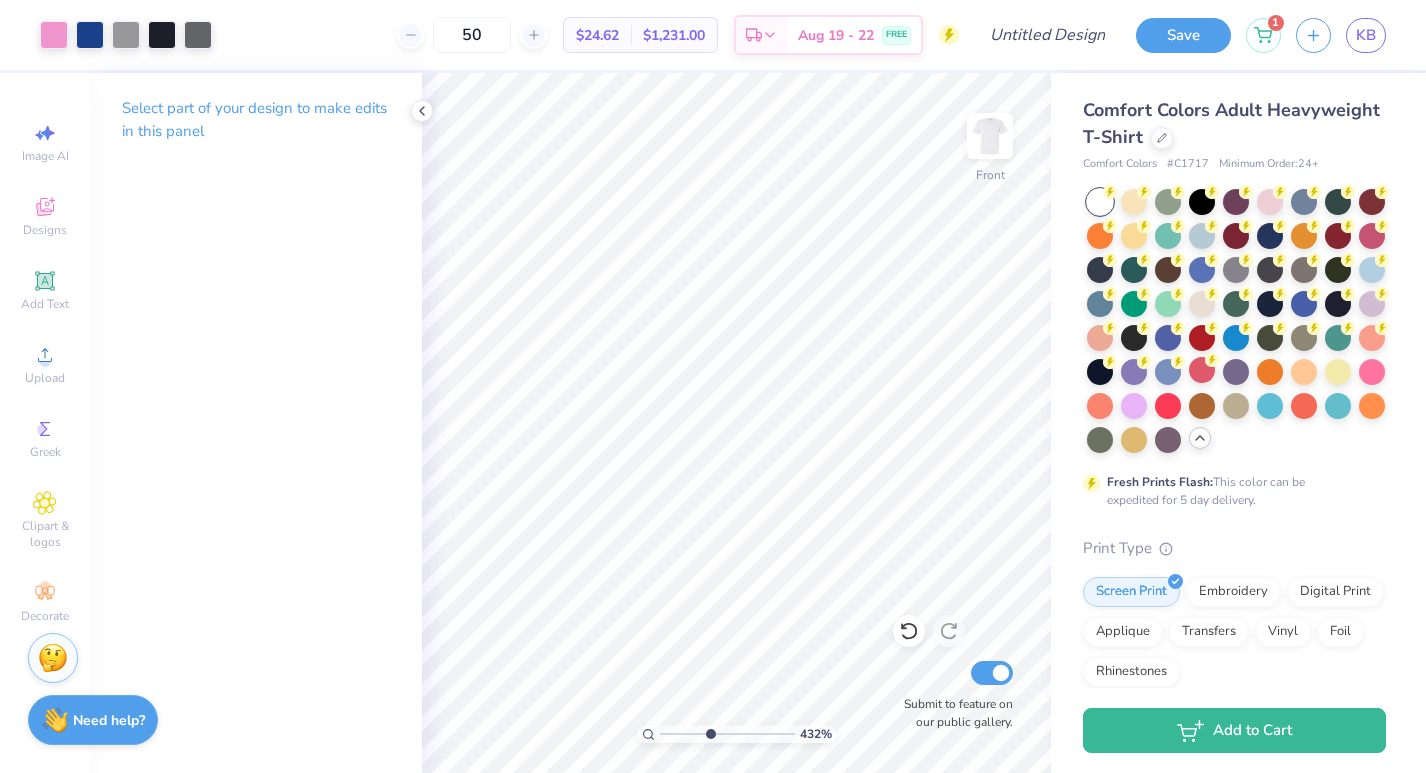 drag, startPoint x: 665, startPoint y: 734, endPoint x: 709, endPoint y: 726, distance: 44.72136 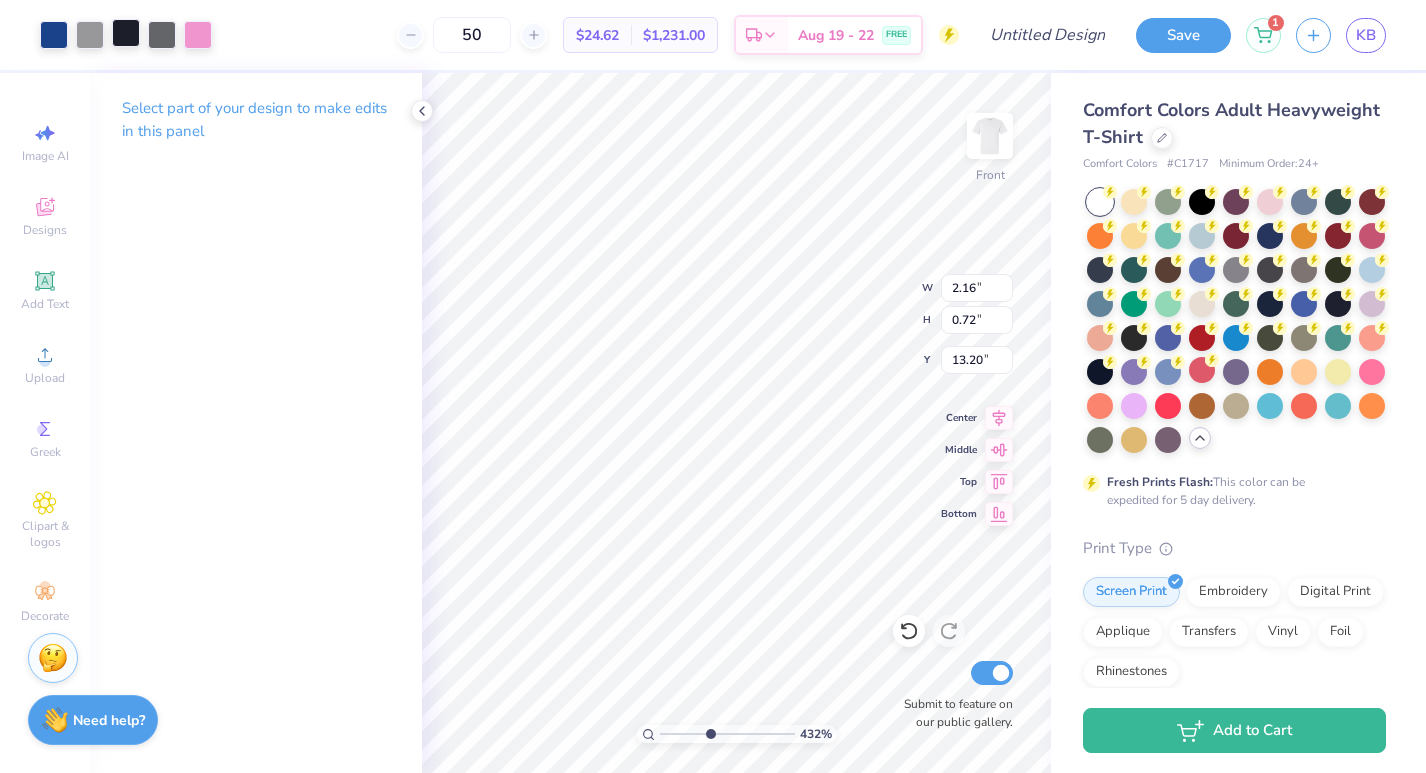 click at bounding box center [126, 33] 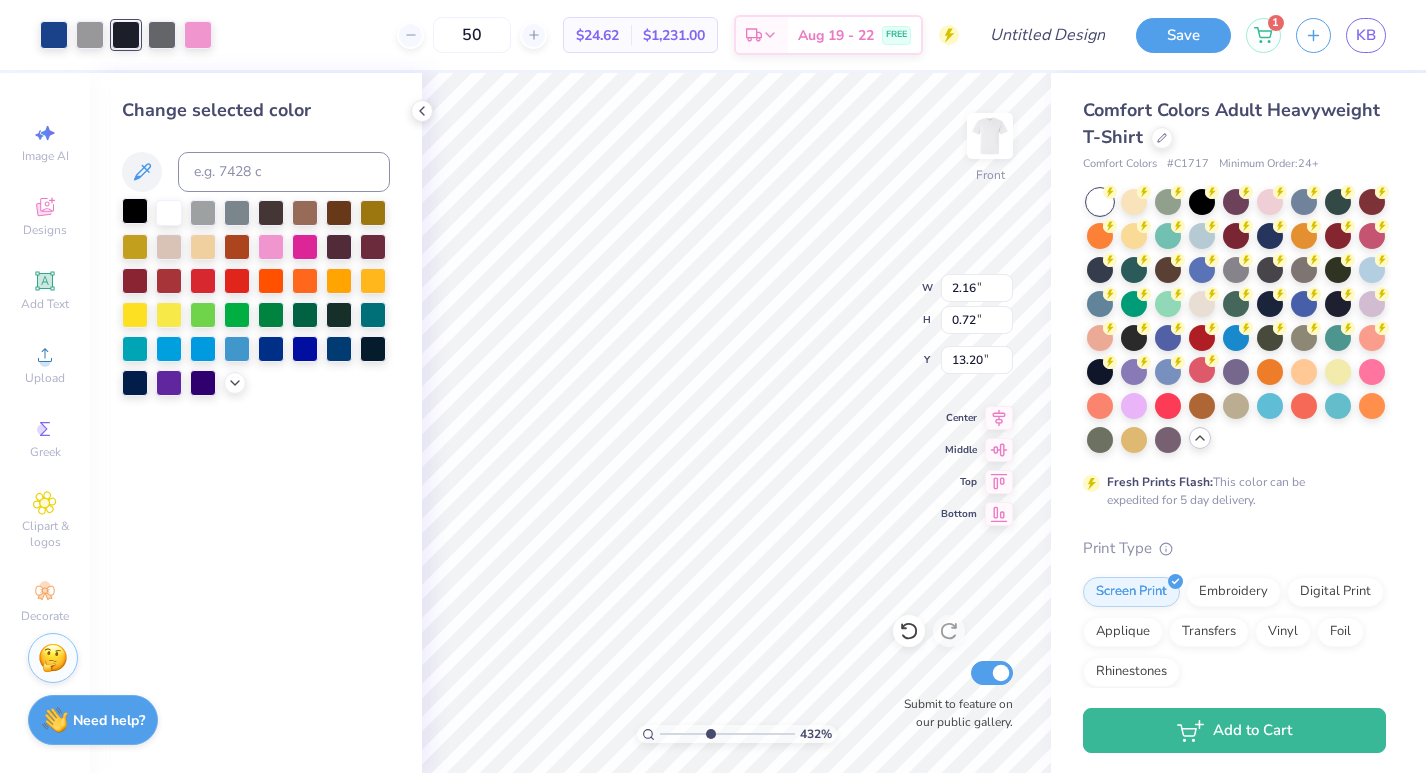 click at bounding box center (135, 211) 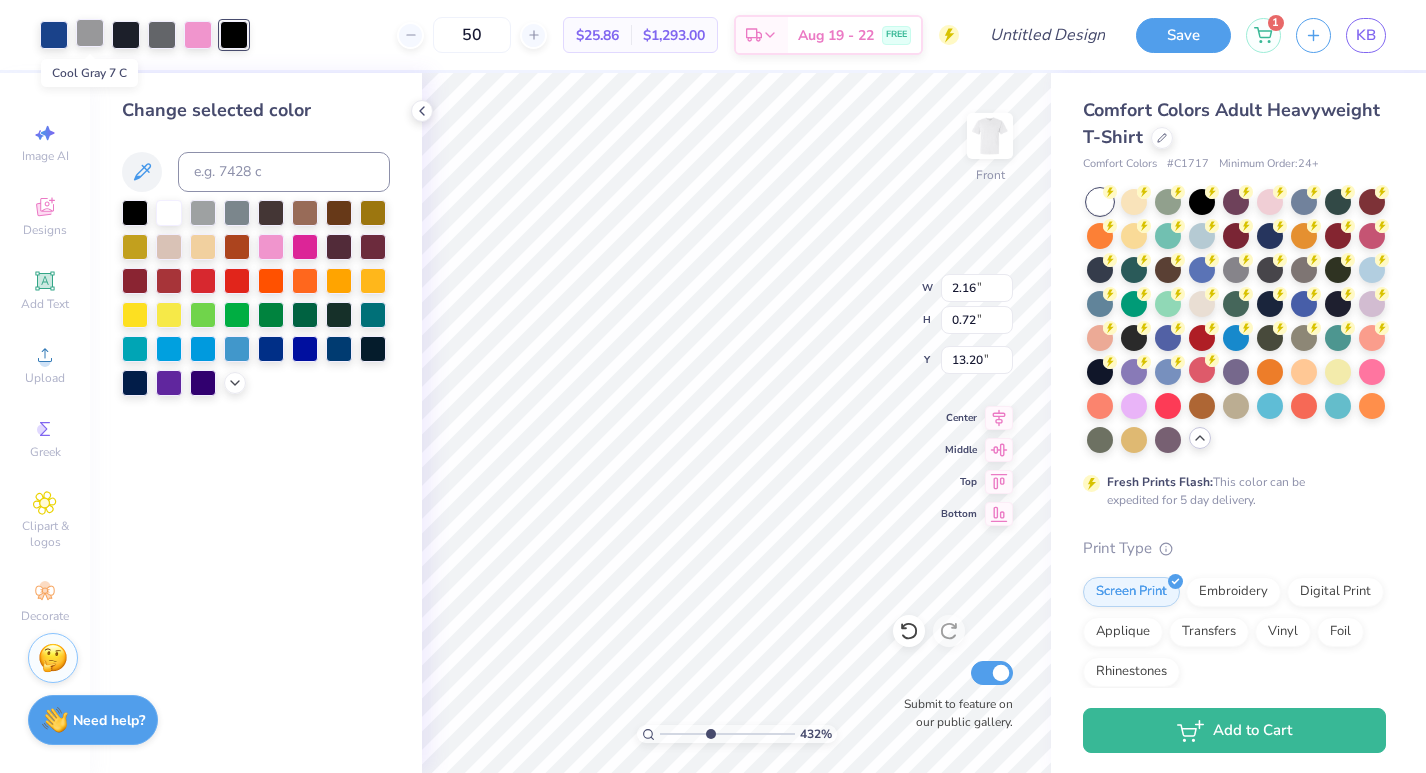 click at bounding box center (90, 33) 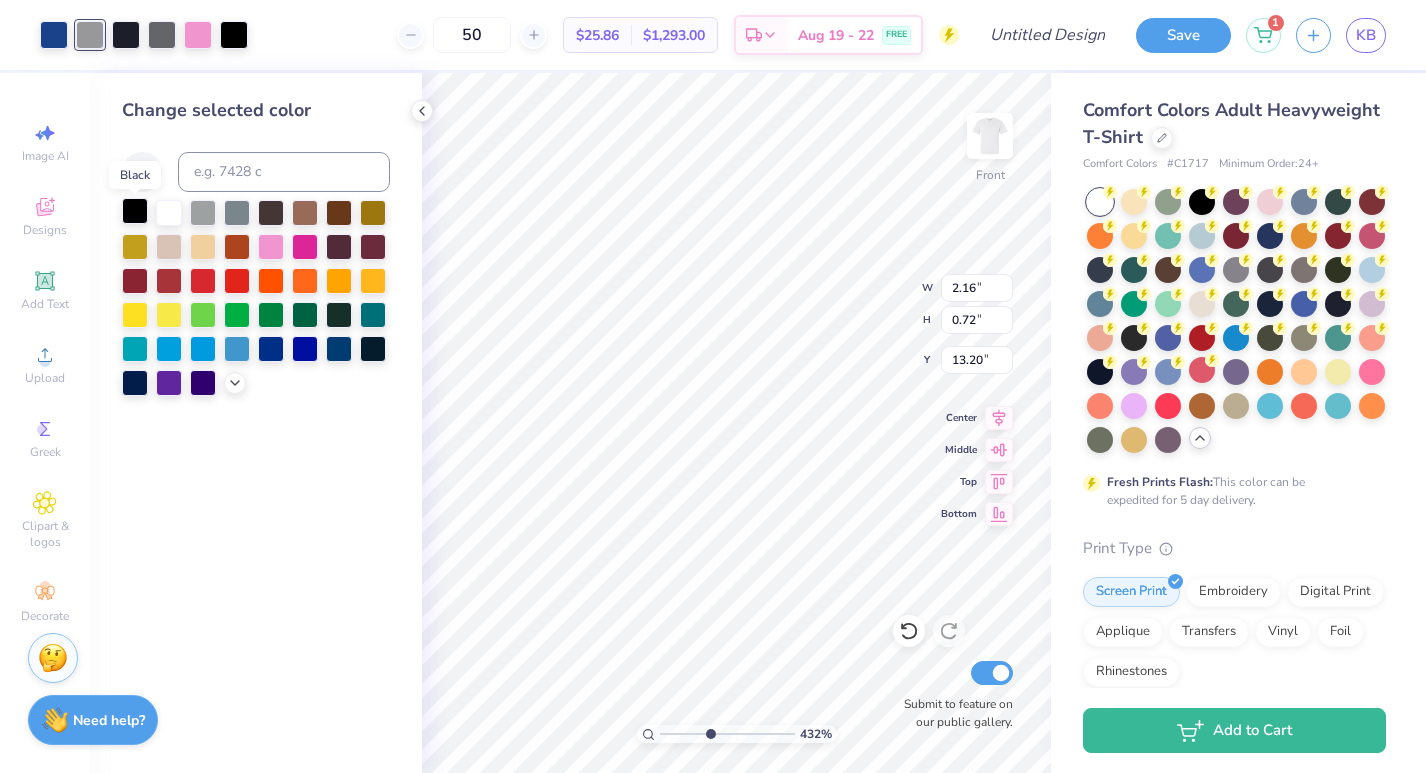 click at bounding box center (135, 211) 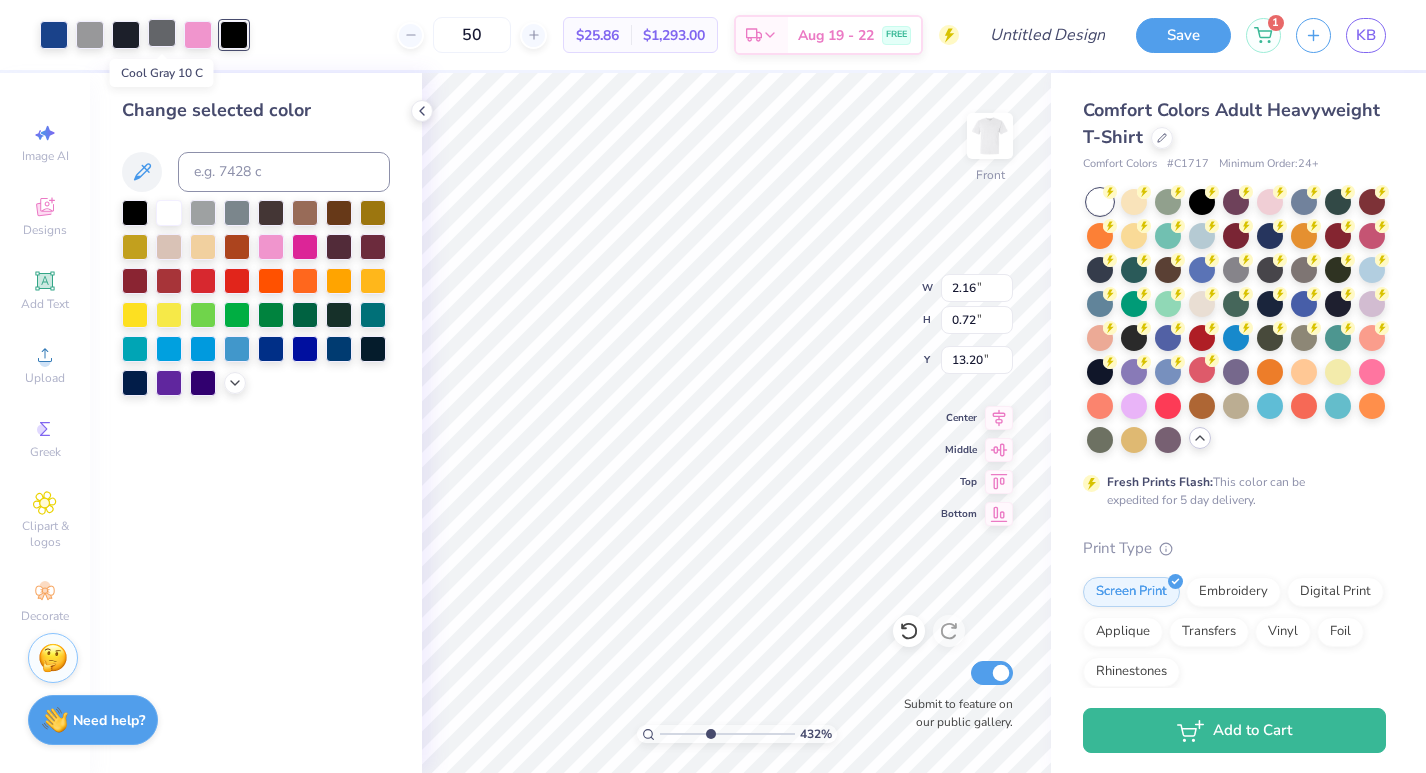 click at bounding box center [162, 33] 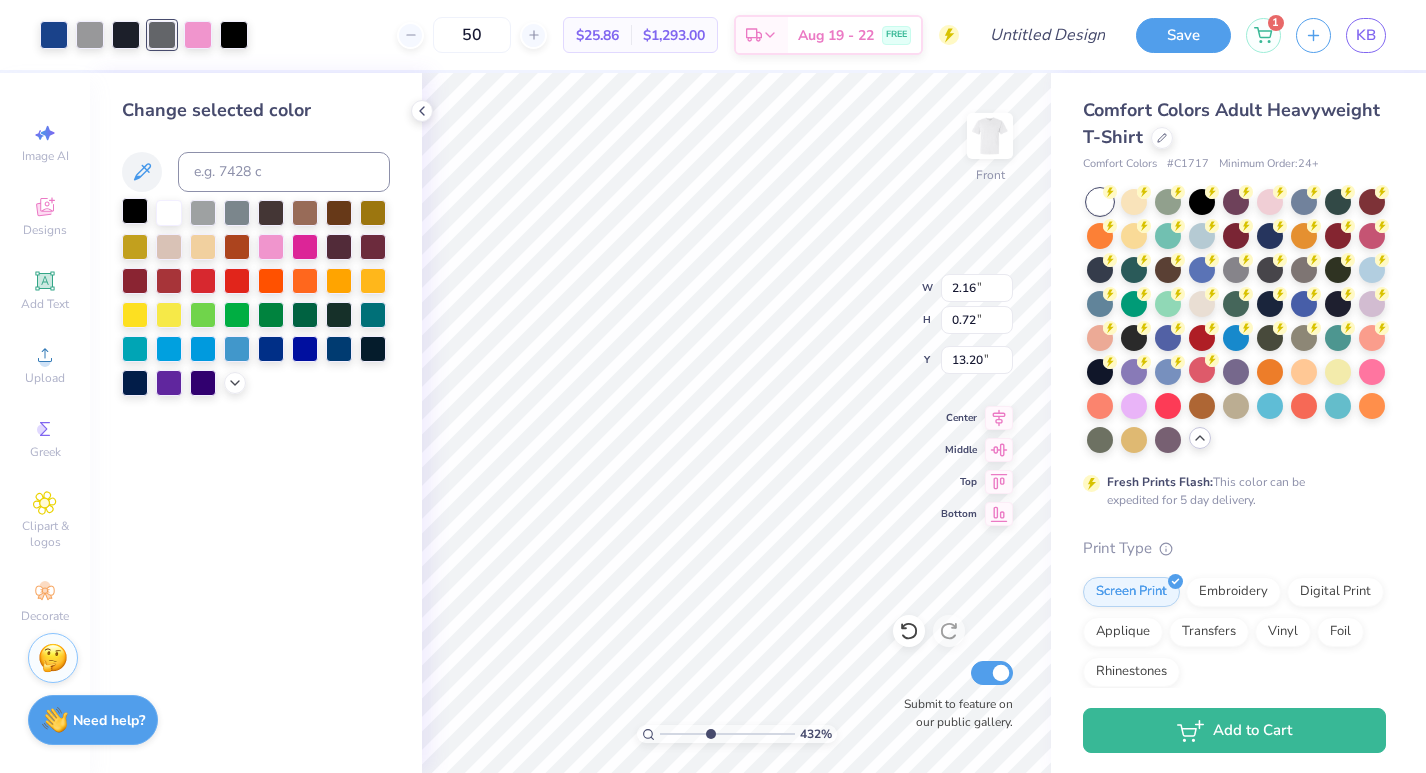 click at bounding box center (135, 211) 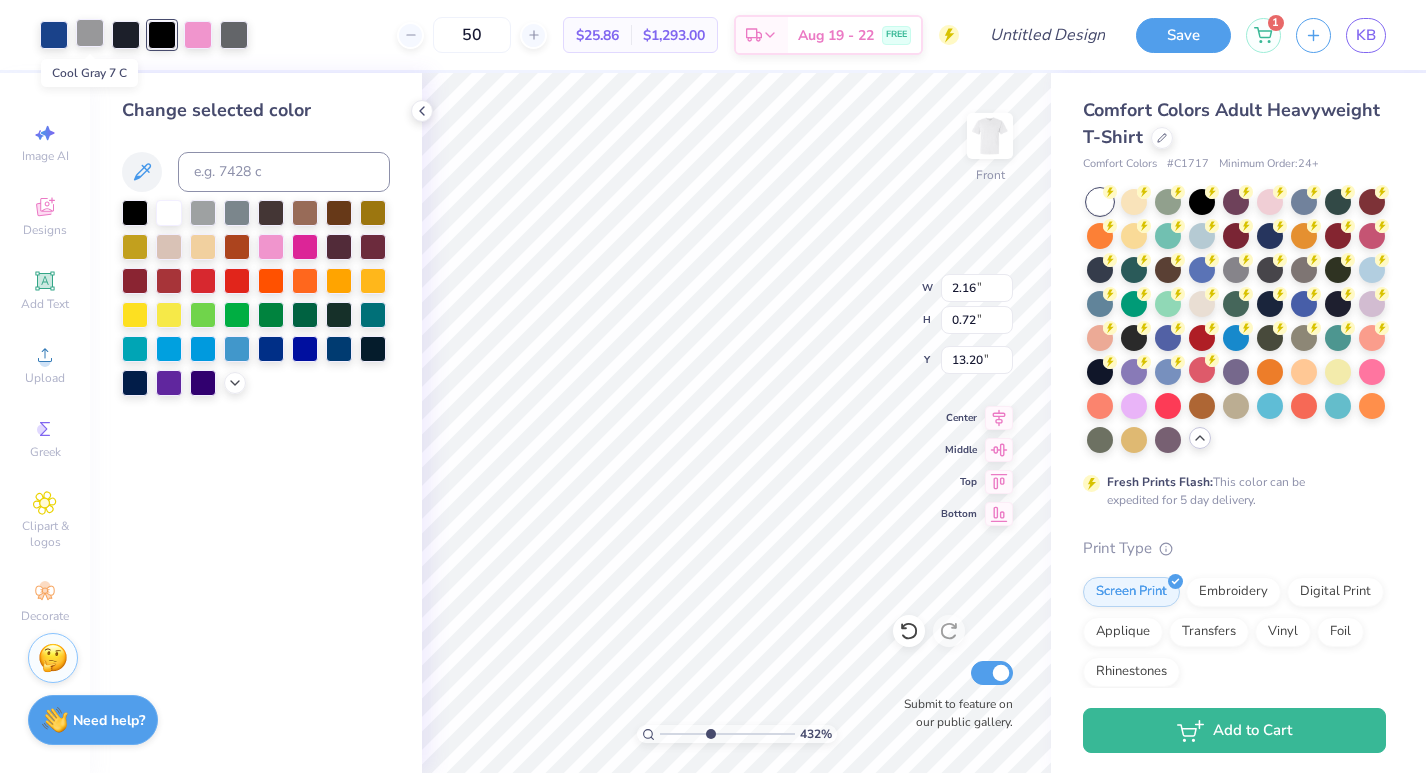 click at bounding box center [90, 33] 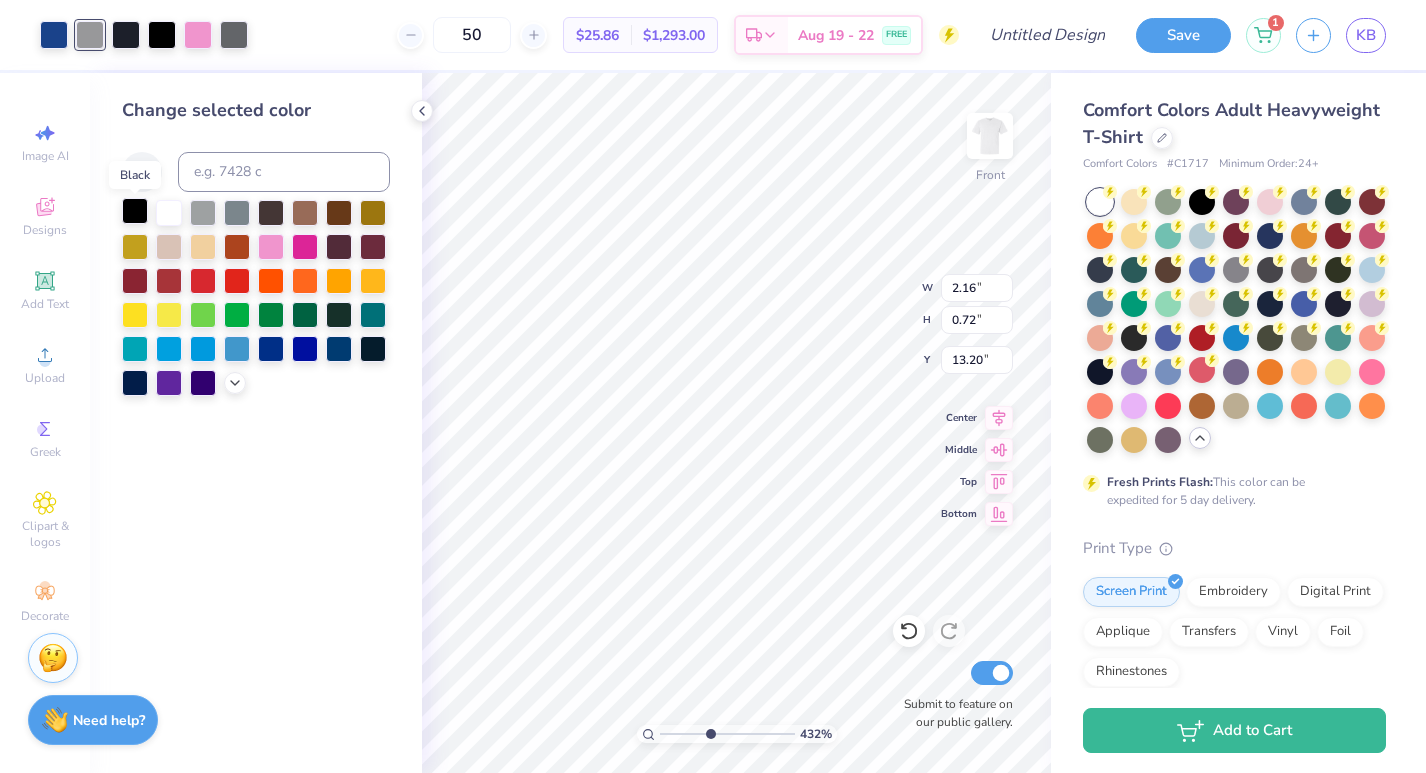 click at bounding box center (135, 211) 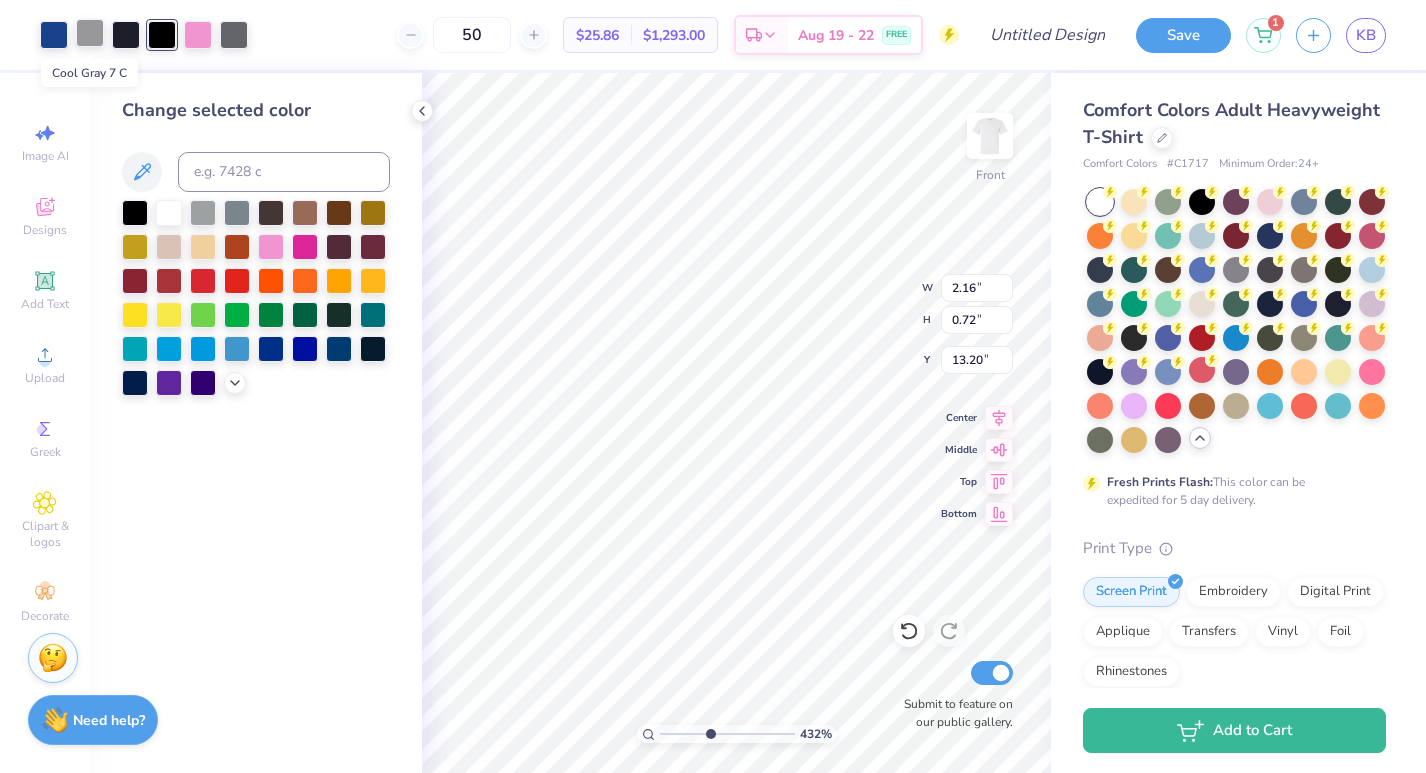 click at bounding box center [90, 33] 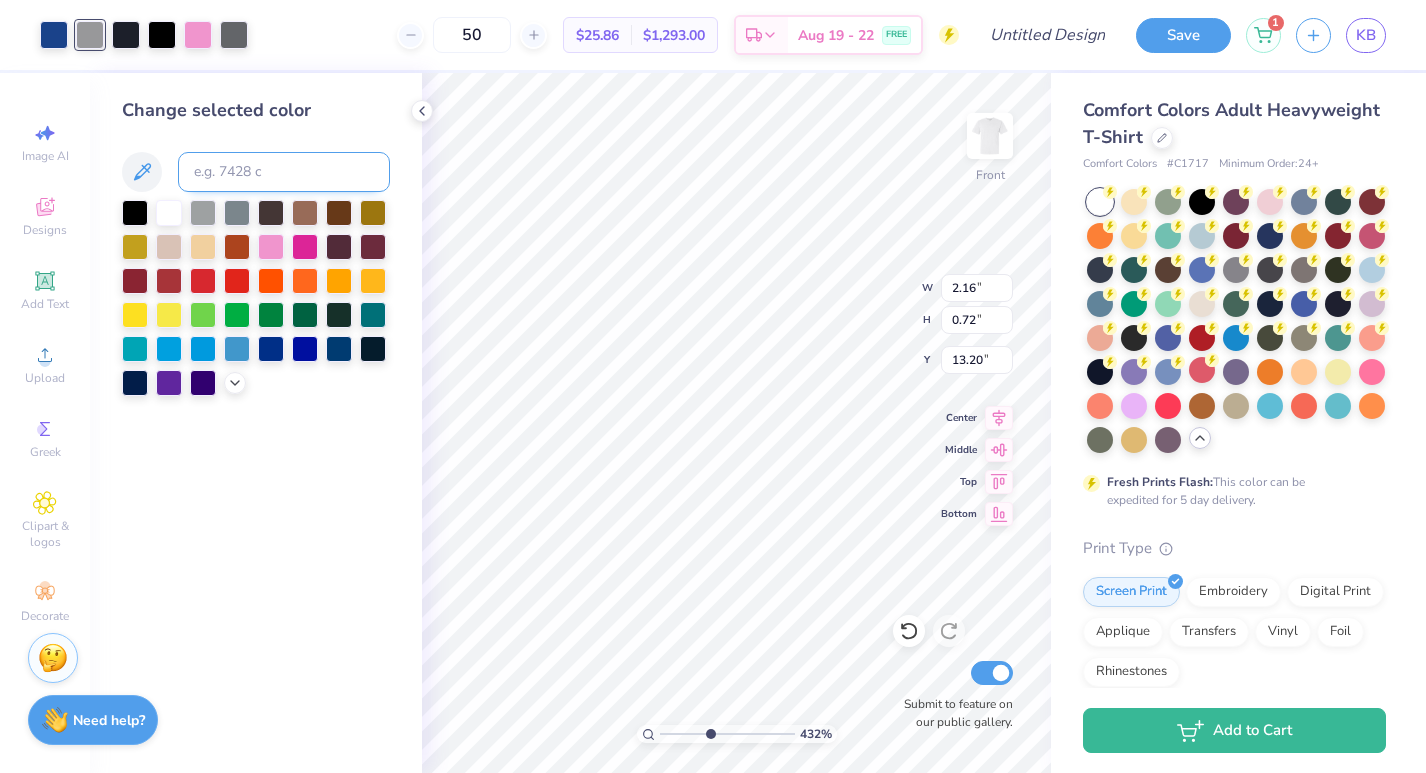 click at bounding box center (284, 172) 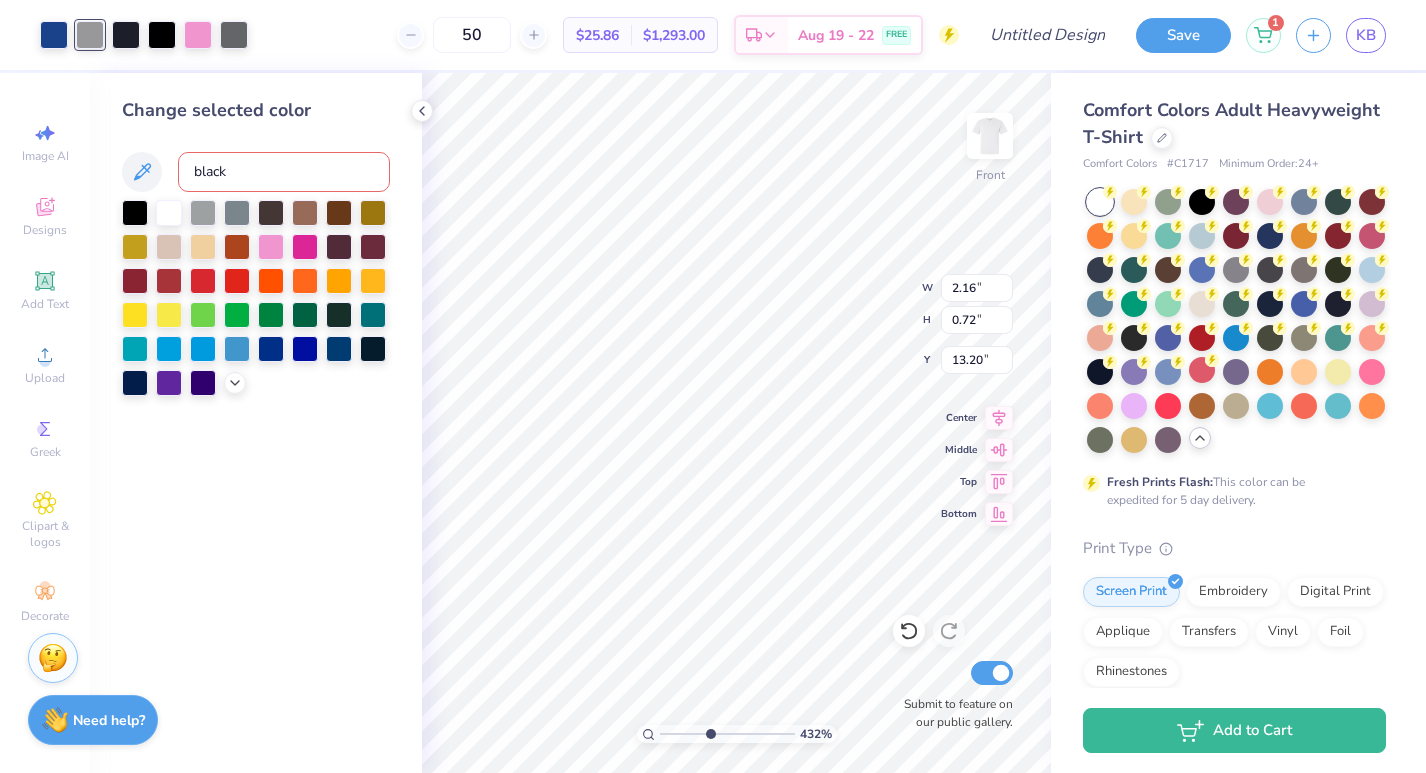 type on "black" 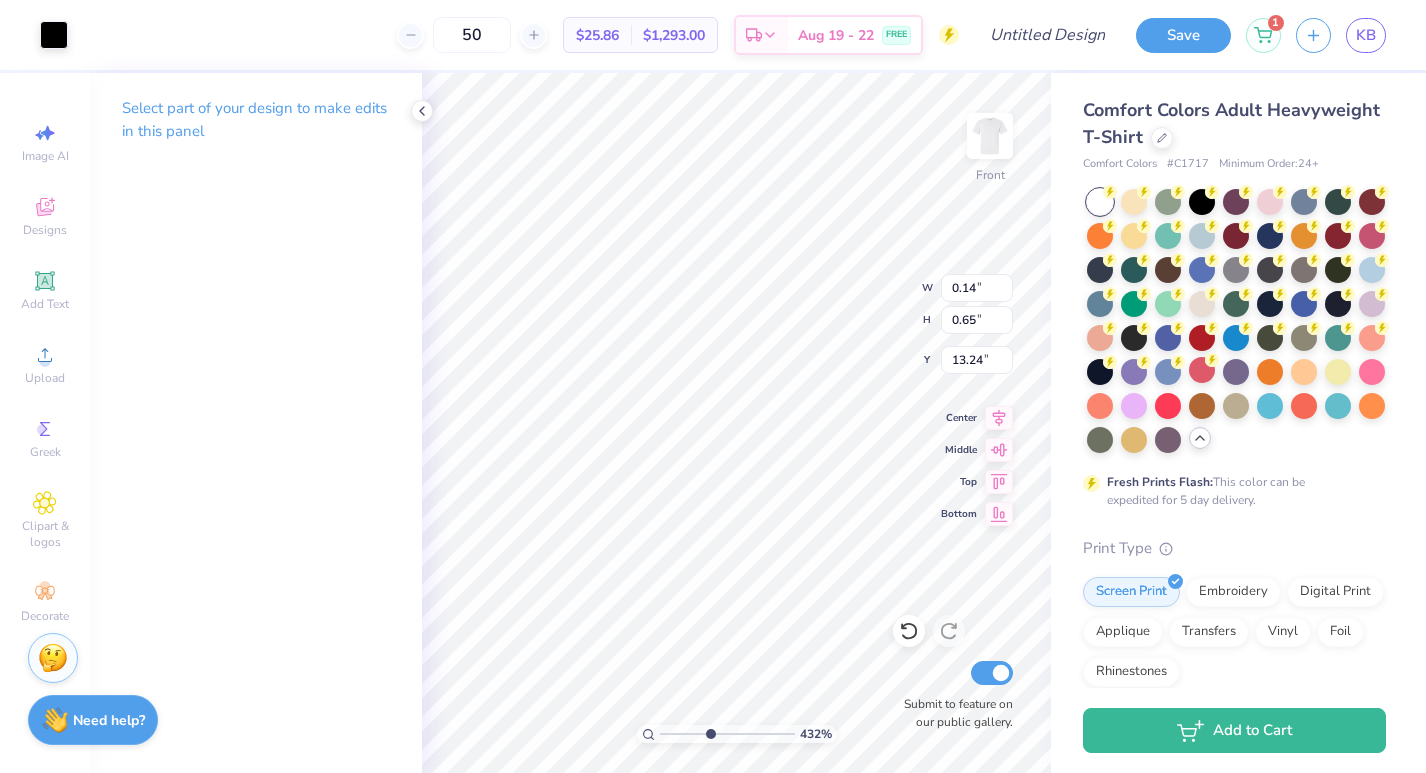 type on "0.25" 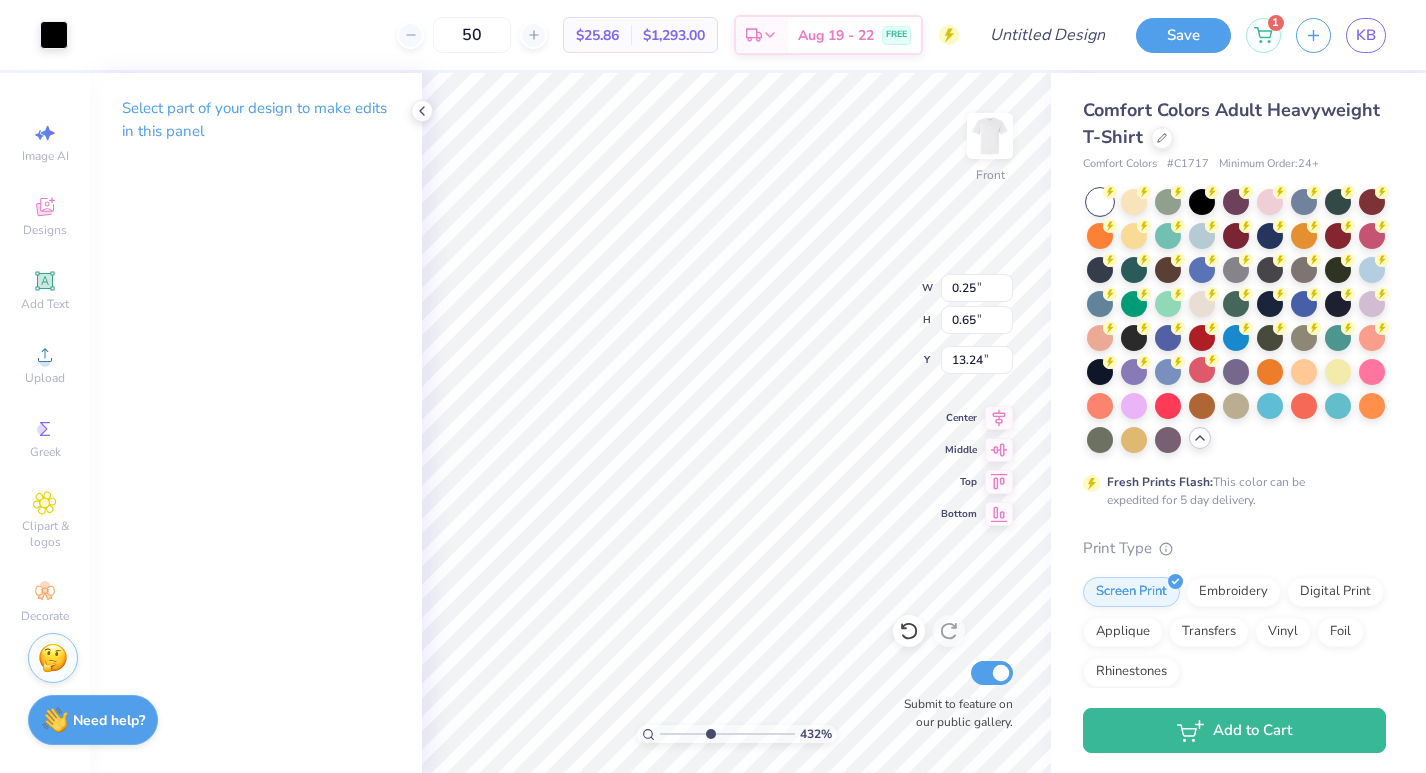 type on "0.60" 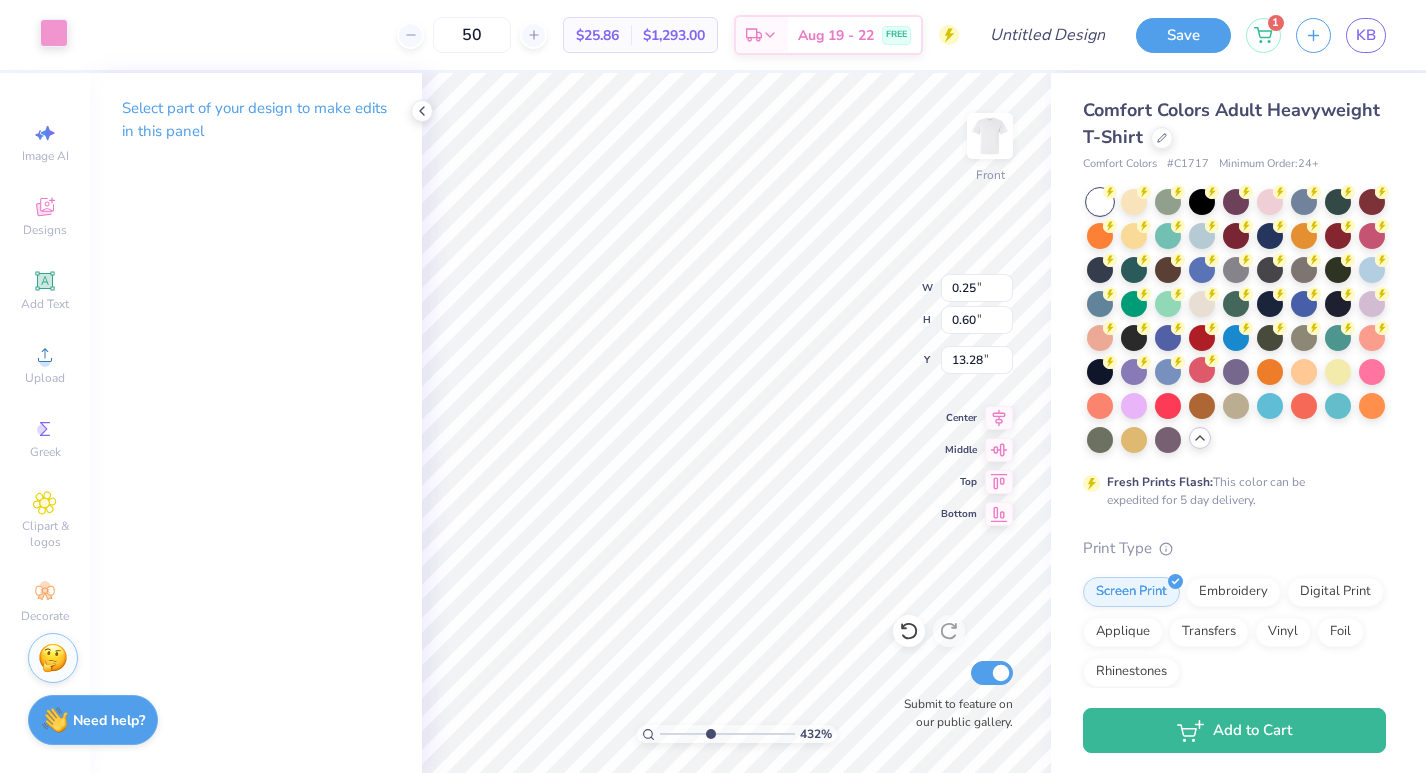 click at bounding box center (54, 33) 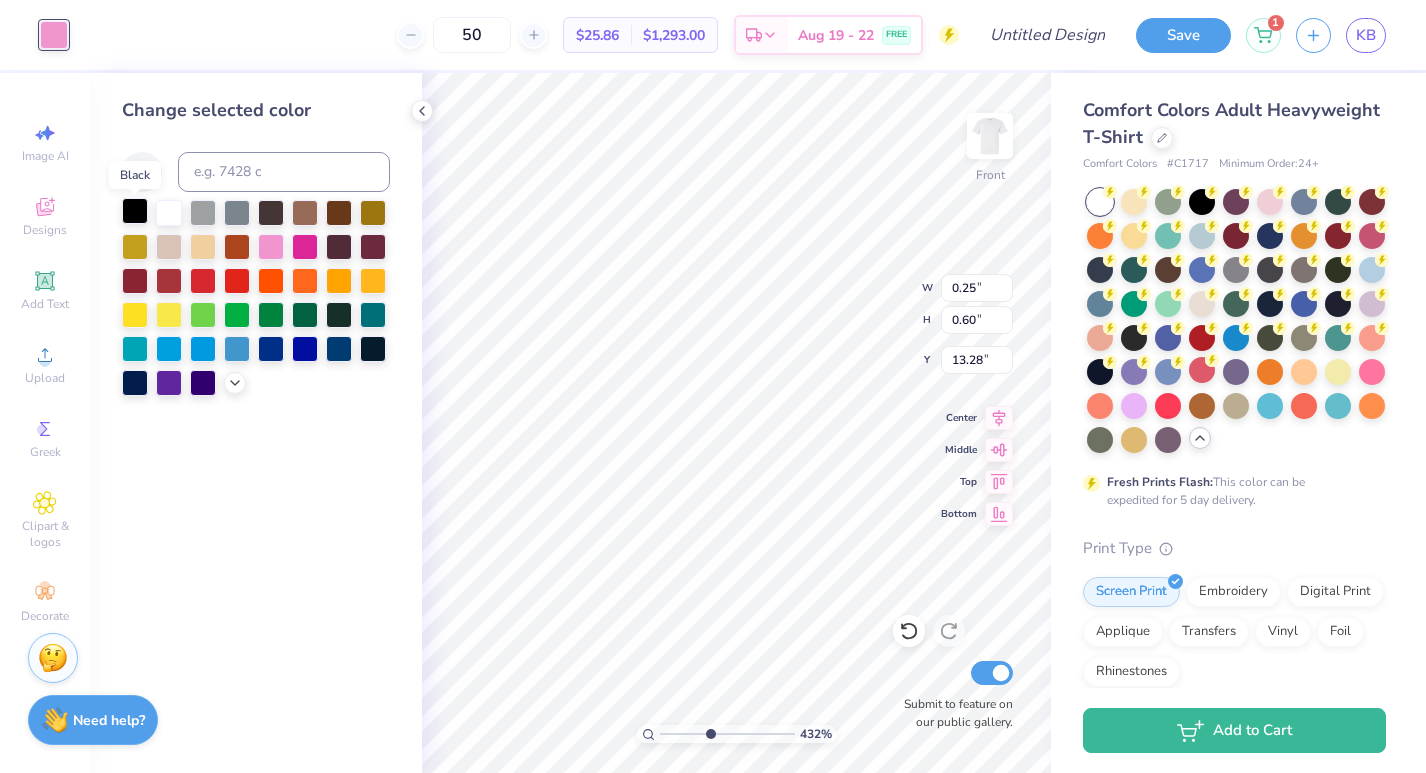 click at bounding box center (135, 211) 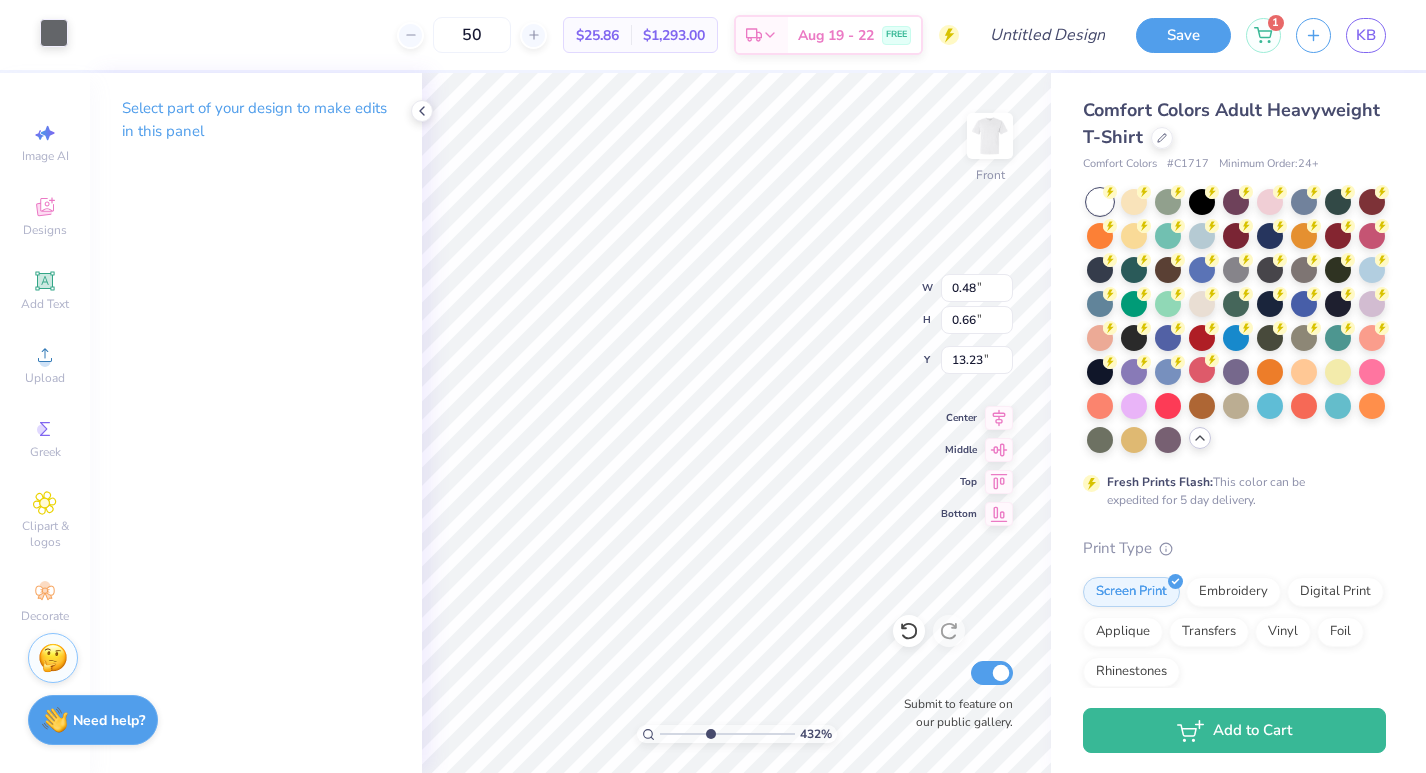click at bounding box center [54, 33] 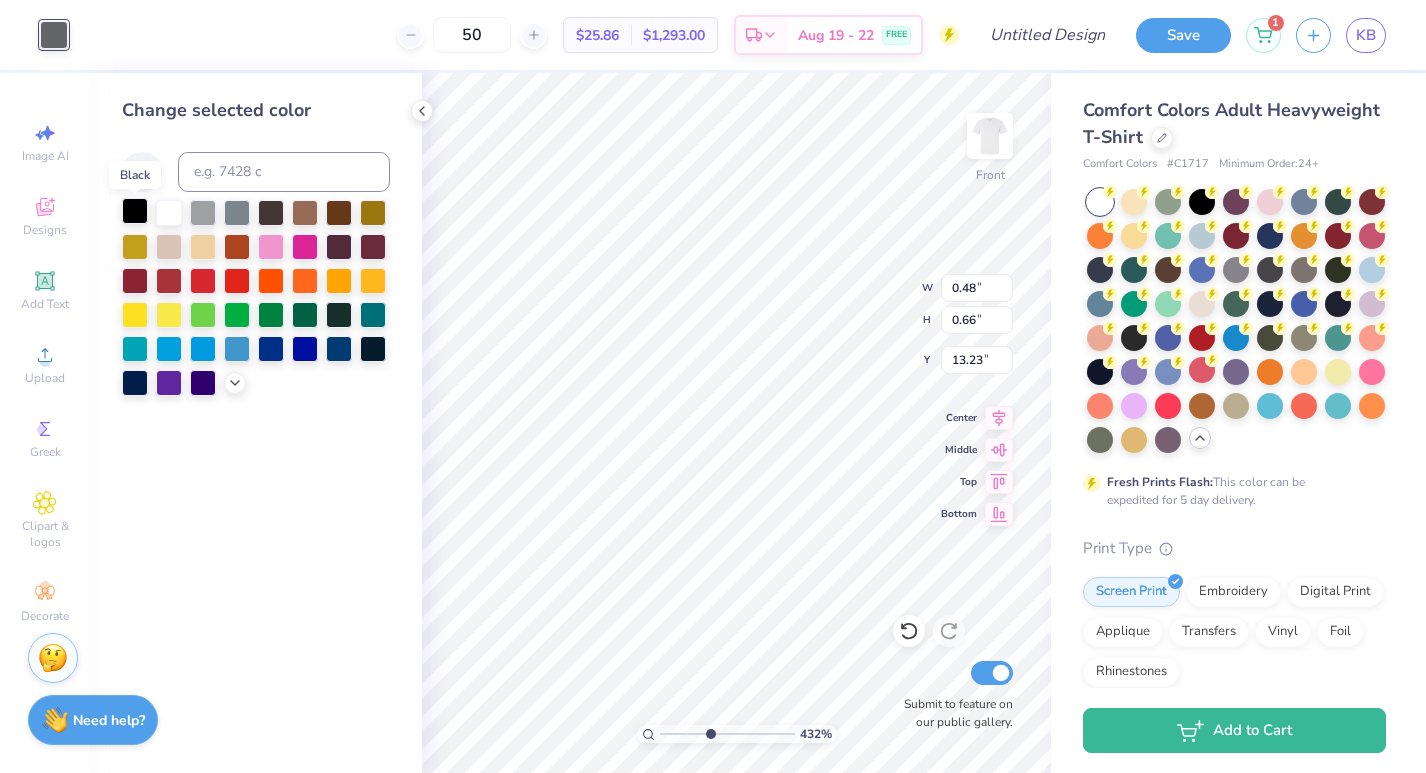 click at bounding box center (135, 211) 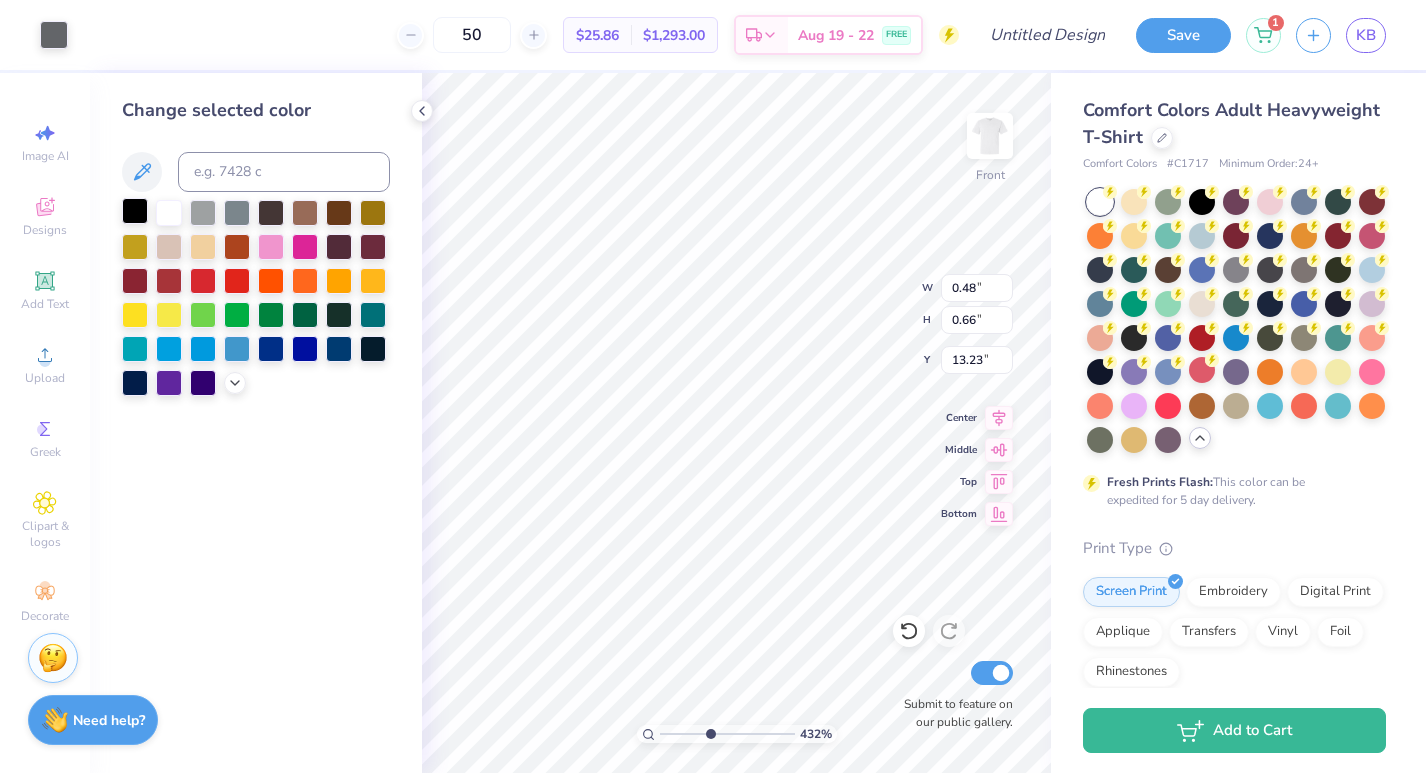 click at bounding box center [135, 211] 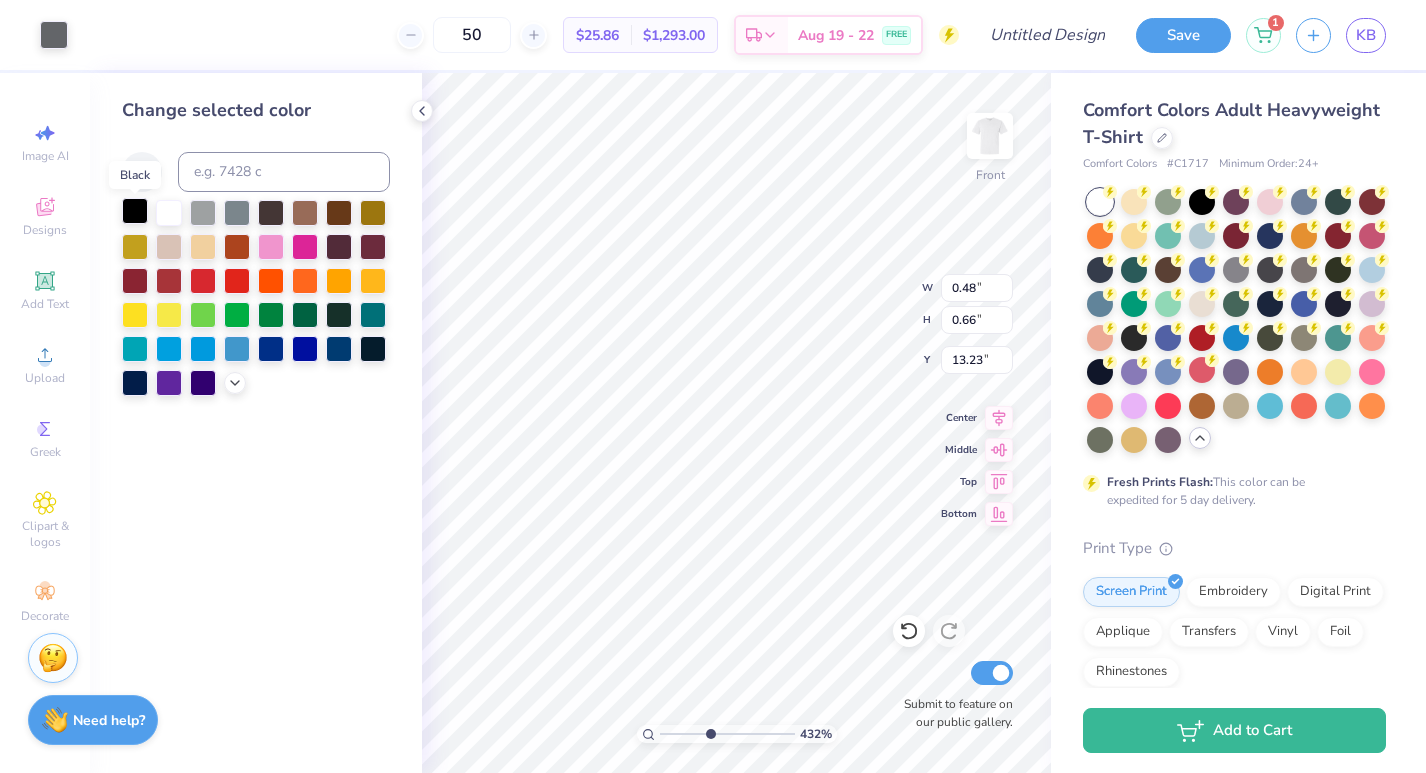 click at bounding box center (135, 211) 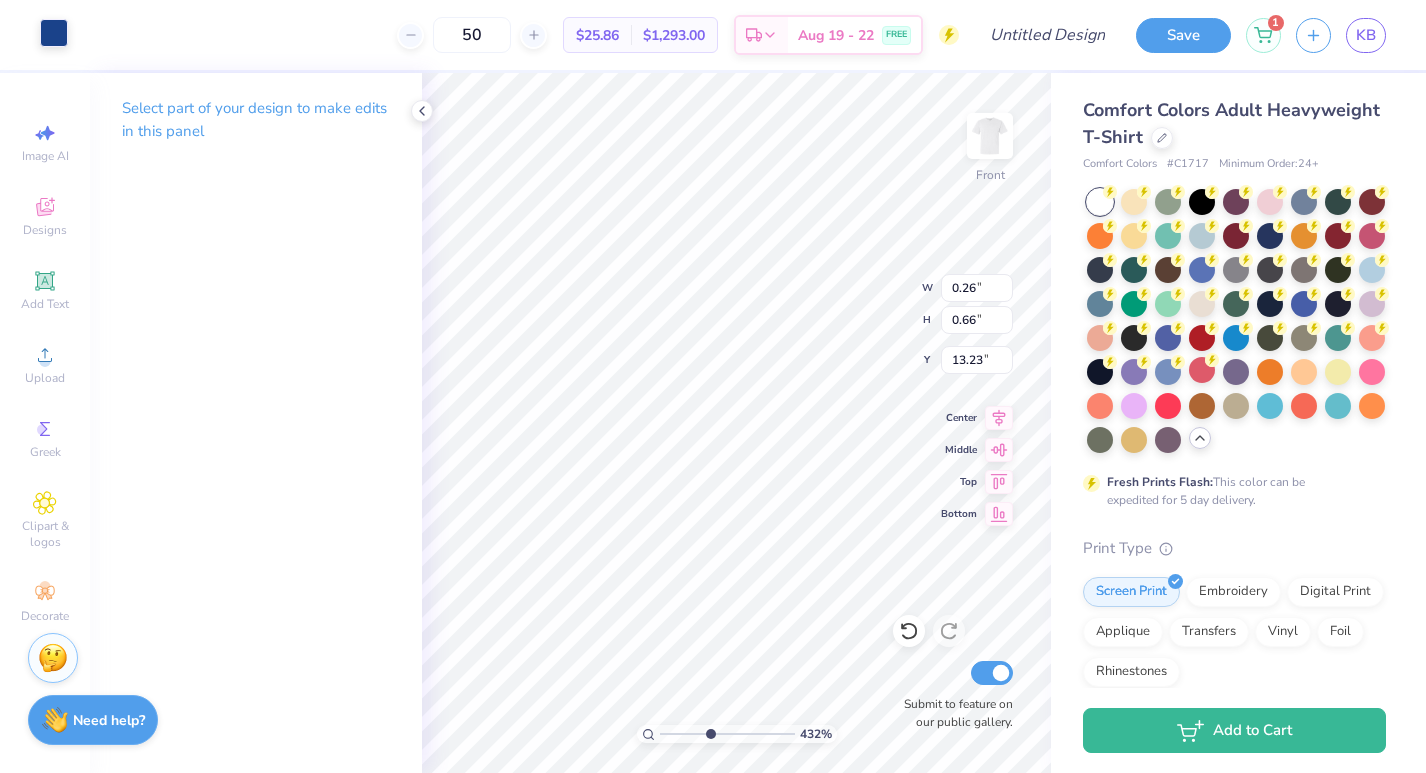 click at bounding box center (54, 33) 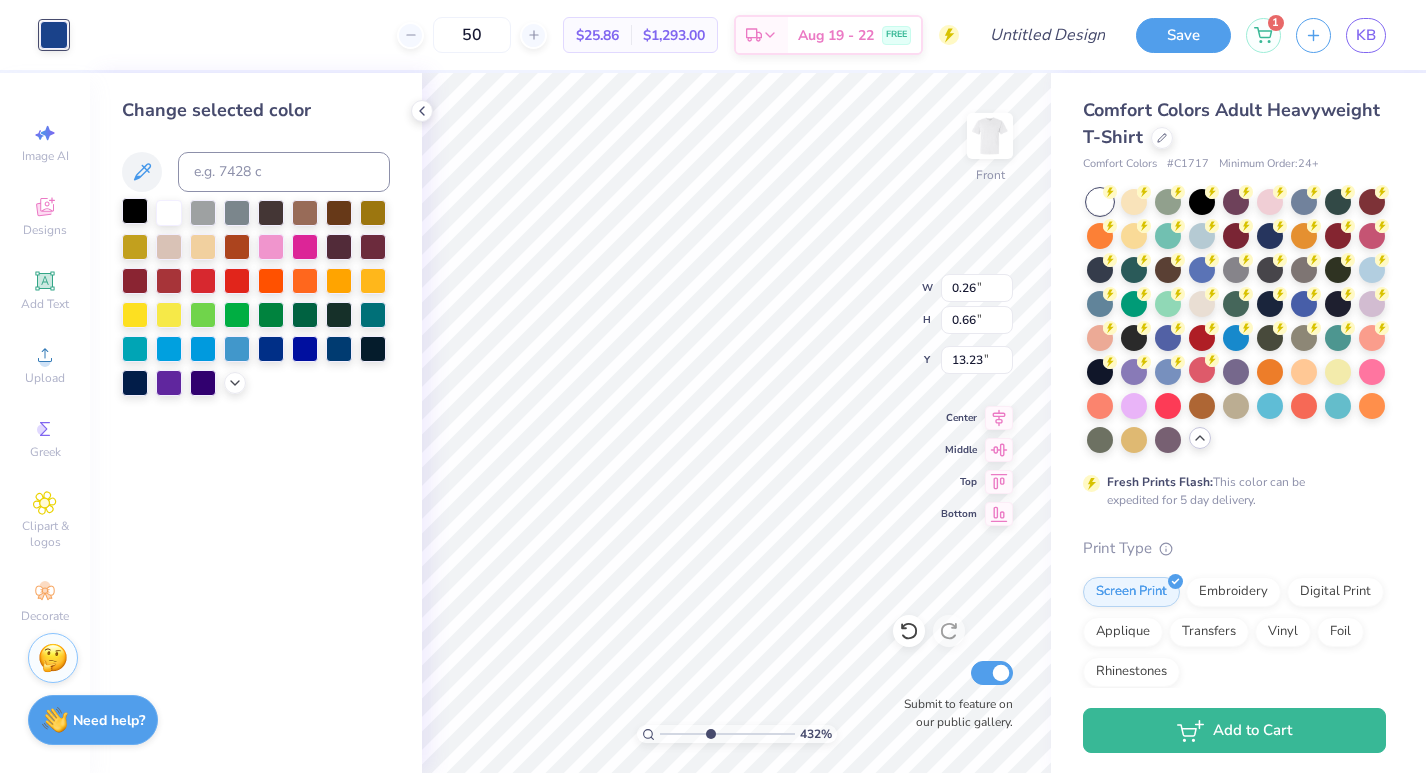 click at bounding box center [135, 211] 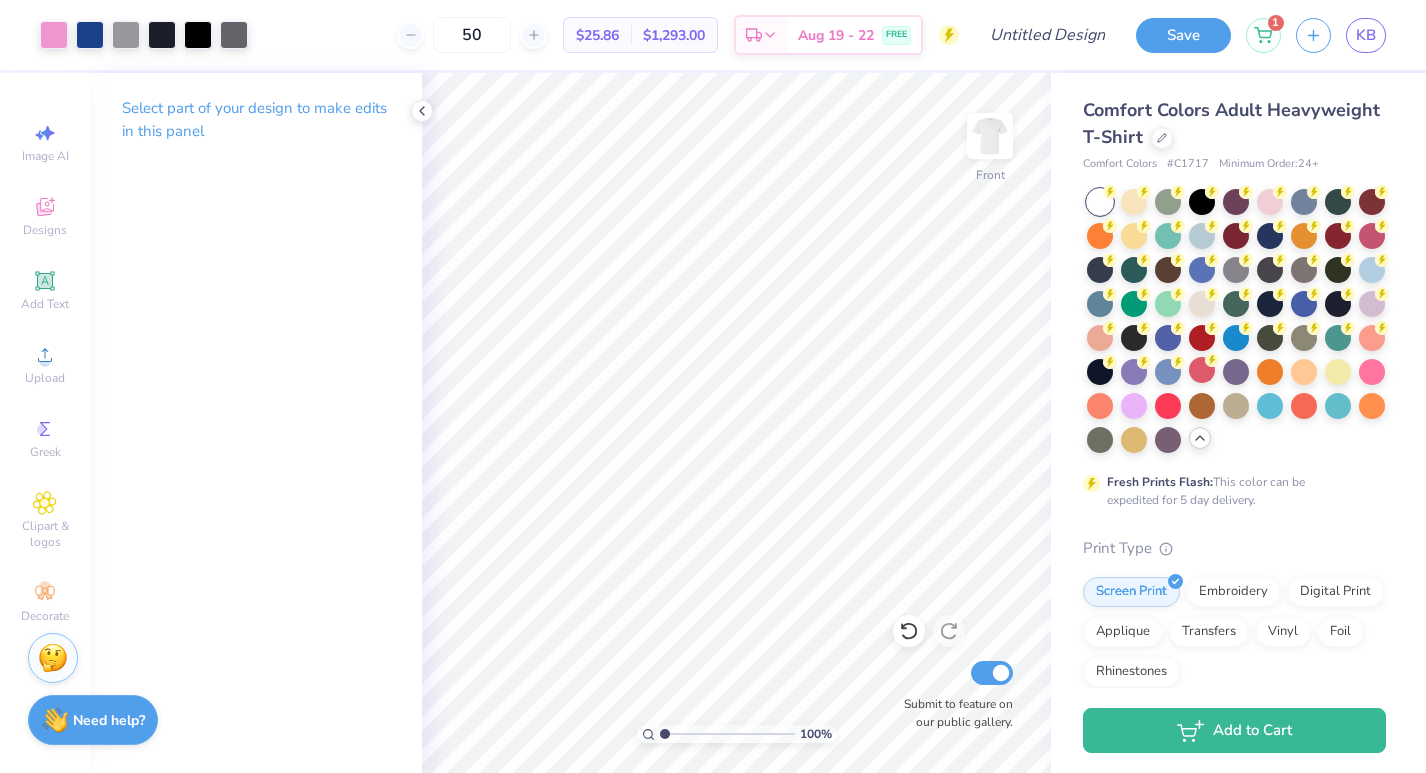 drag, startPoint x: 713, startPoint y: 733, endPoint x: 578, endPoint y: 730, distance: 135.03333 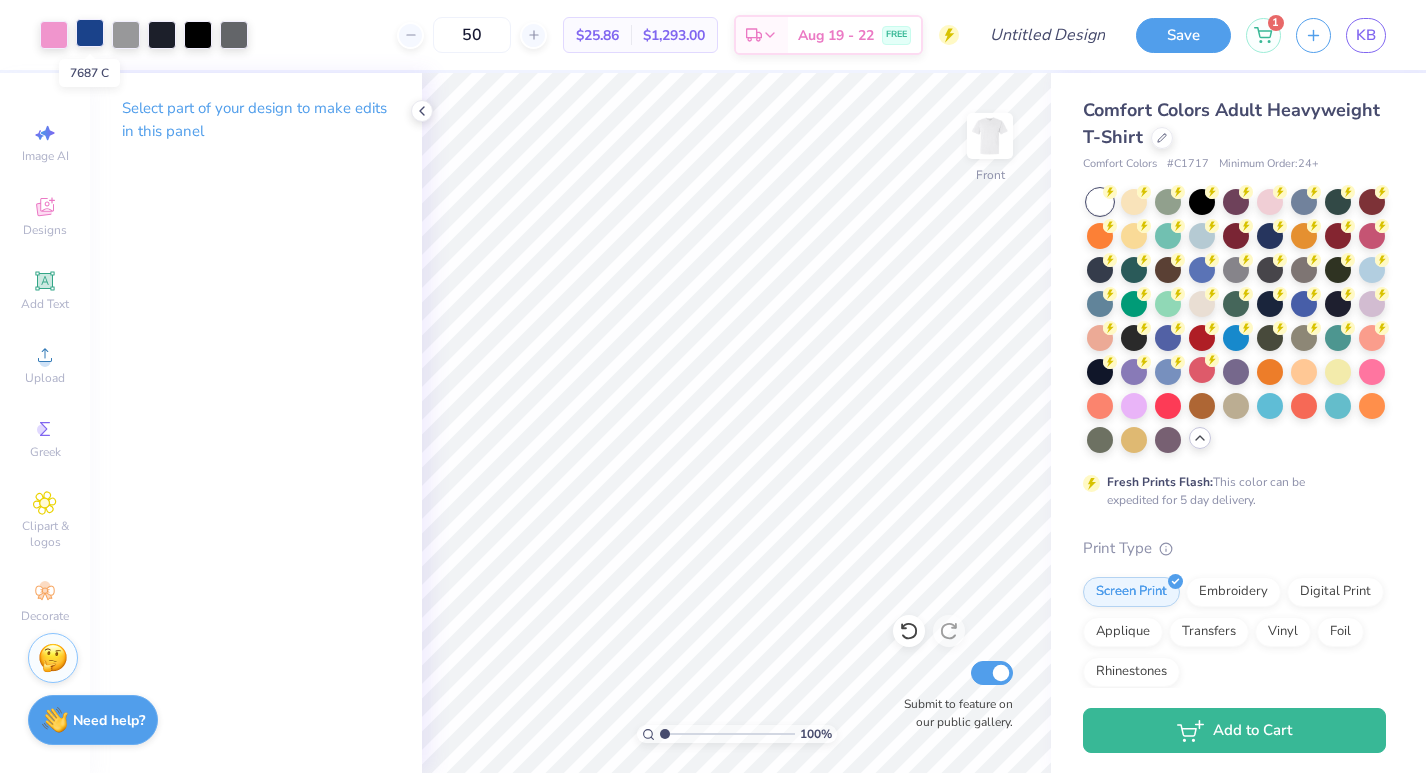 click at bounding box center [90, 33] 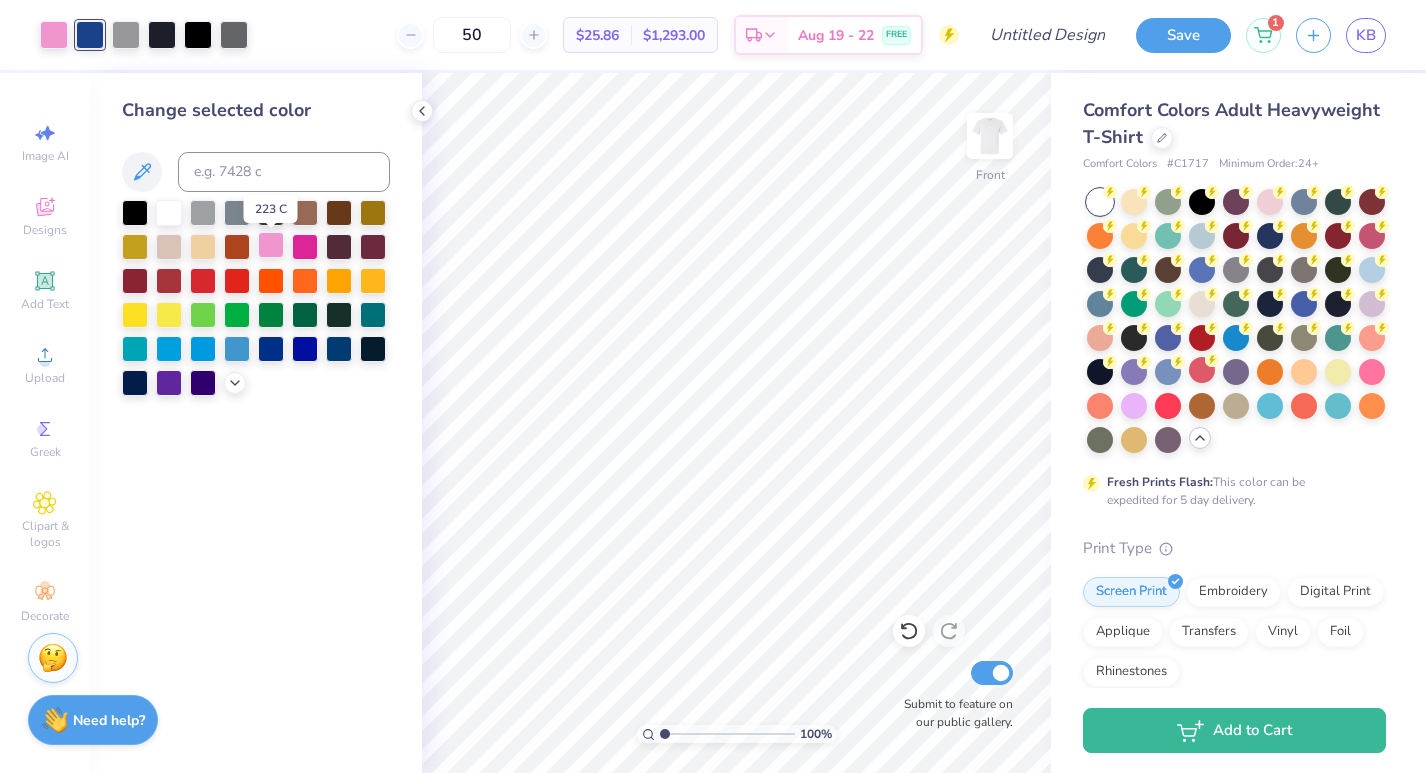 click at bounding box center (271, 245) 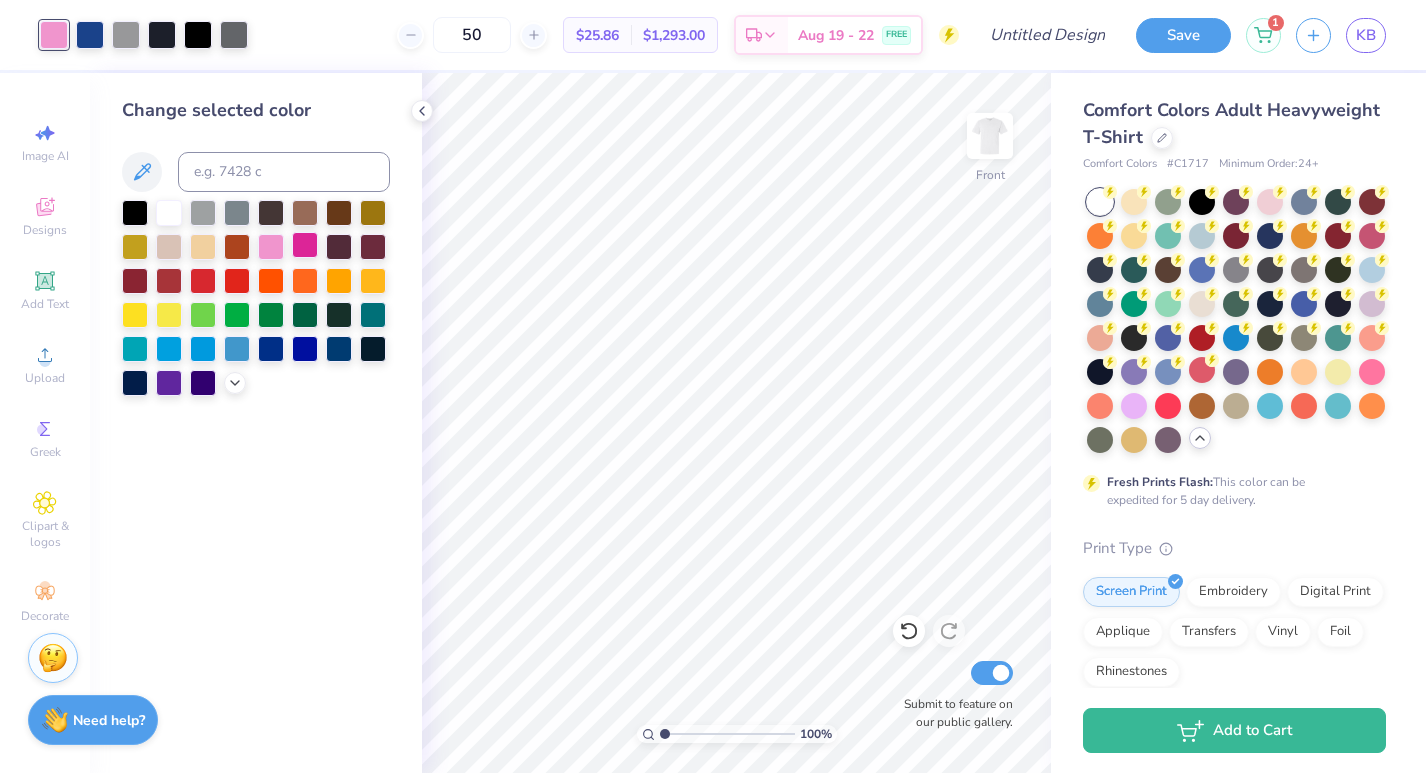click at bounding box center [305, 245] 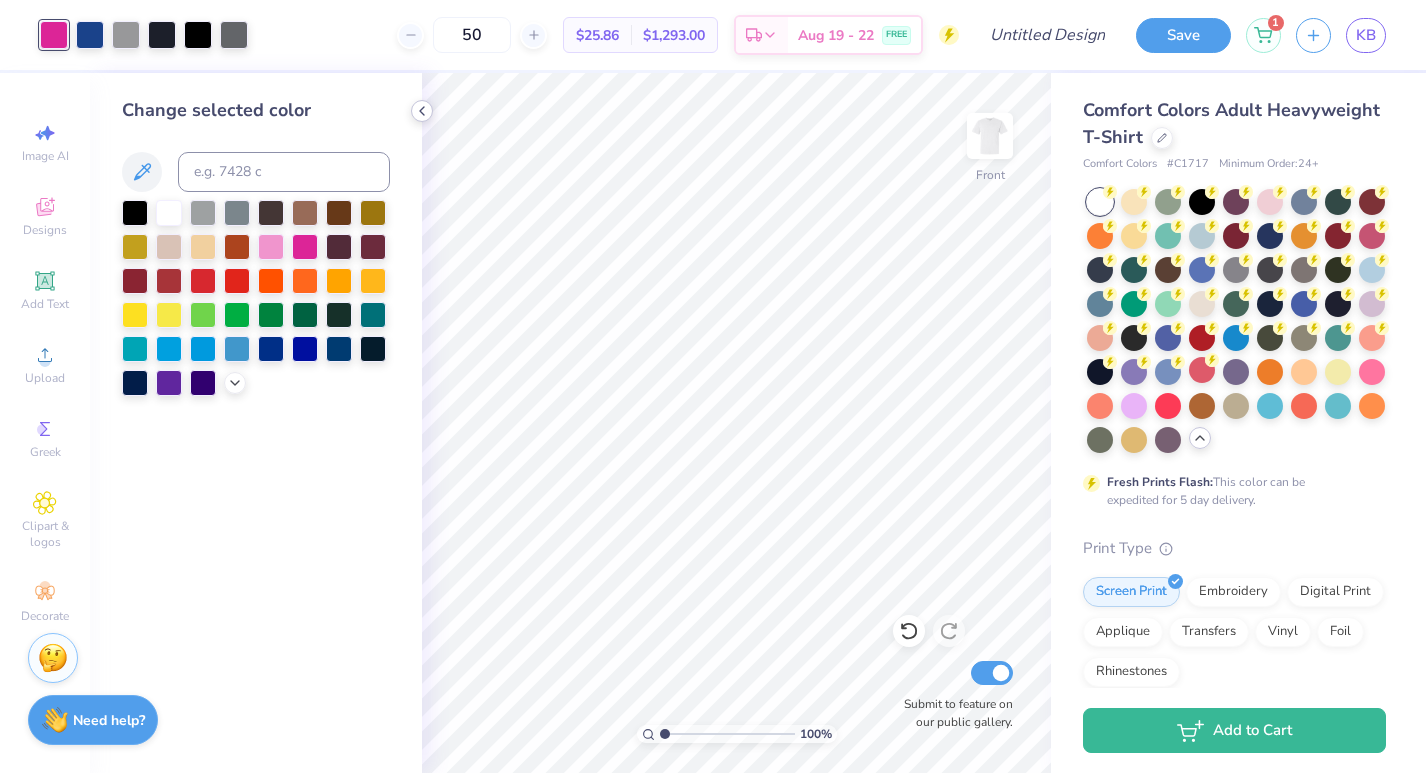 click 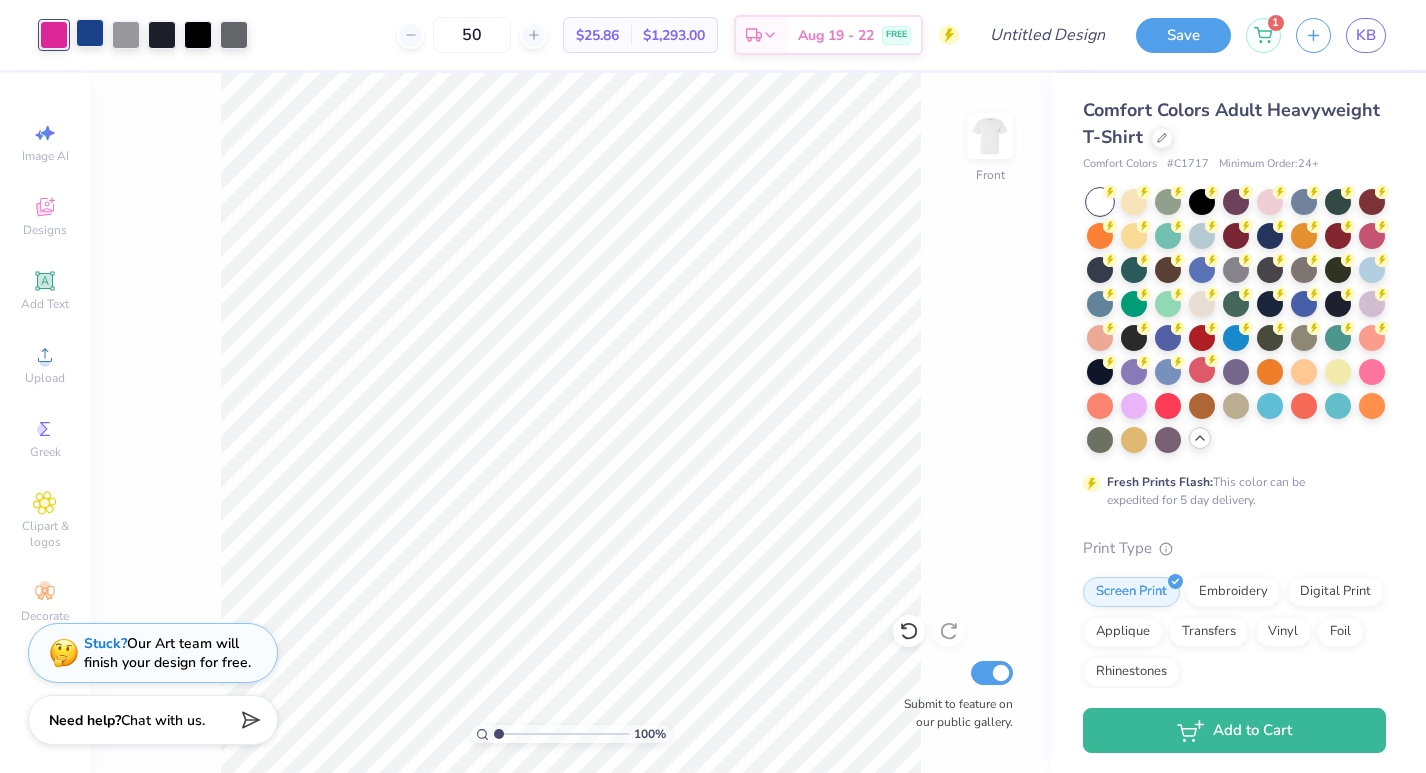 click at bounding box center (90, 33) 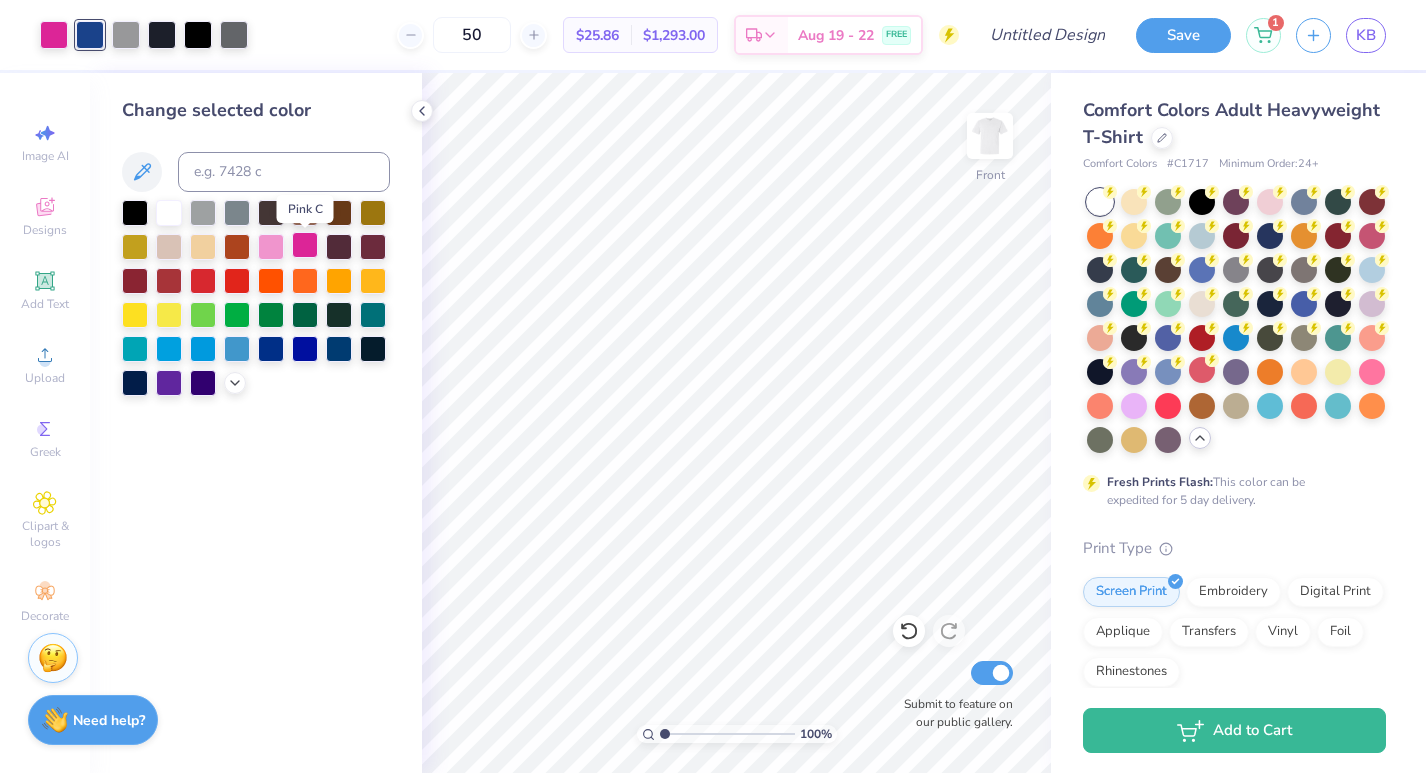 click at bounding box center (305, 245) 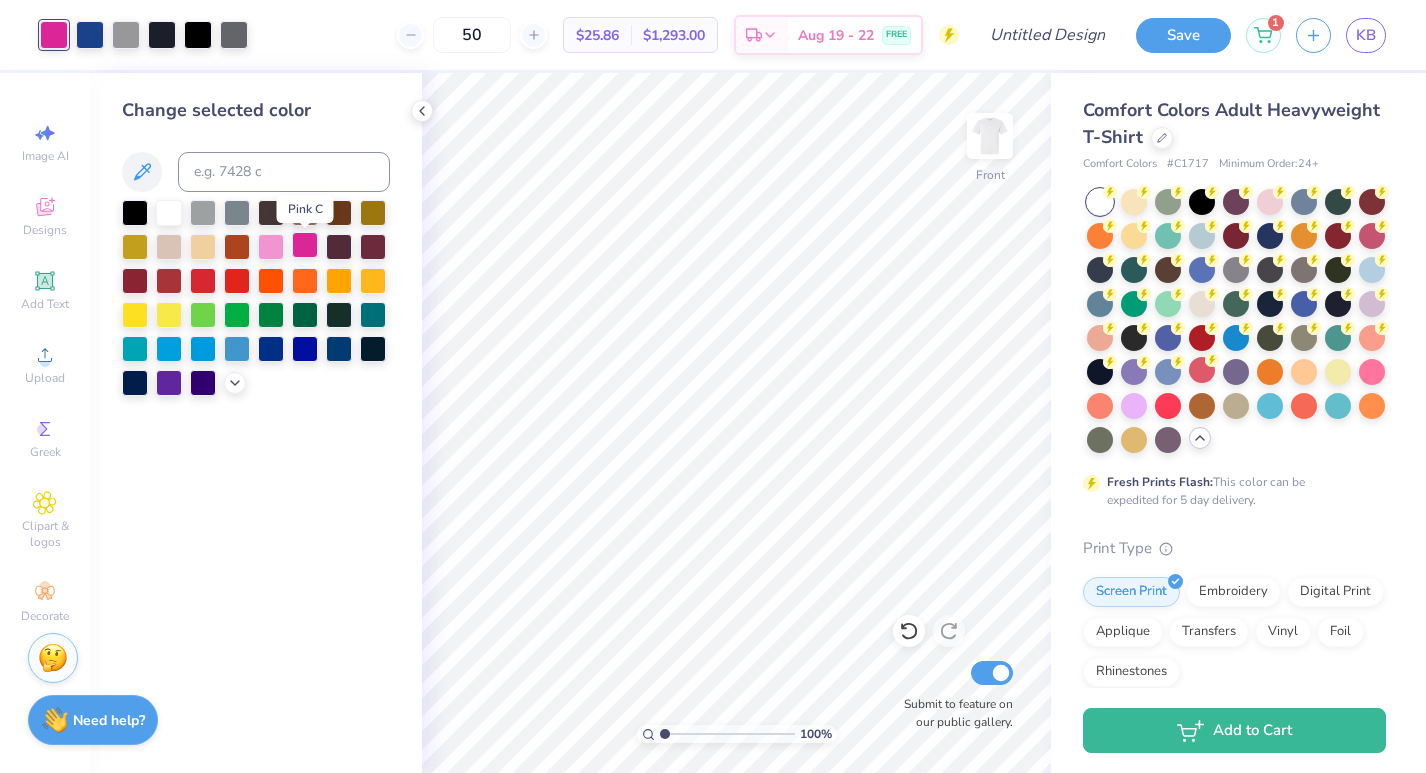click at bounding box center [305, 245] 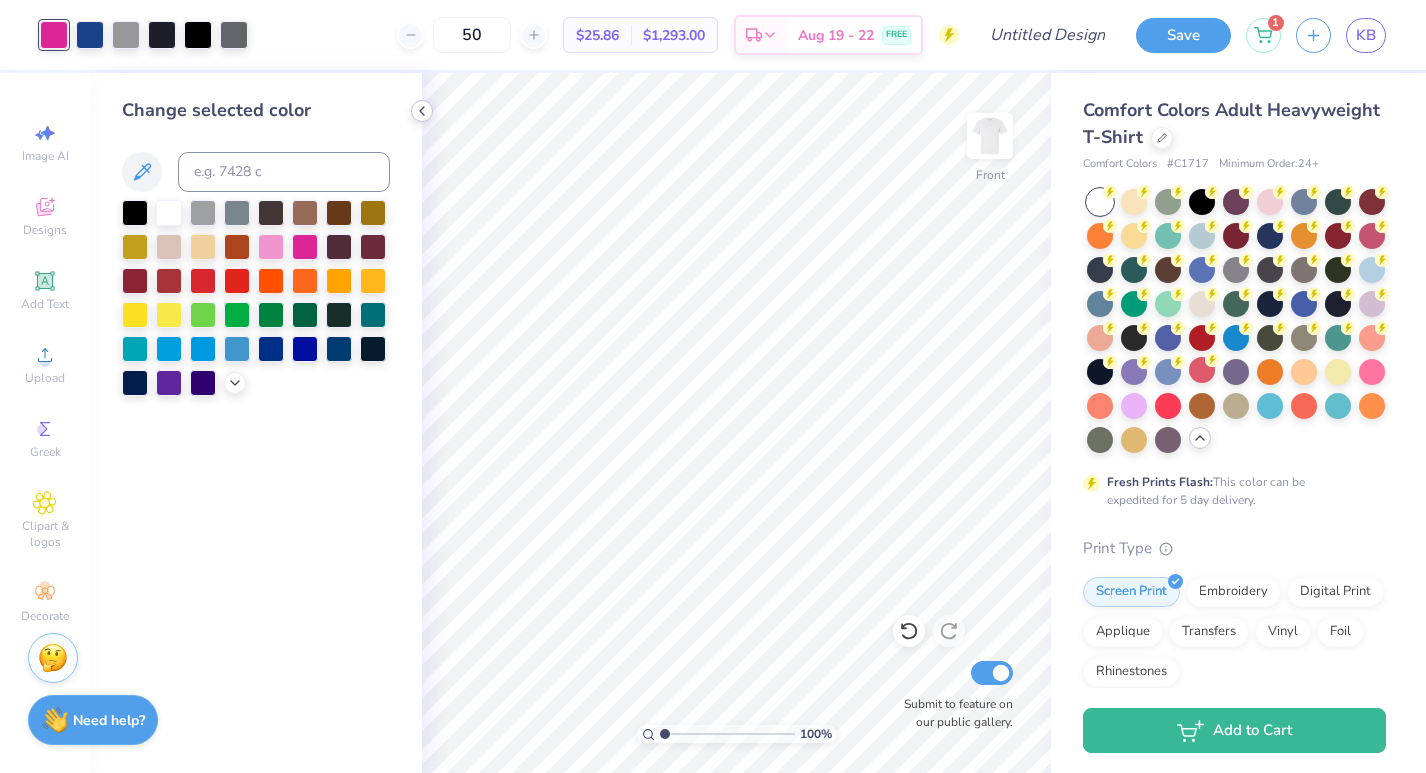 click 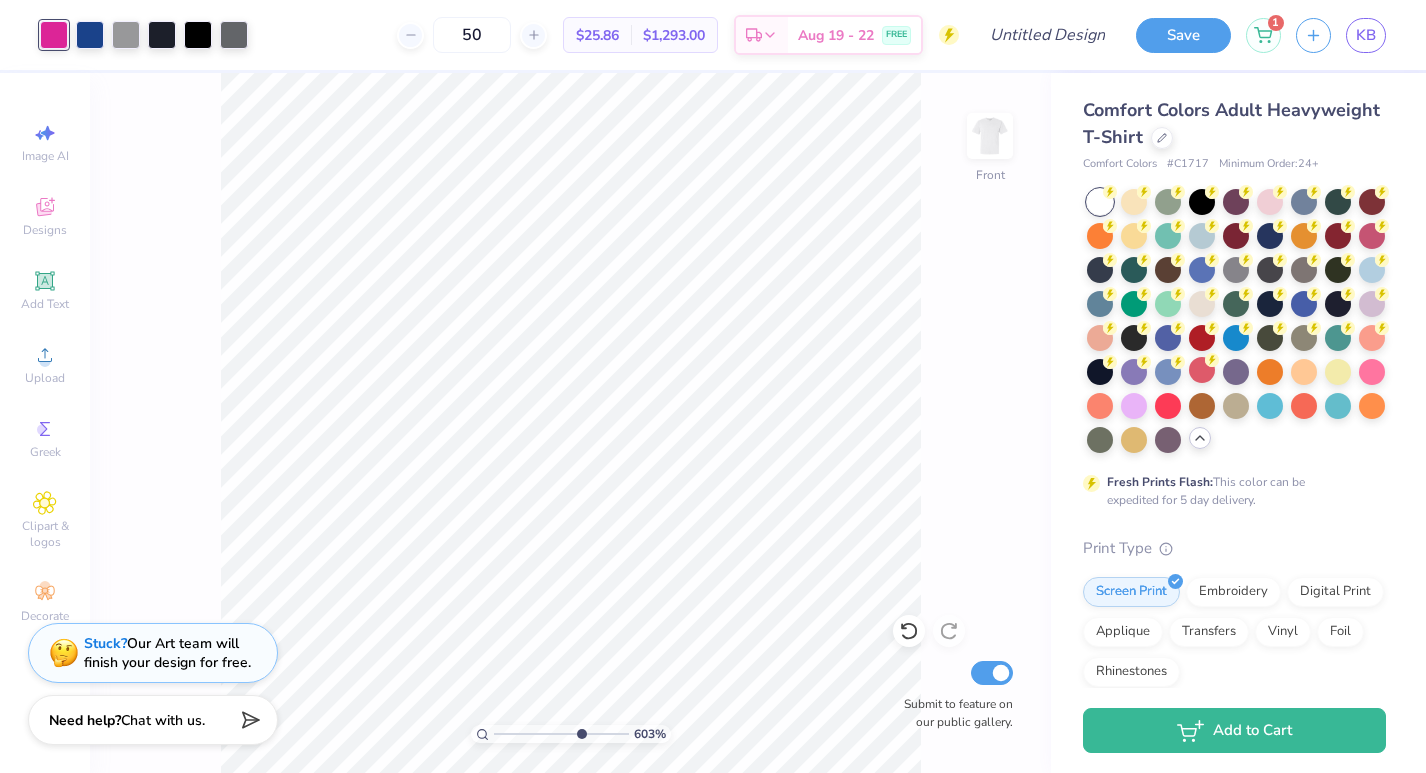 type on "7" 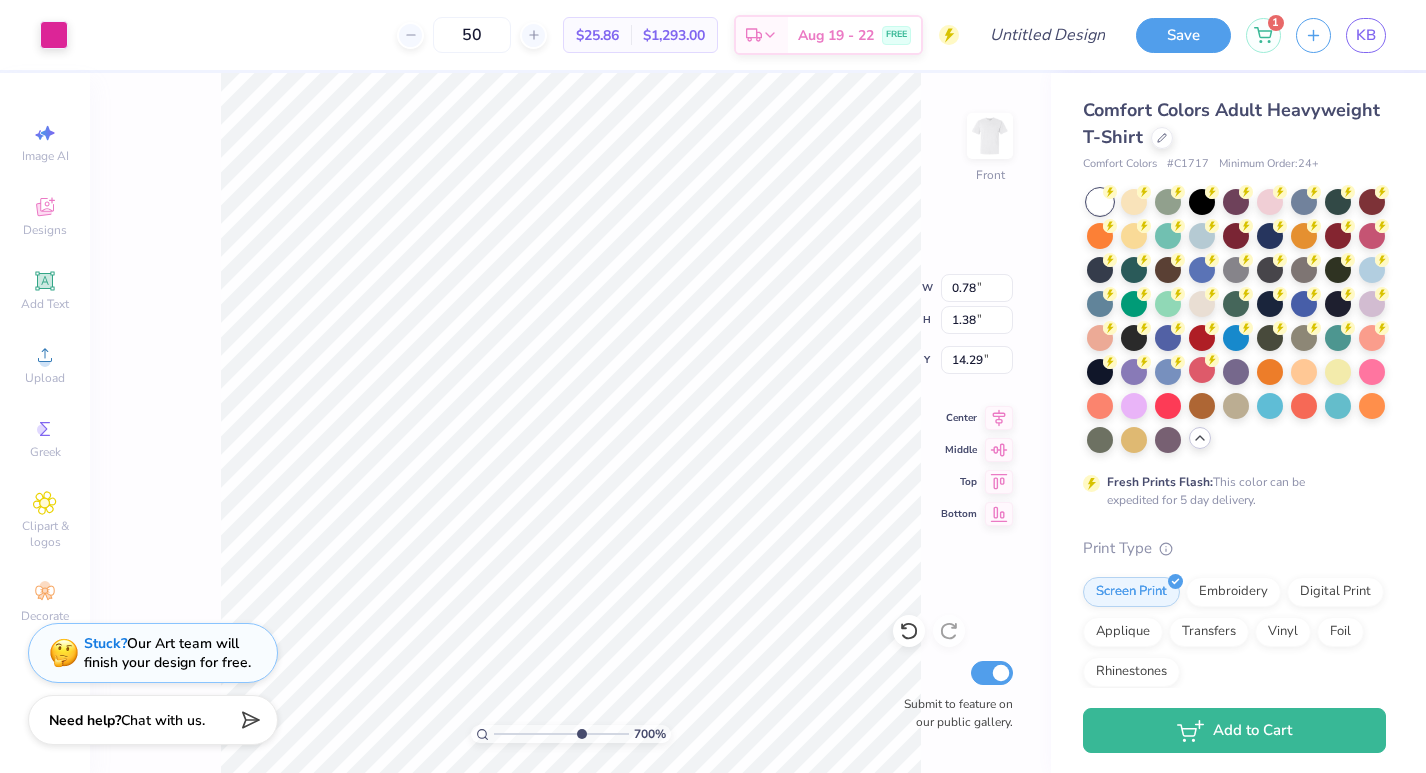 type on "0.29" 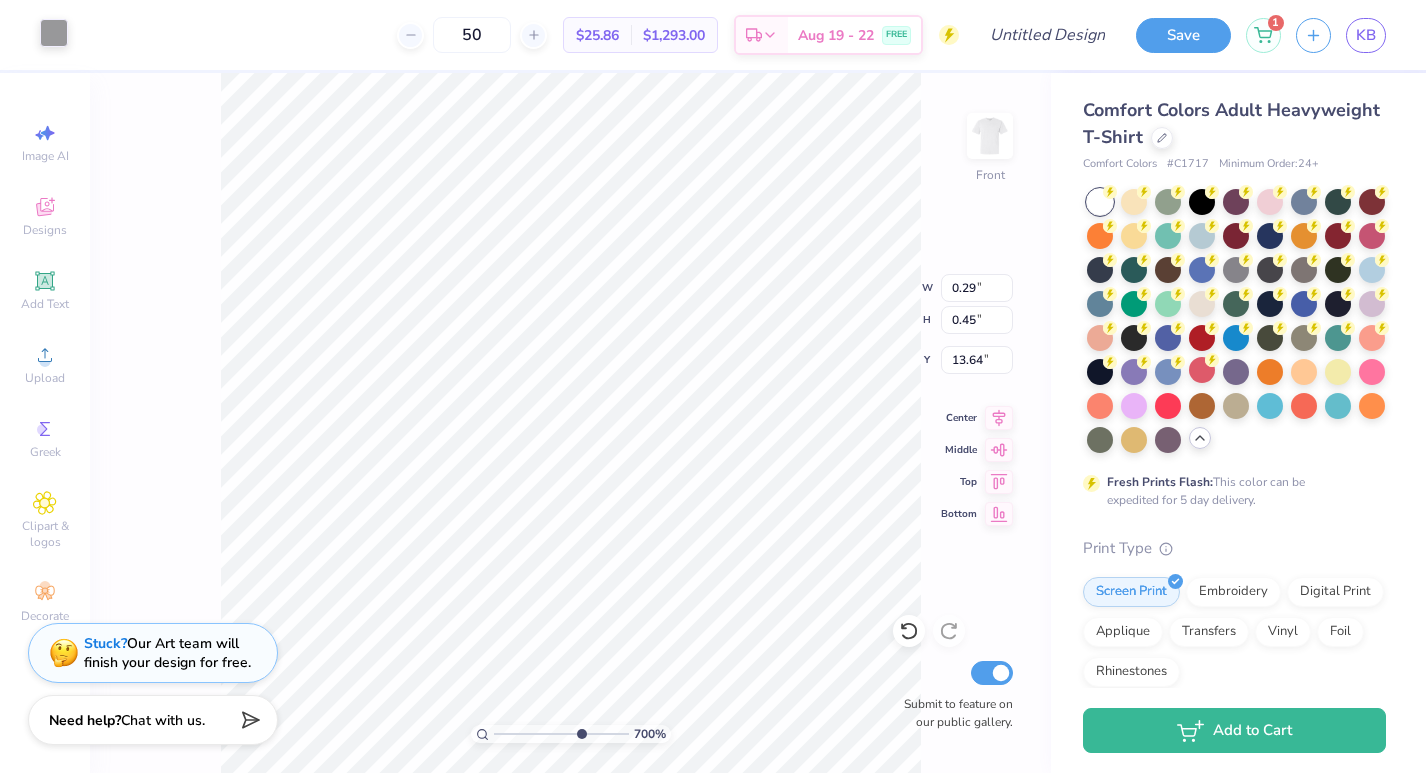 click at bounding box center (54, 33) 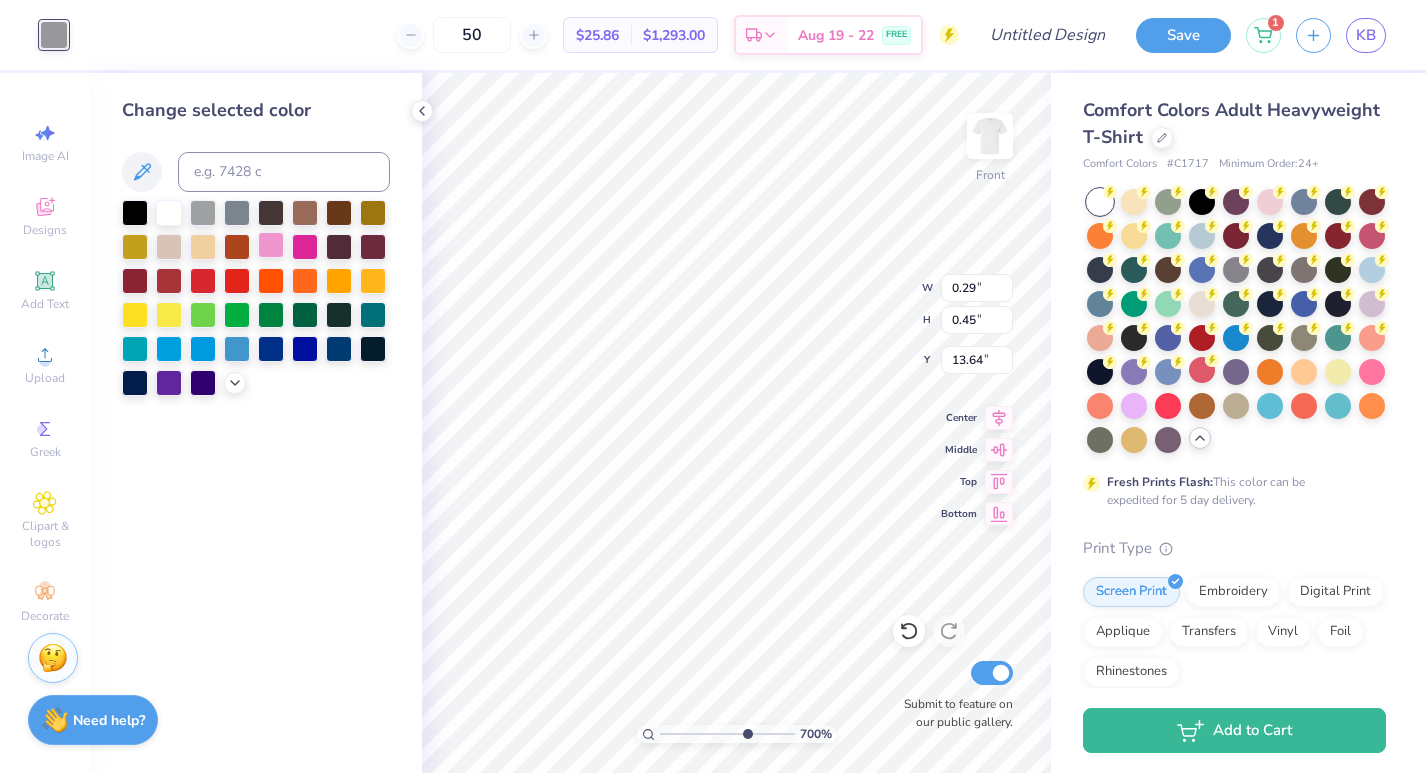 click at bounding box center [271, 245] 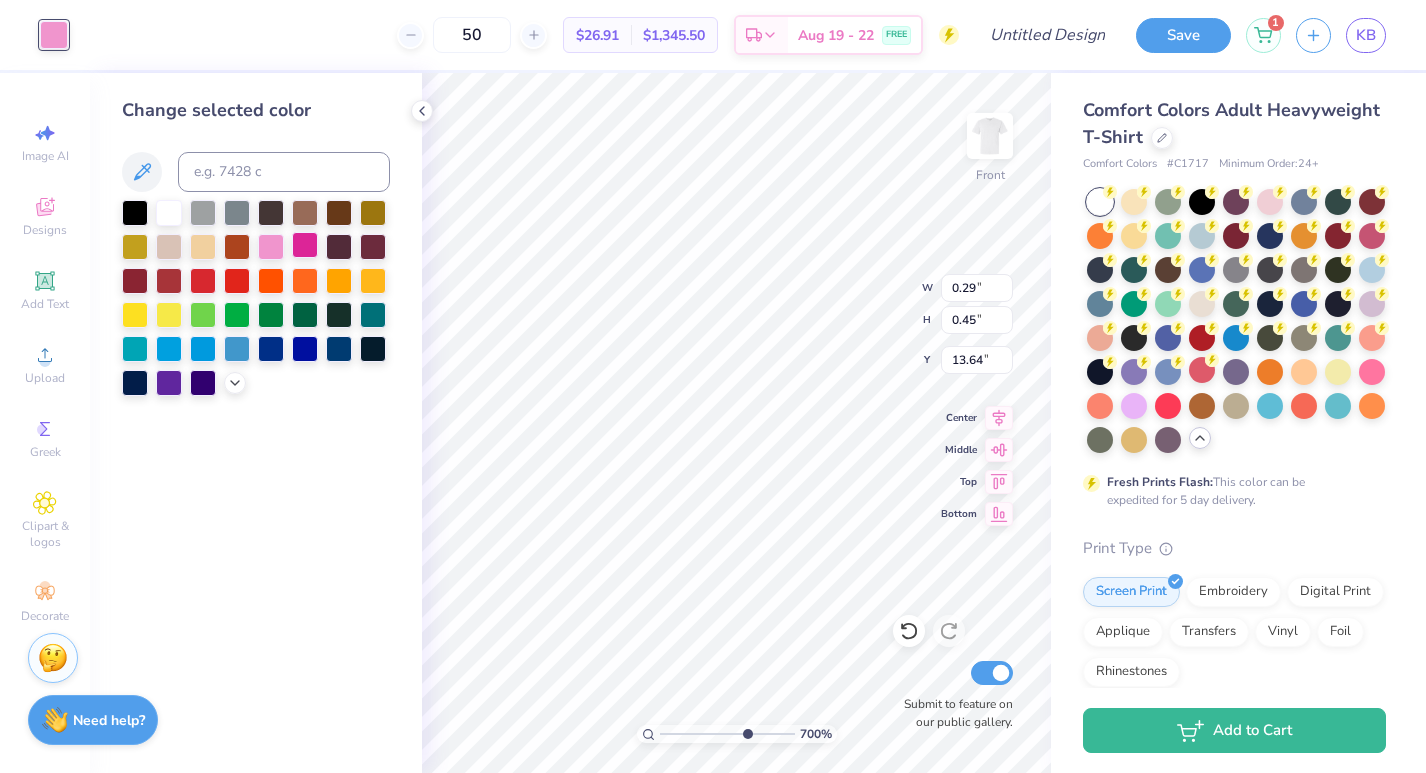 click at bounding box center [305, 245] 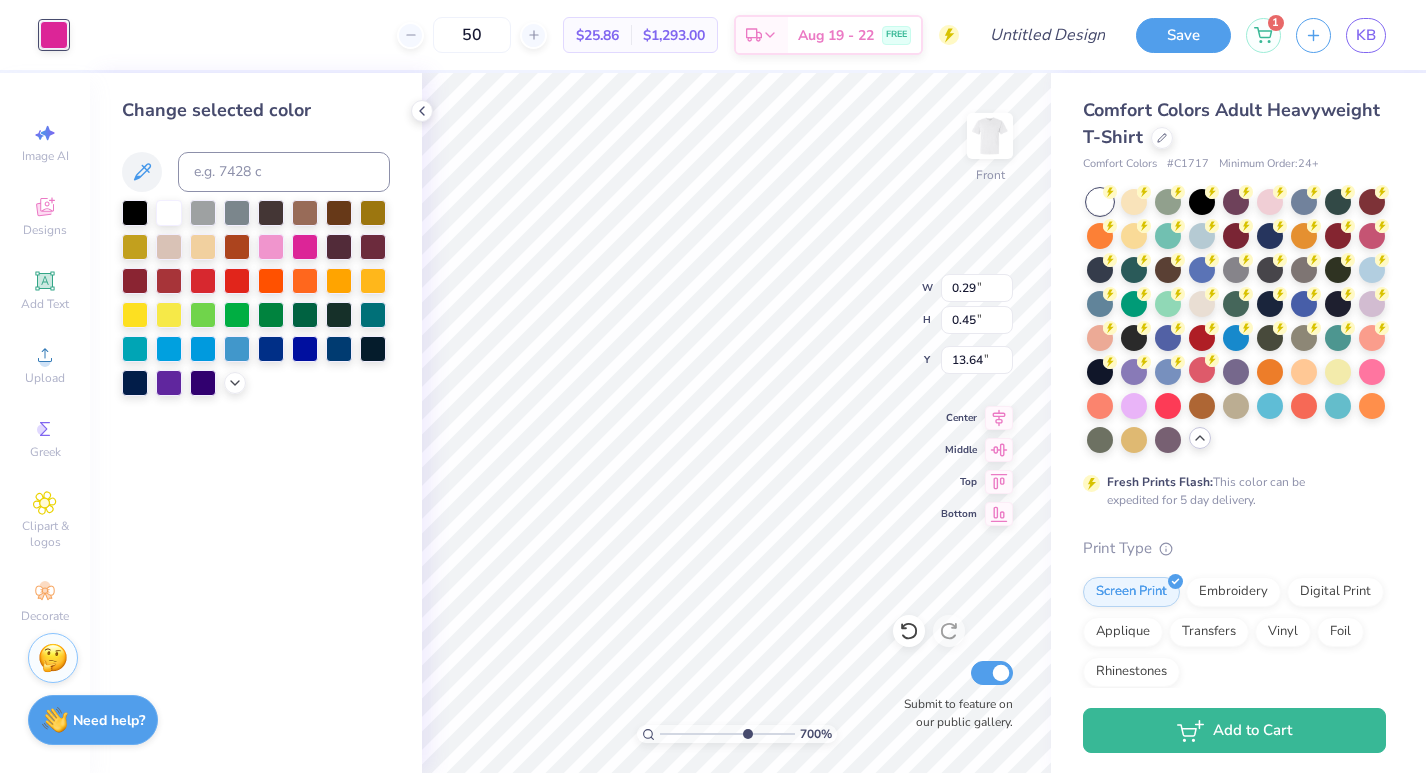 type on "0.05" 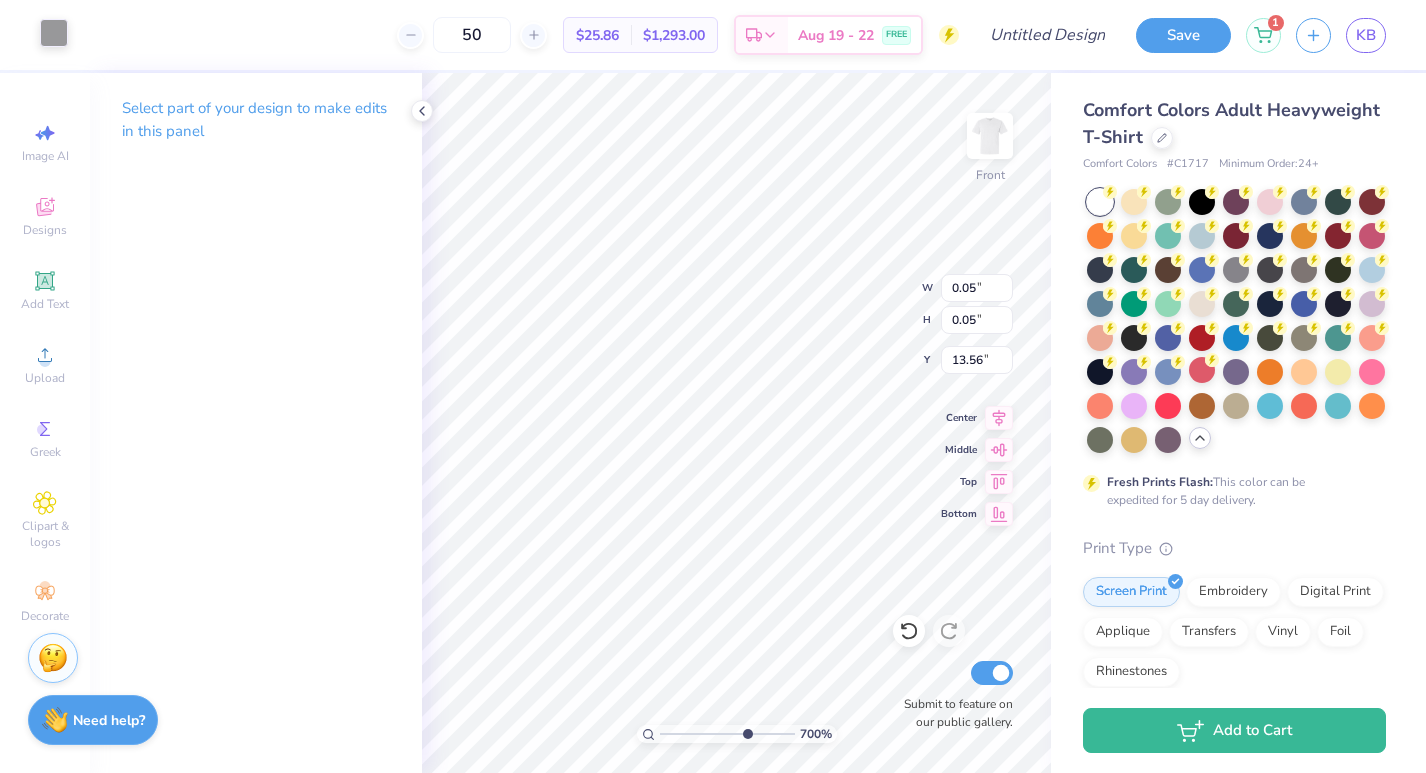 click at bounding box center (54, 33) 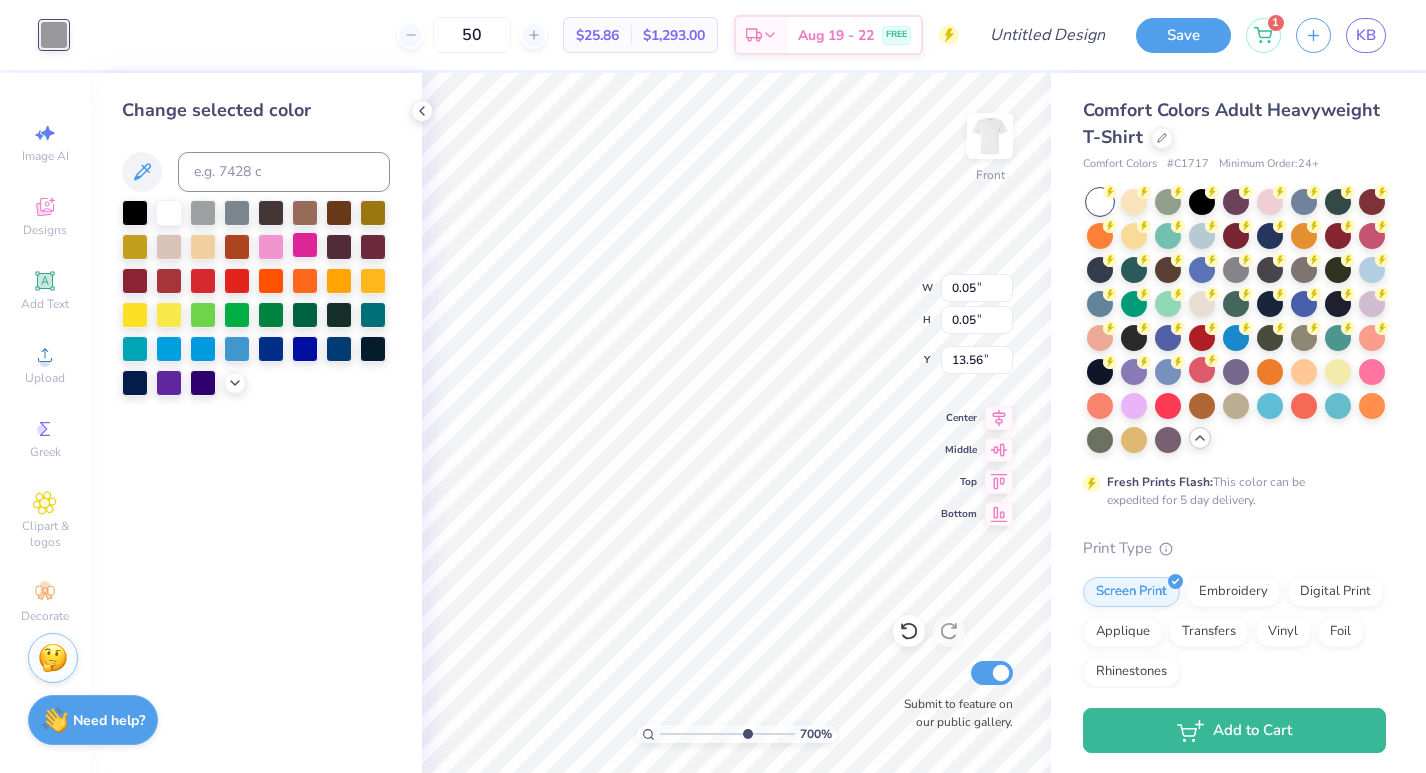 click at bounding box center [305, 245] 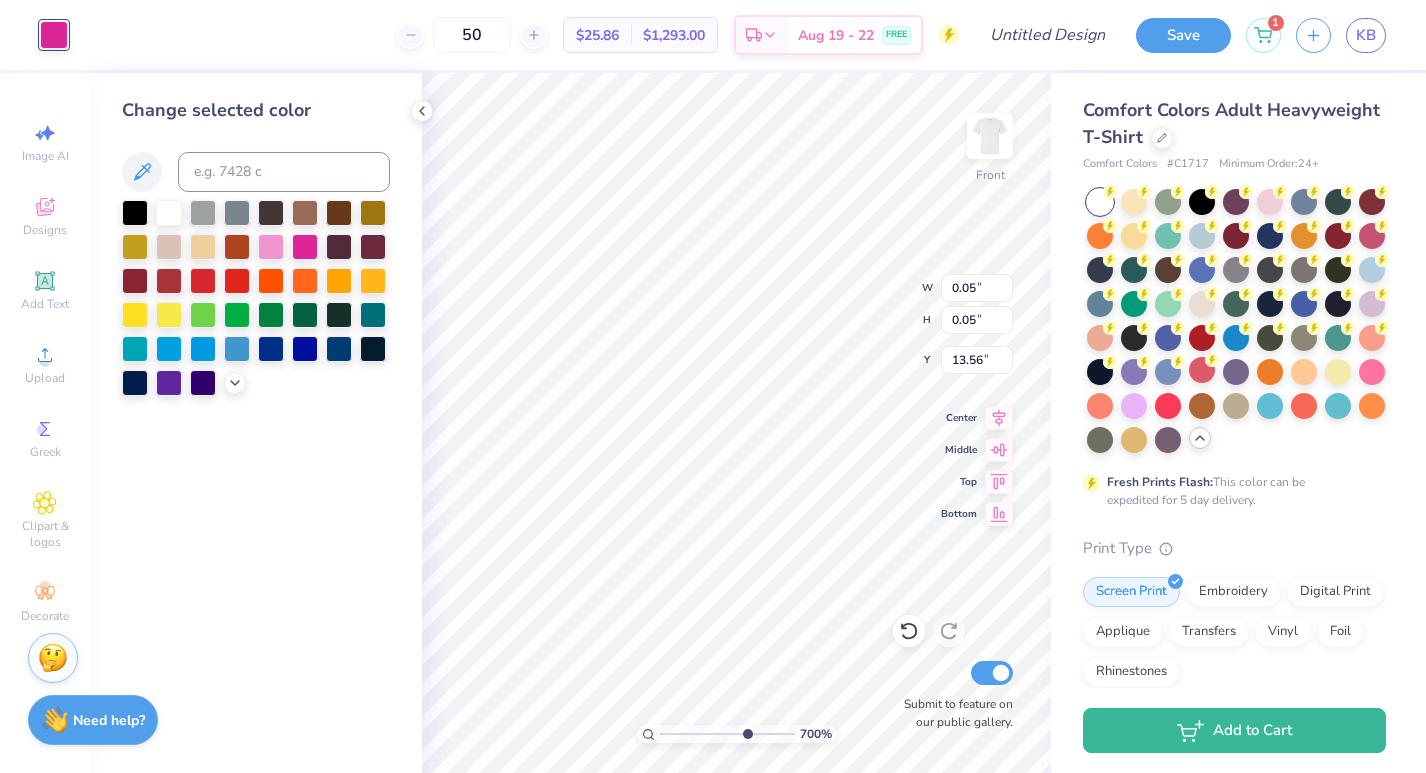 type on "0.11" 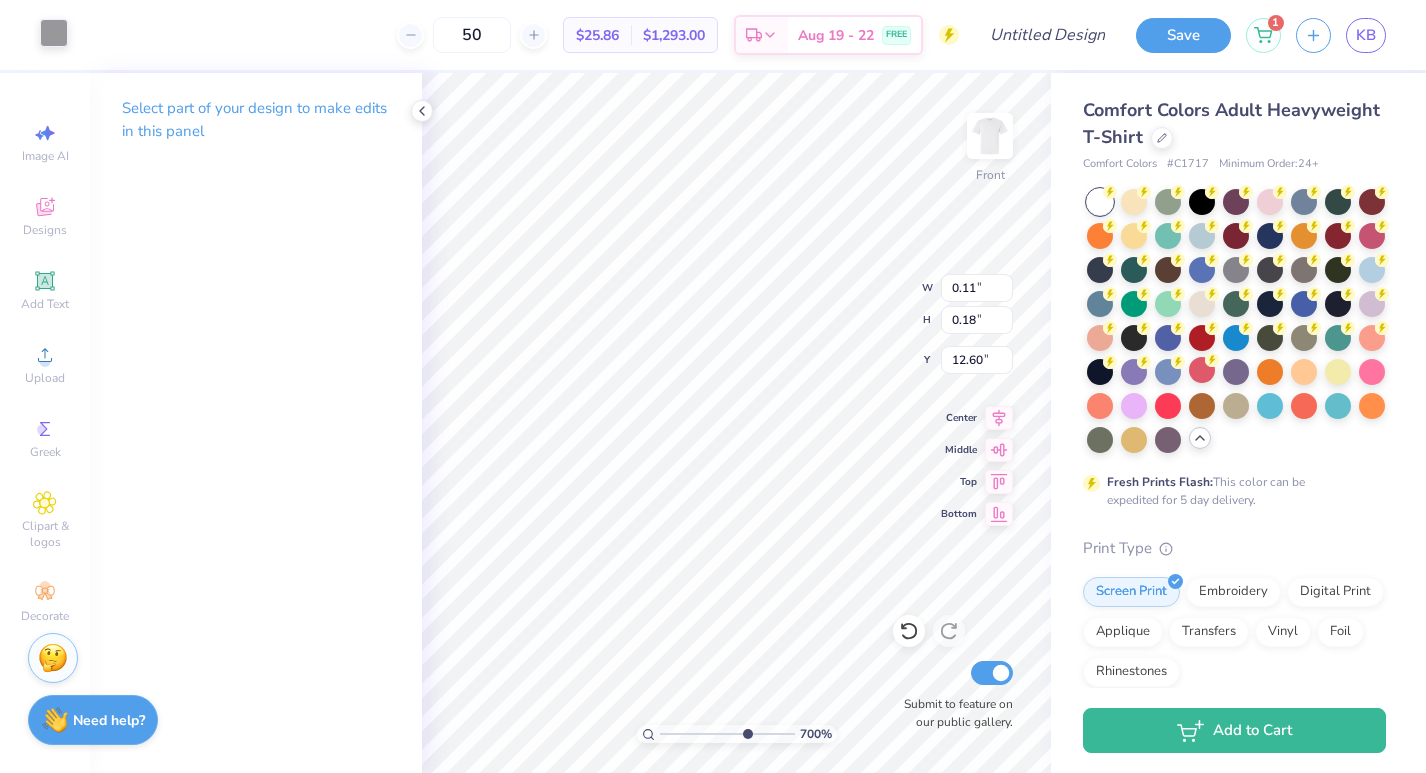 click at bounding box center [54, 33] 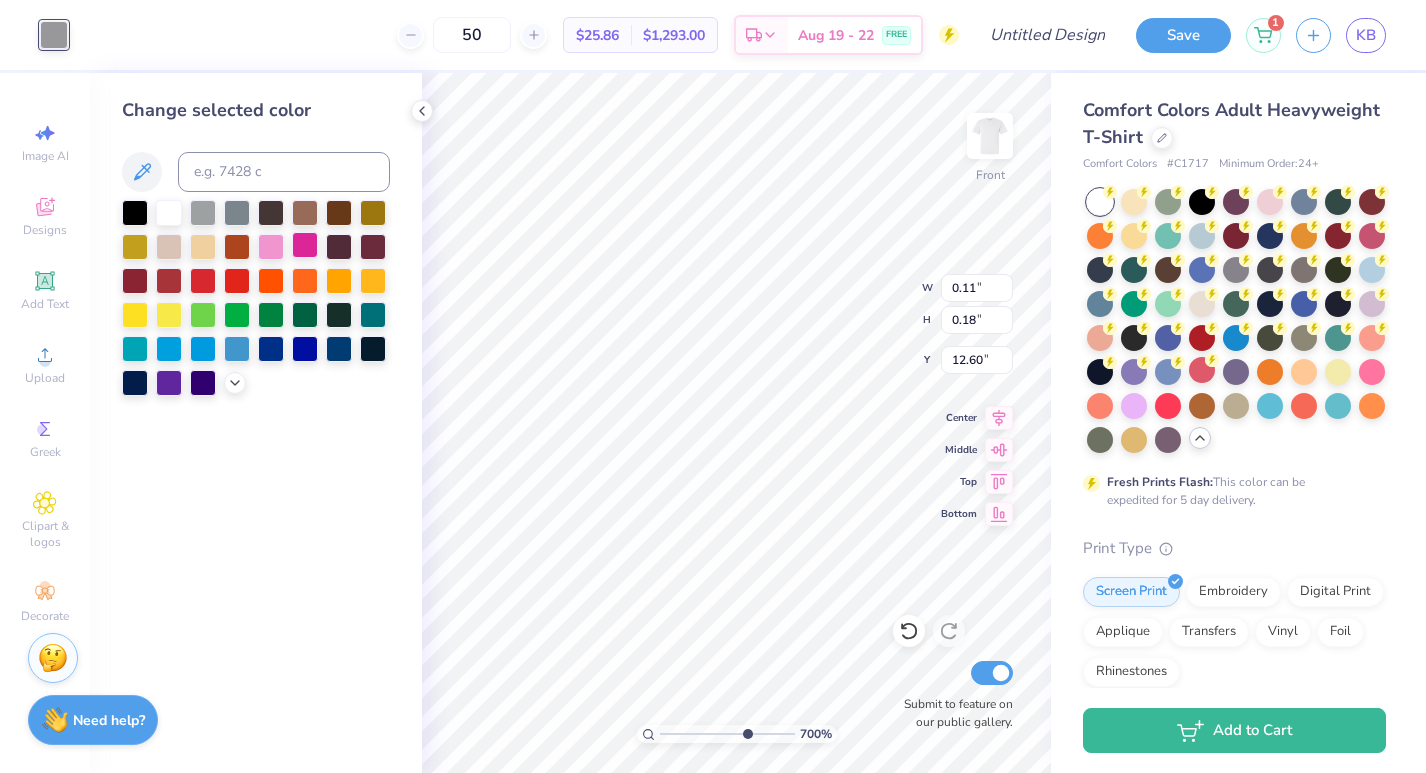 click at bounding box center [305, 245] 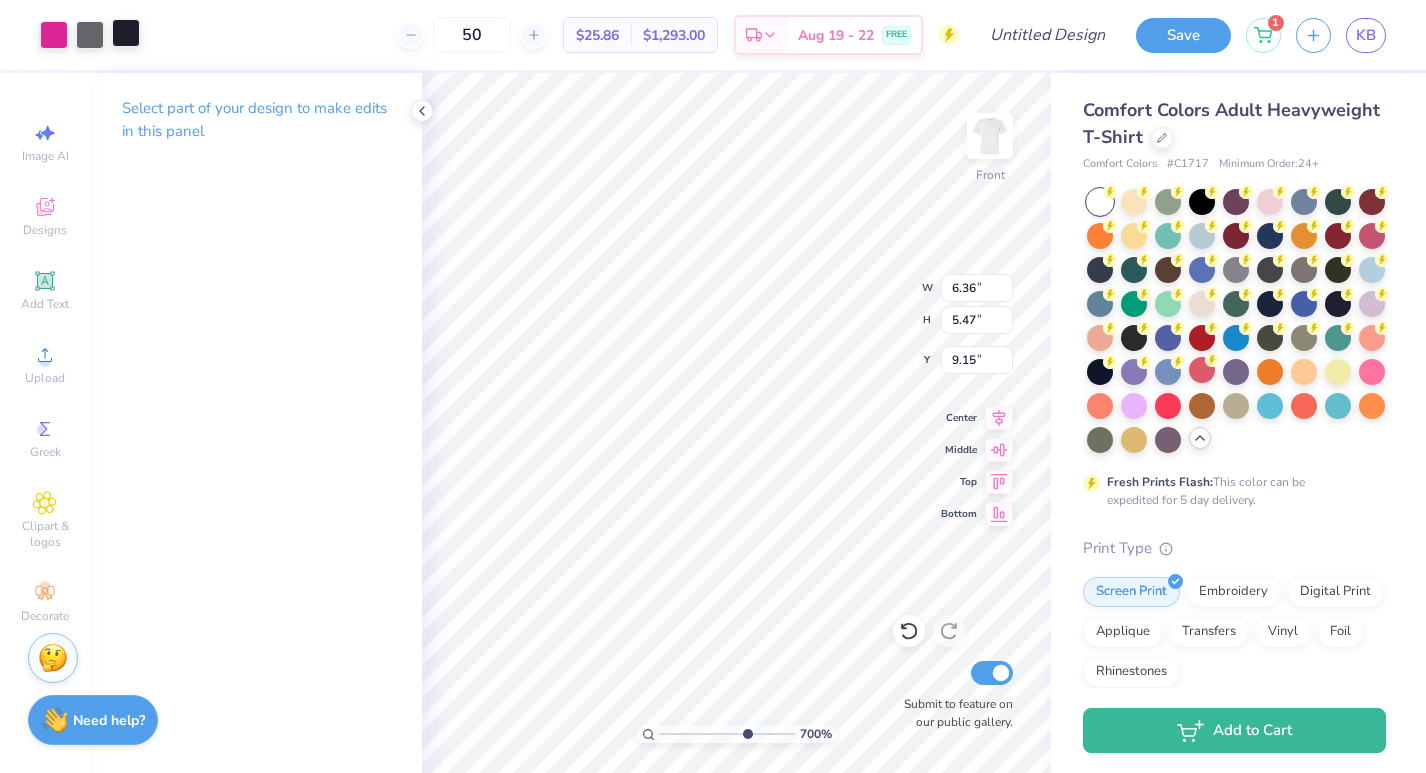 click at bounding box center (126, 33) 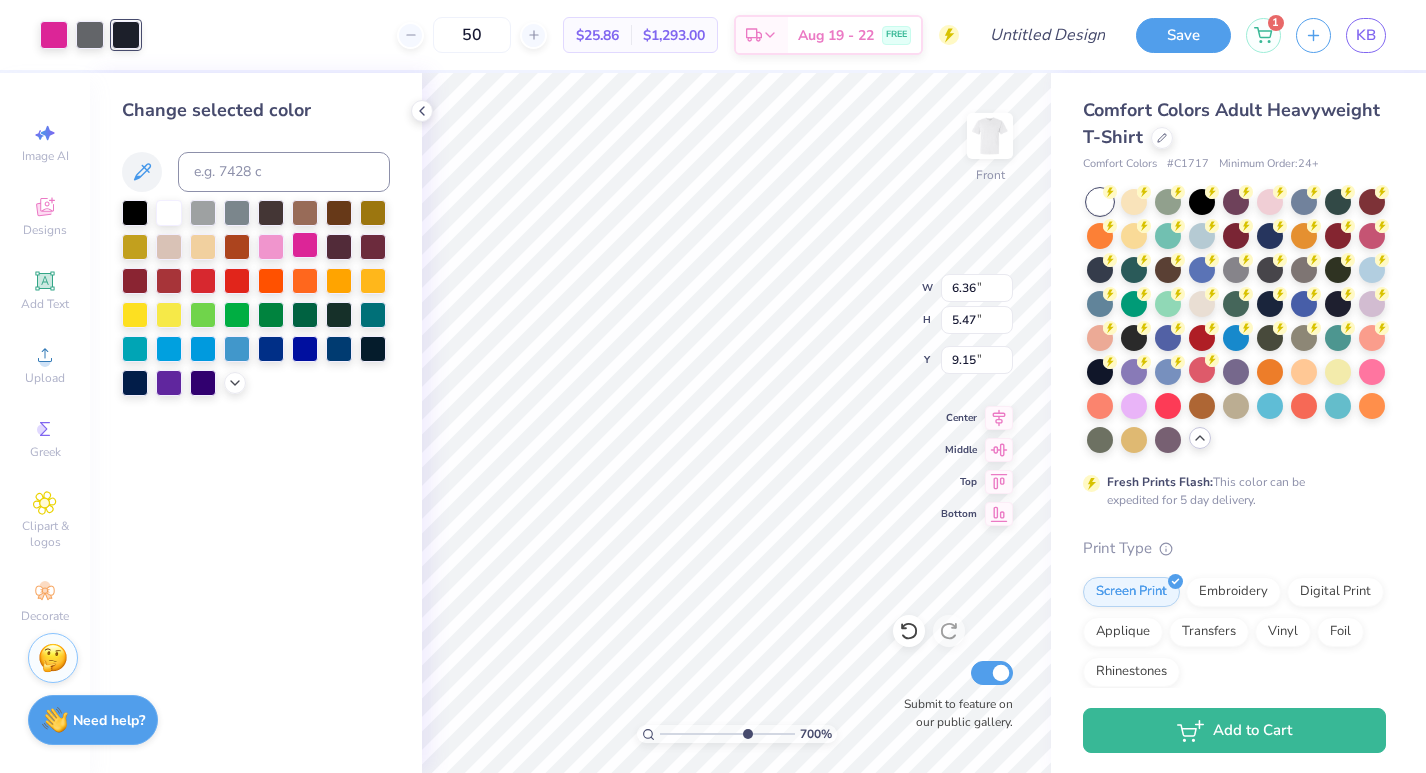 click at bounding box center (305, 245) 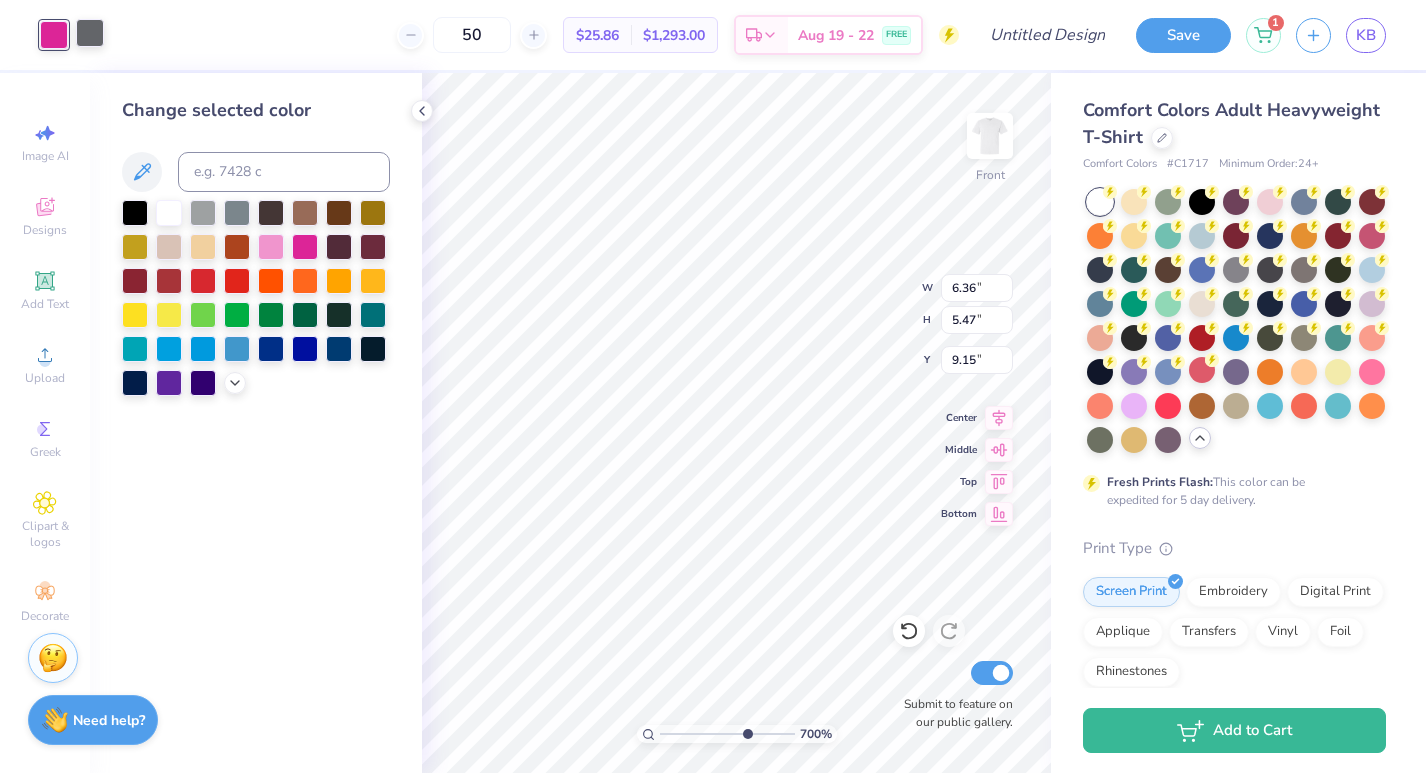 click at bounding box center [90, 33] 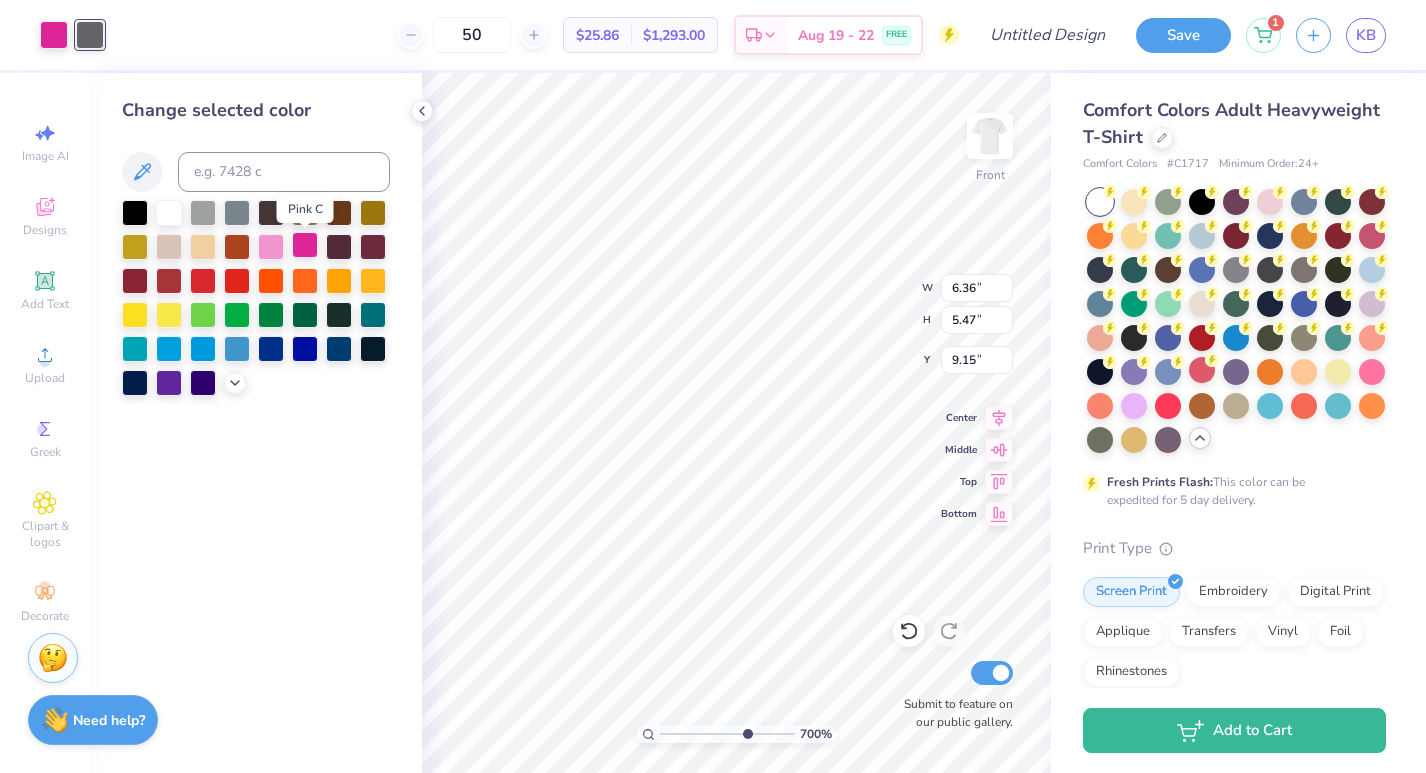 click at bounding box center (305, 245) 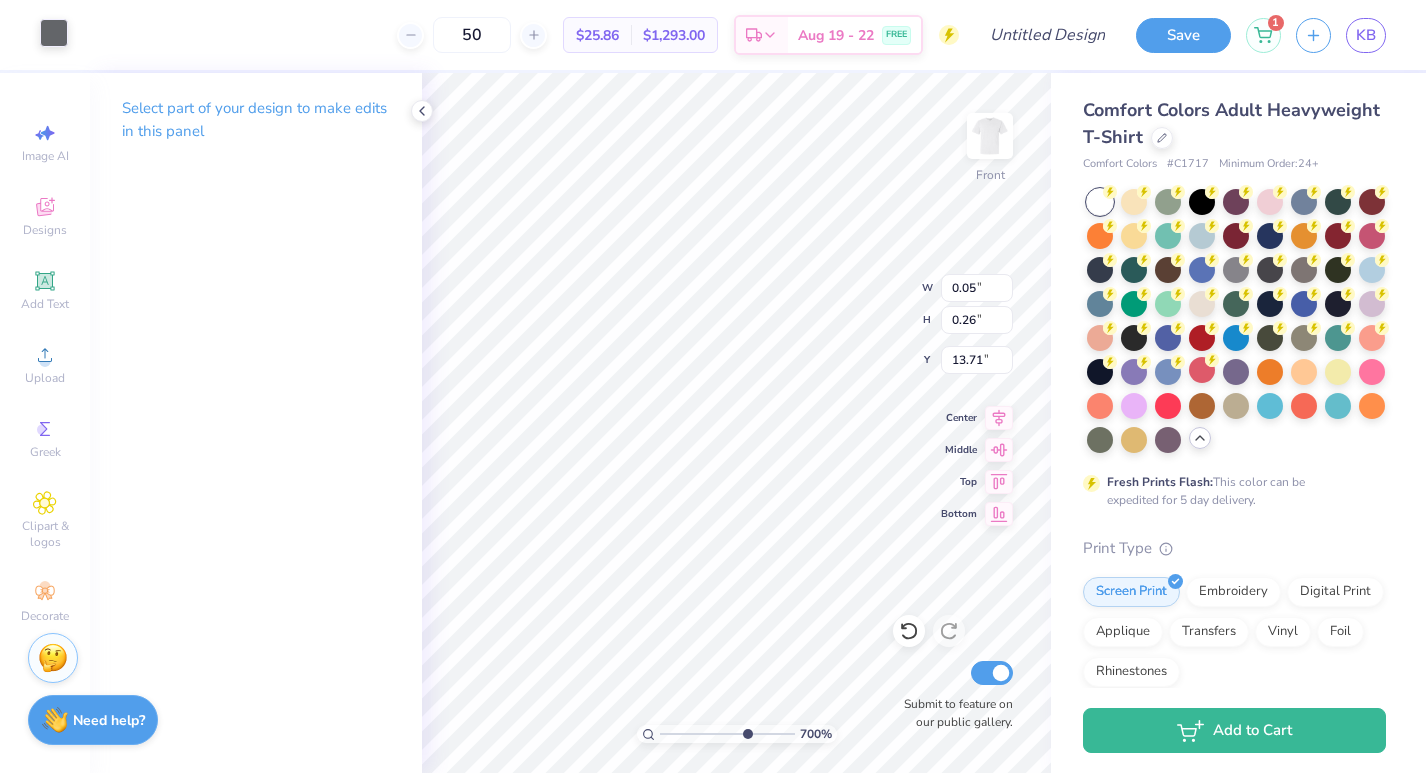 click at bounding box center [54, 33] 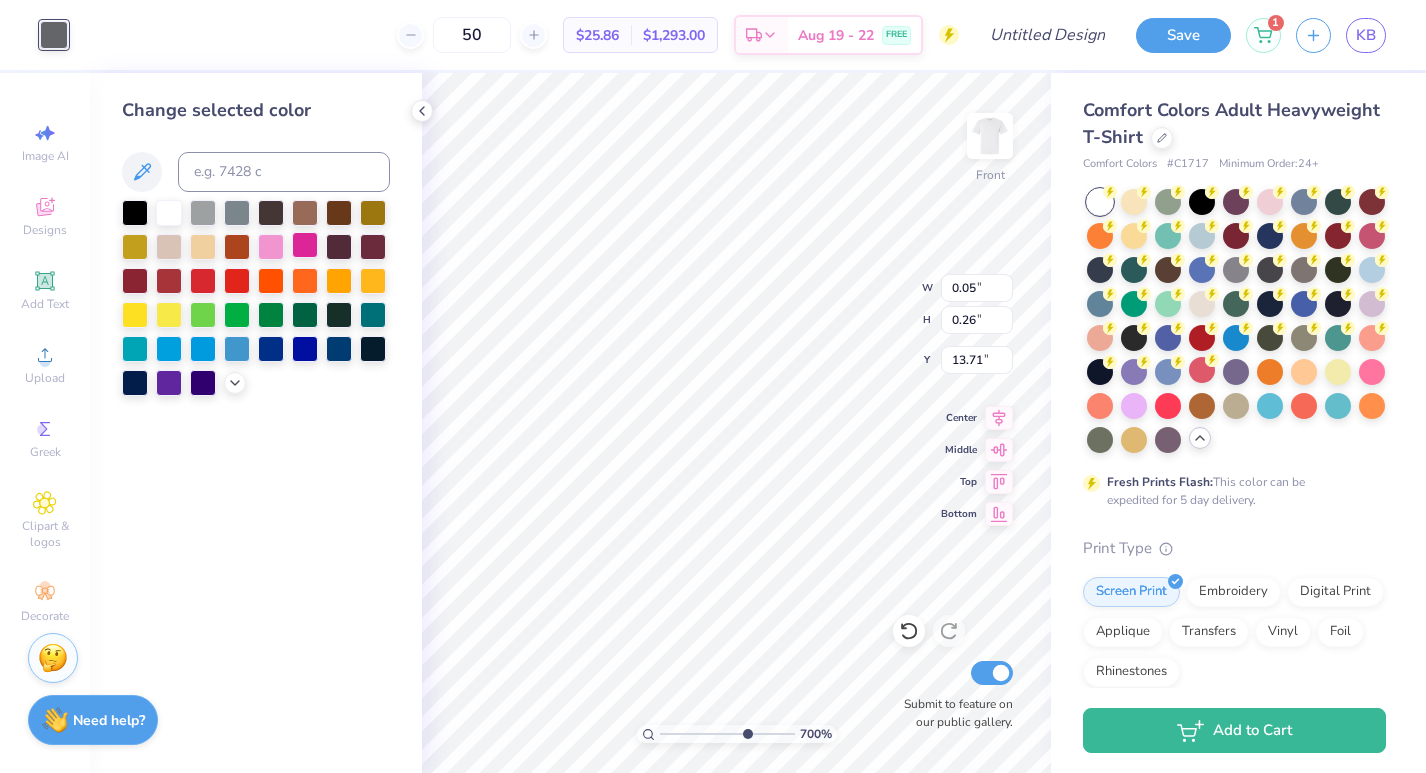 click at bounding box center [305, 245] 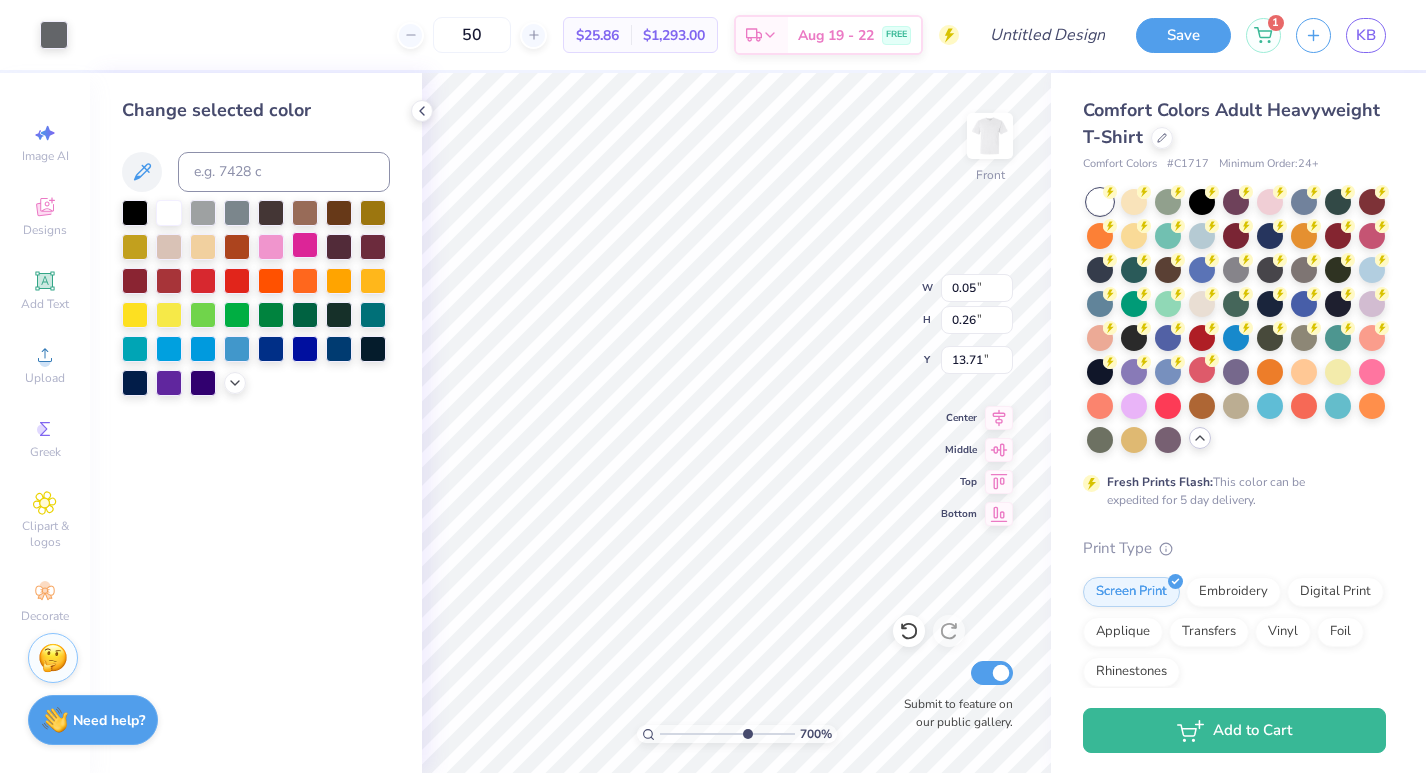 click at bounding box center [305, 245] 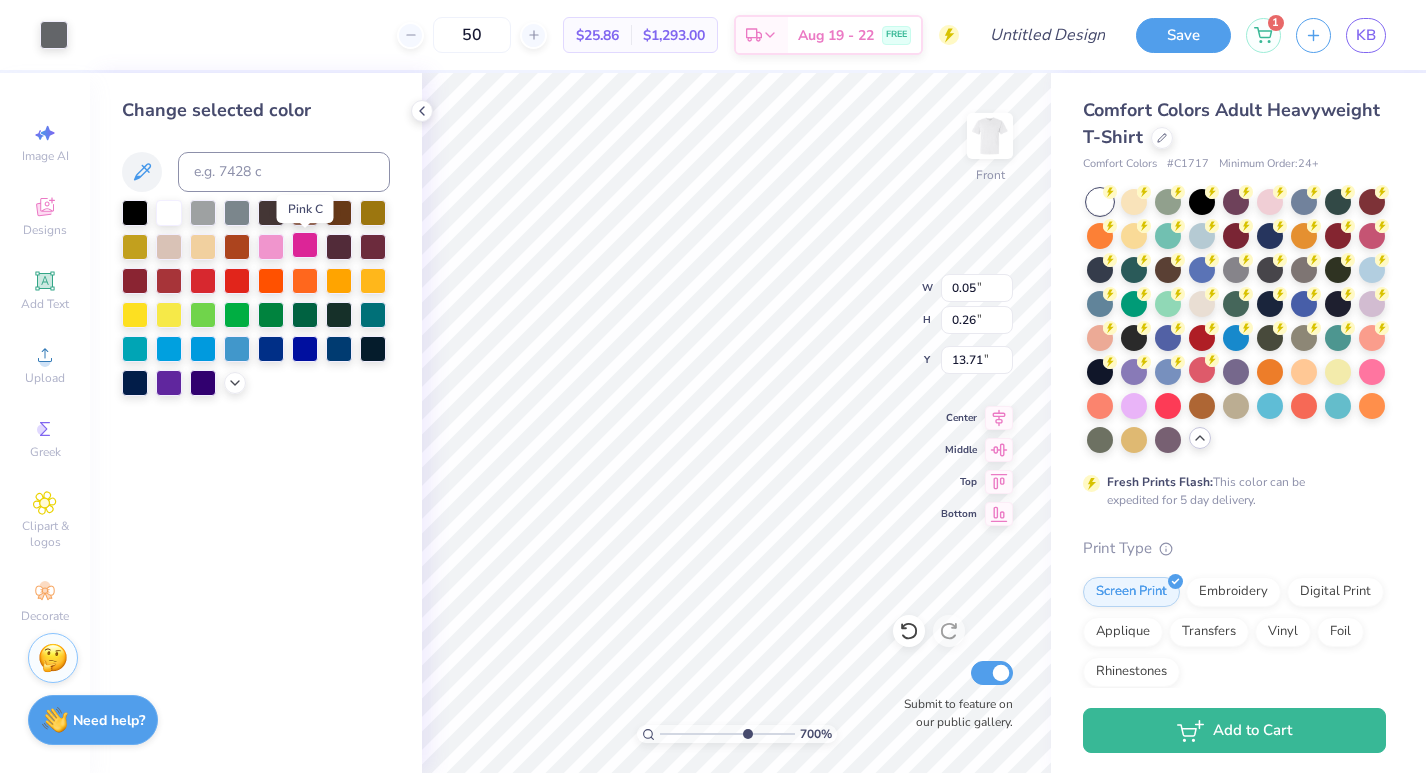 click at bounding box center [305, 245] 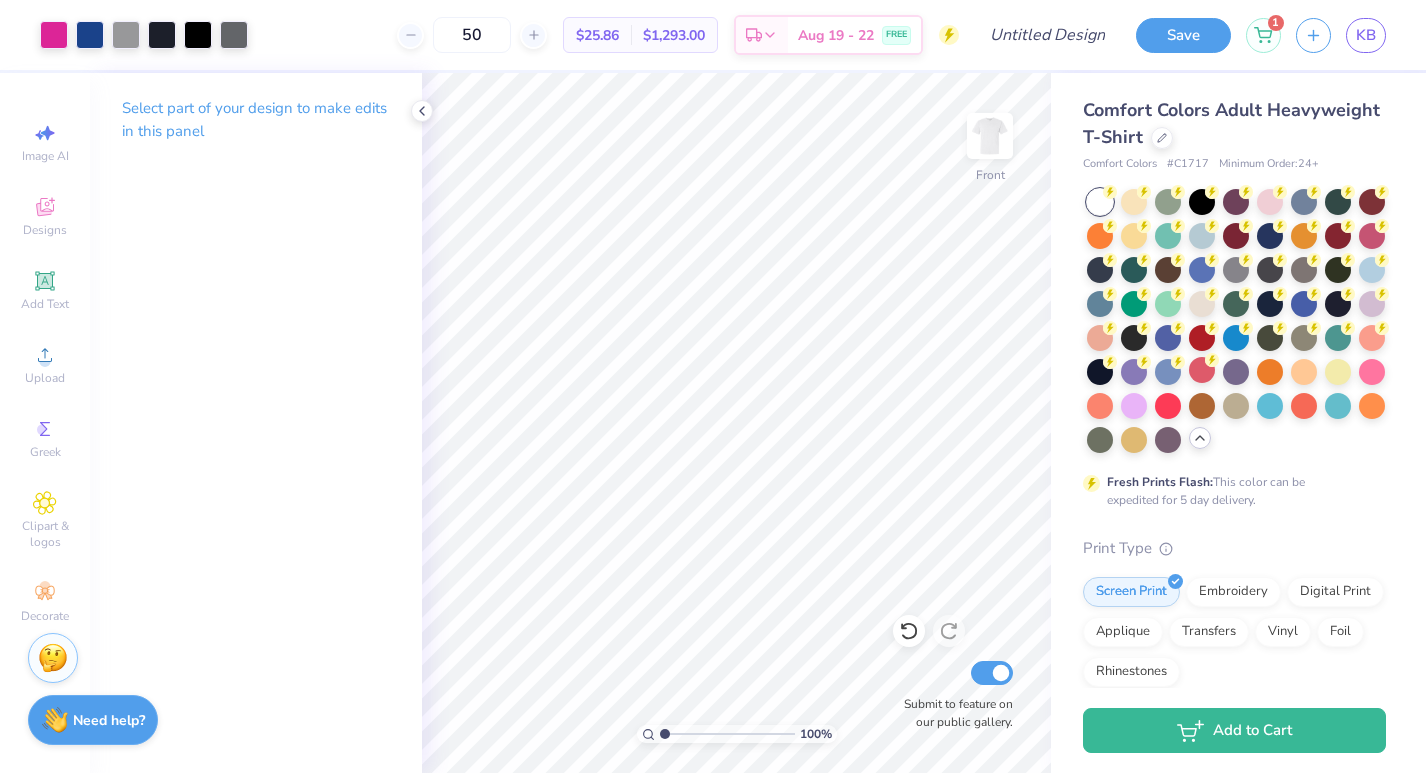 drag, startPoint x: 744, startPoint y: 739, endPoint x: 616, endPoint y: 740, distance: 128.0039 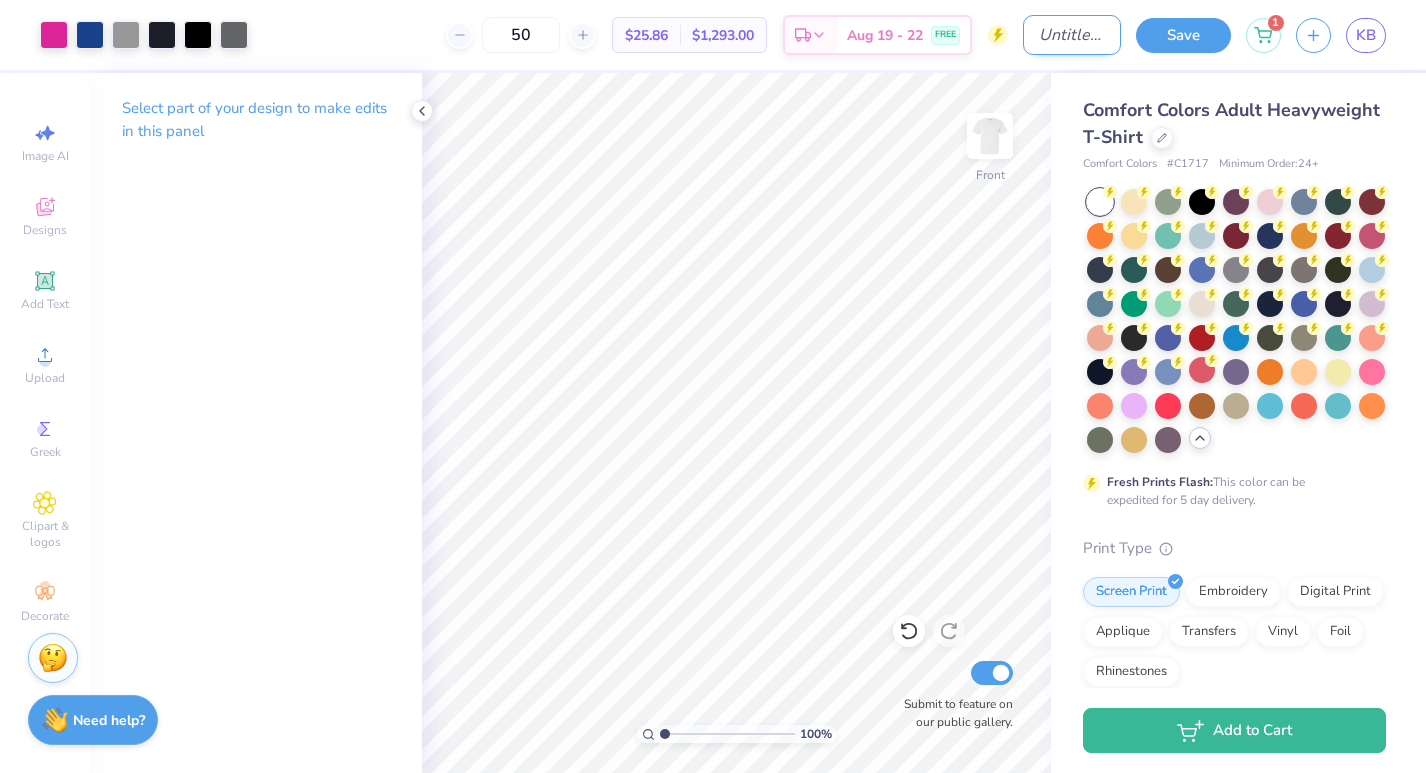 click on "Design Title" at bounding box center (1072, 35) 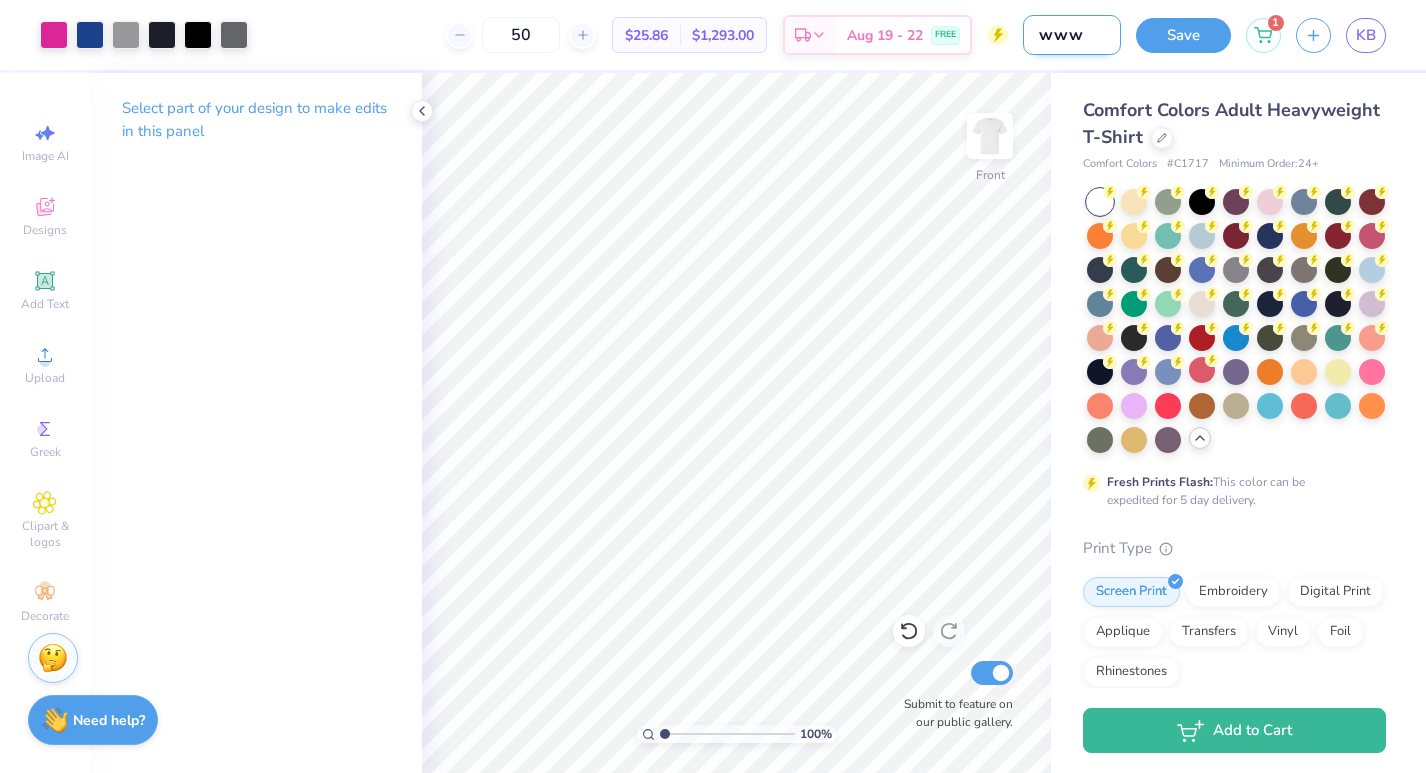 drag, startPoint x: 1056, startPoint y: 46, endPoint x: 1094, endPoint y: 24, distance: 43.908997 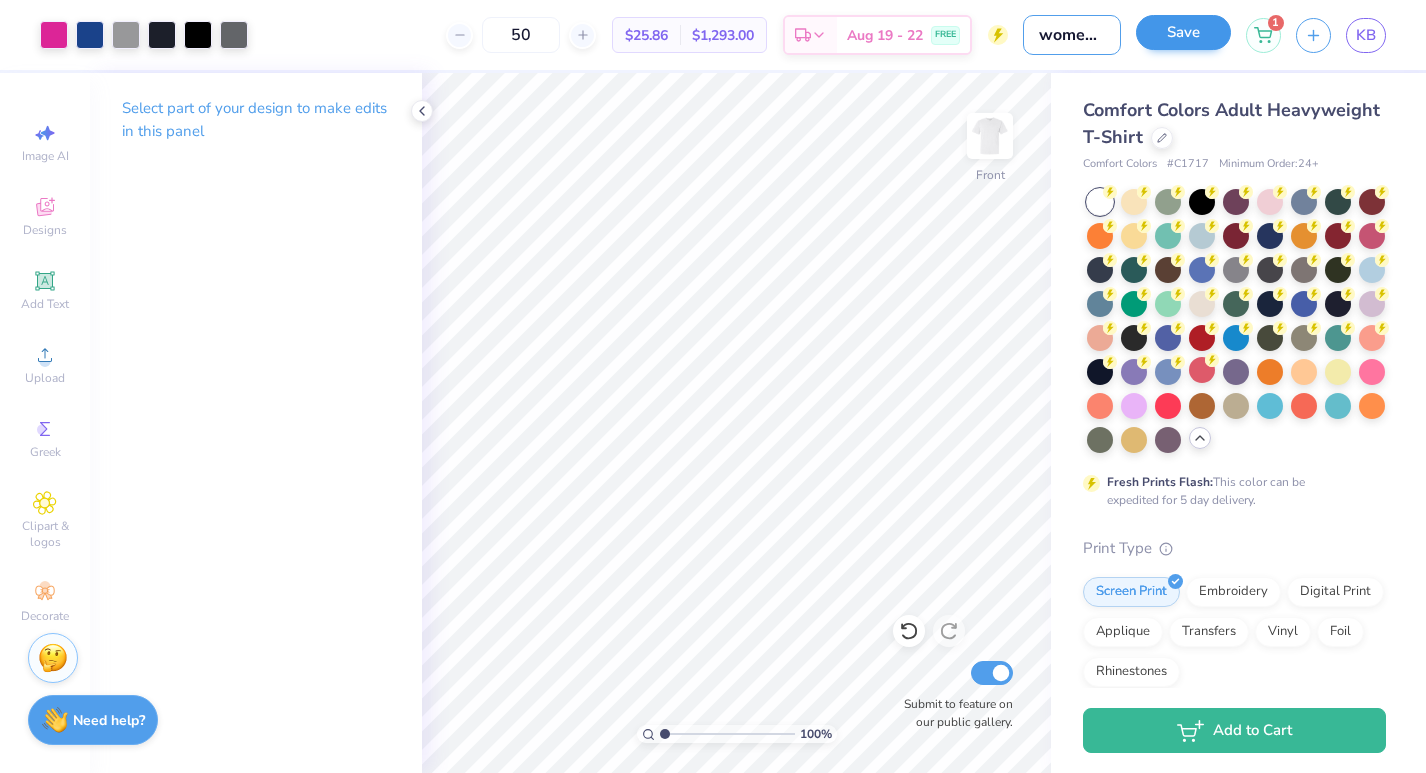 type on "women we love" 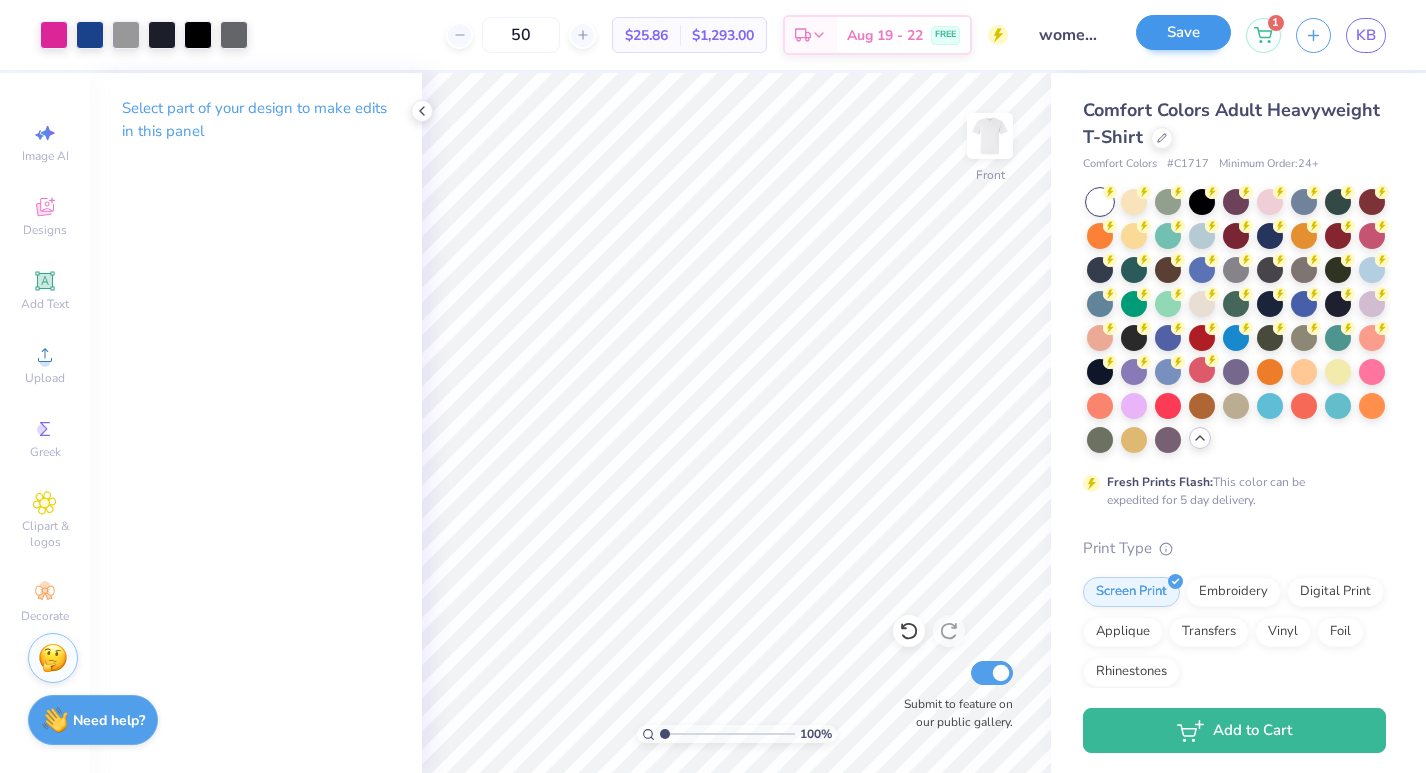 click on "Save" at bounding box center [1183, 32] 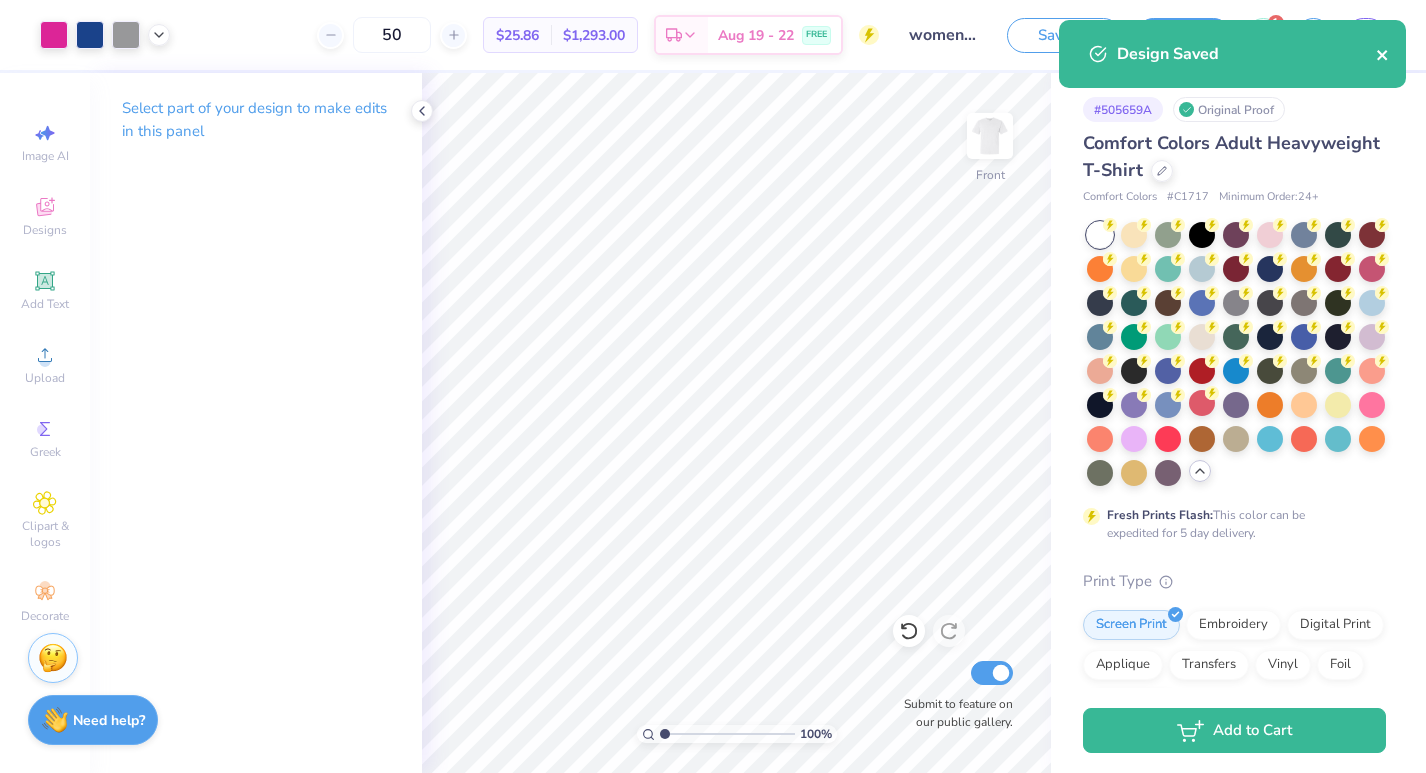 click 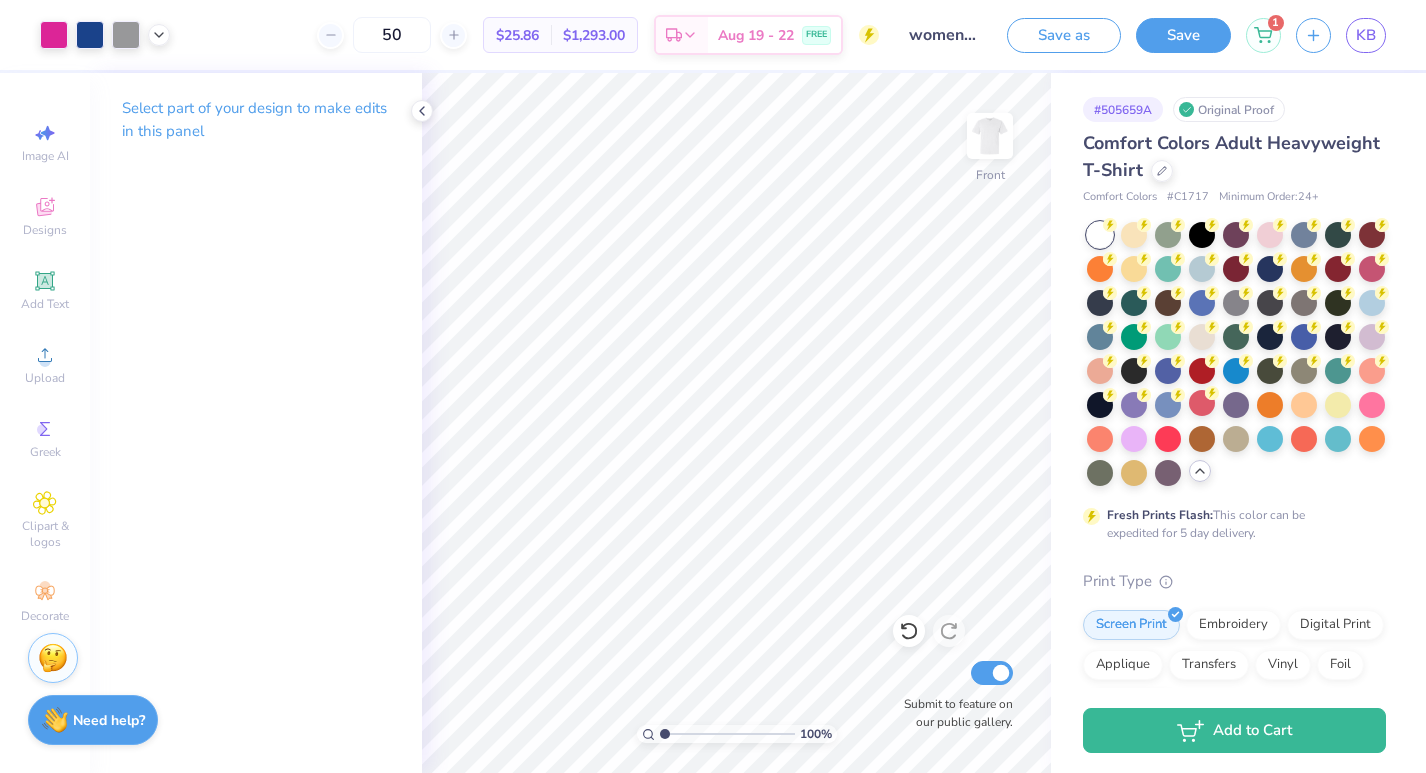 click on "Design Saved" at bounding box center (1232, 61) 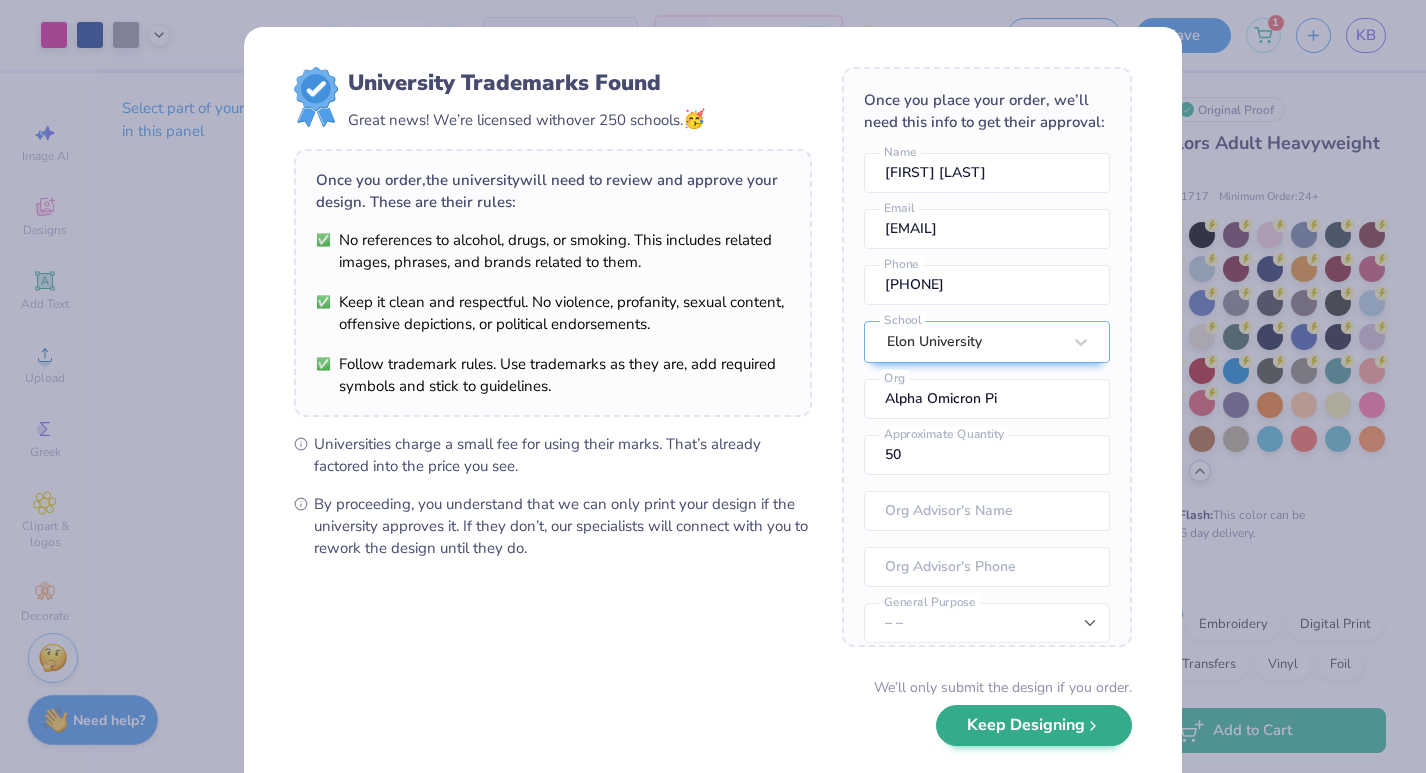 click on "Keep Designing" at bounding box center (1034, 725) 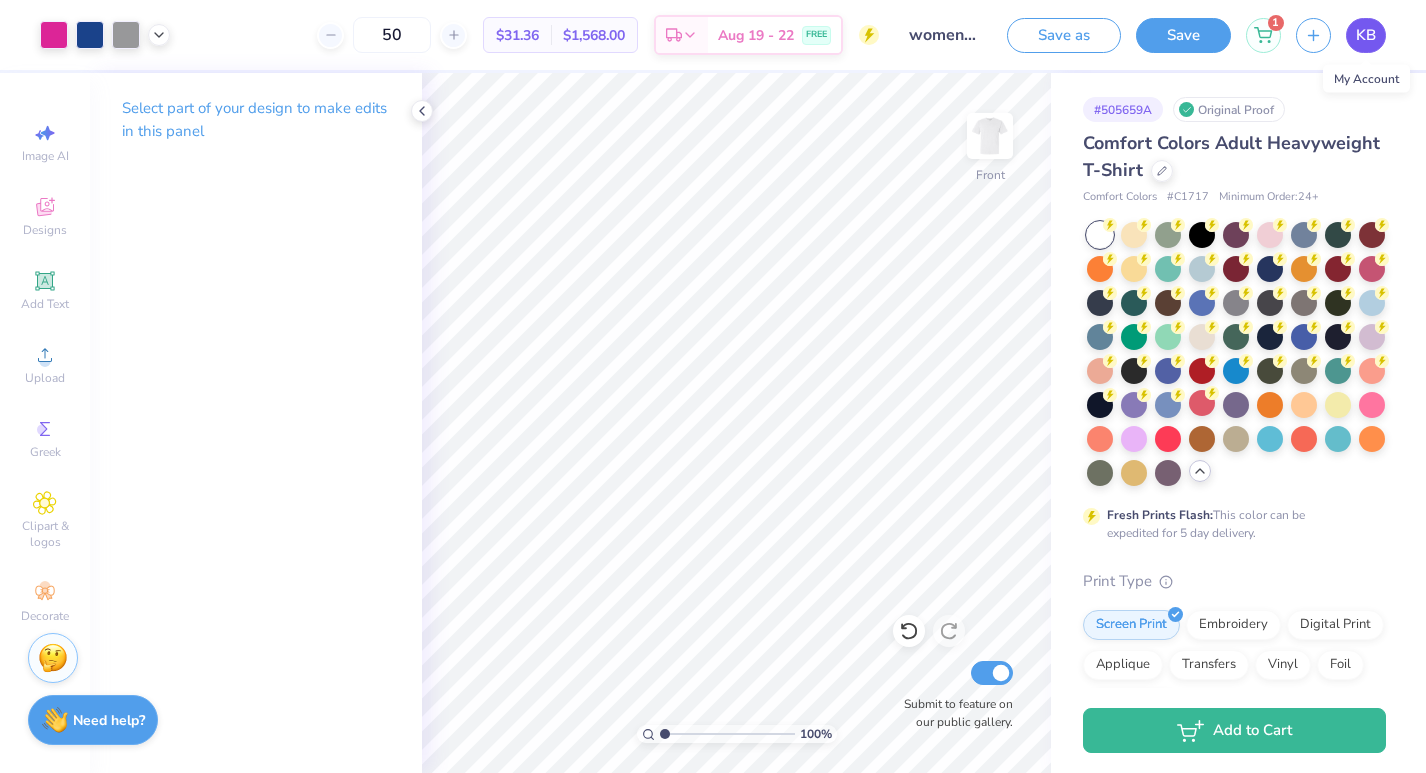 click on "KB" at bounding box center [1366, 35] 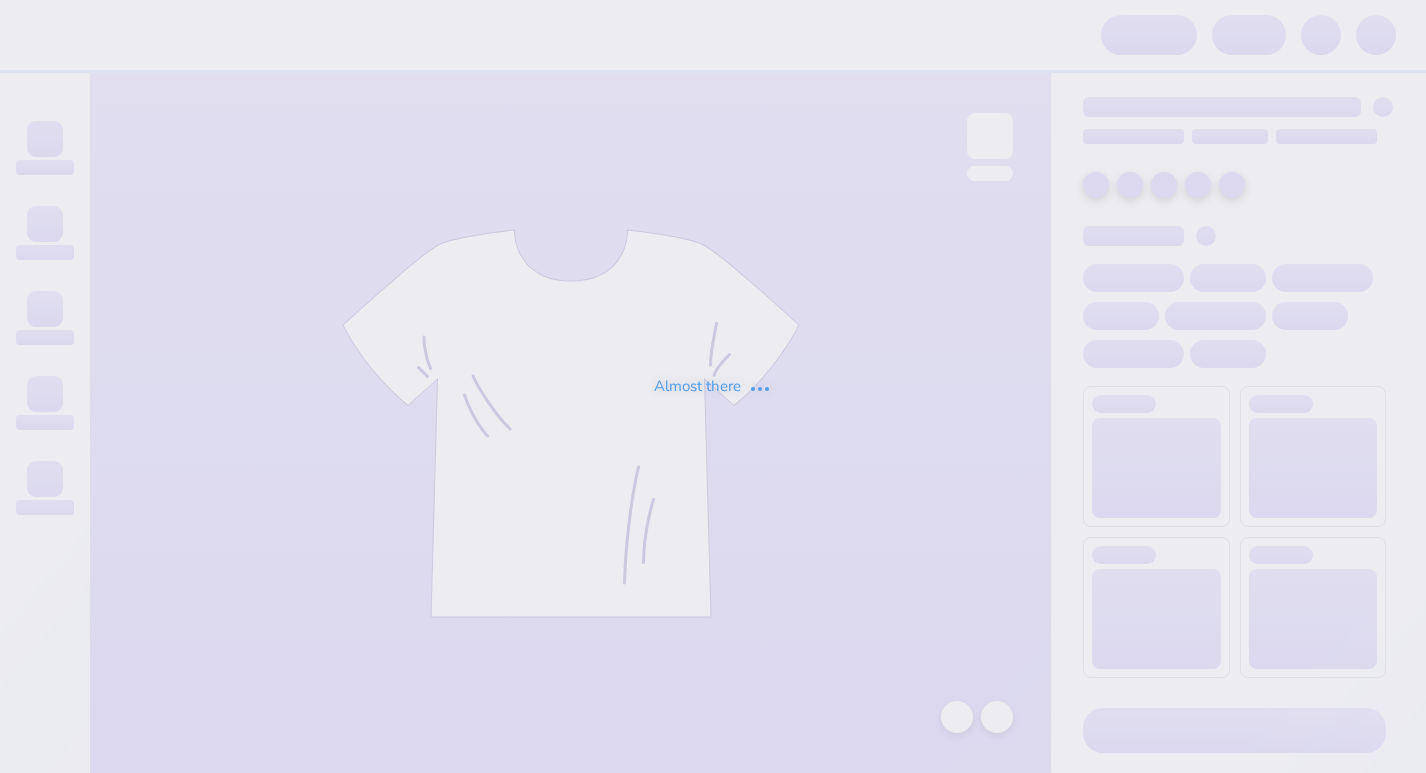 scroll, scrollTop: 0, scrollLeft: 0, axis: both 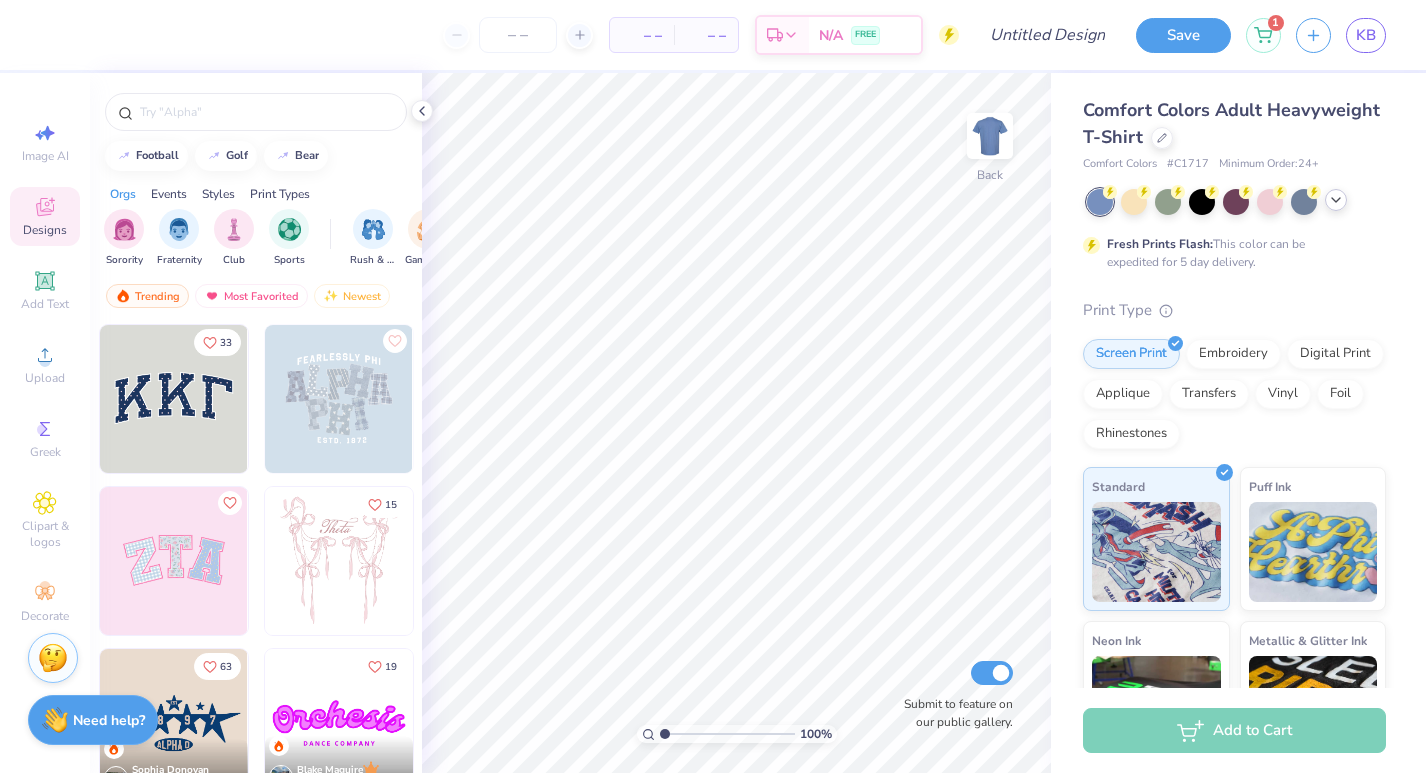 click 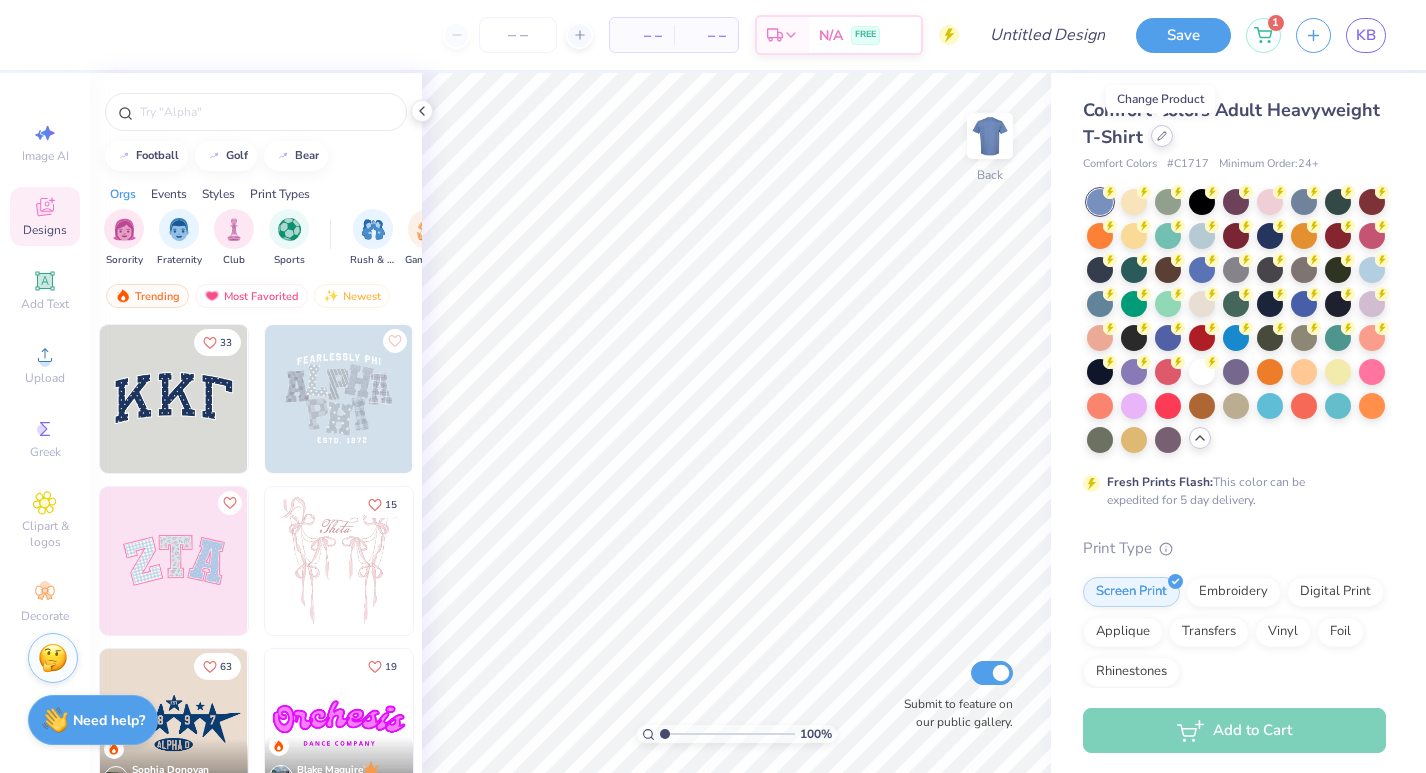 click at bounding box center (1162, 136) 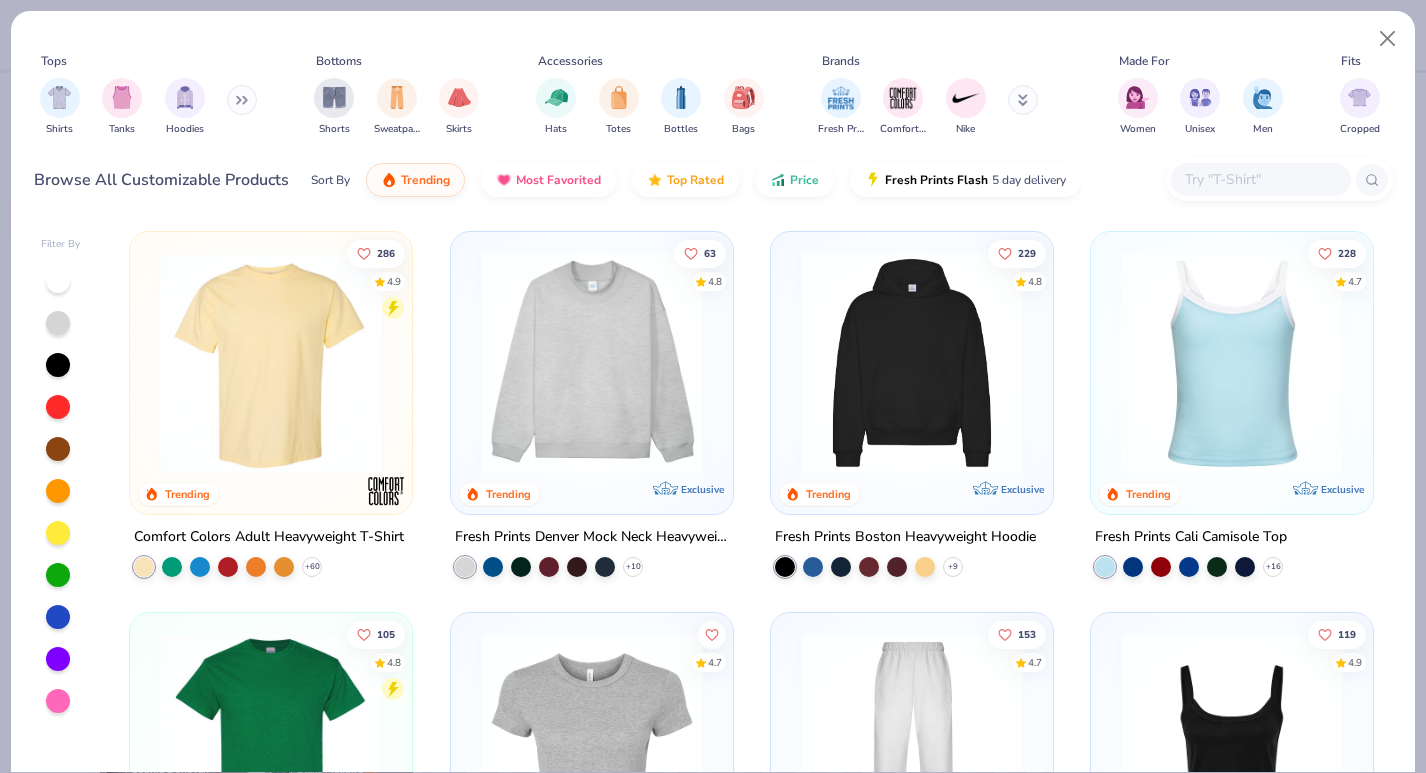 scroll, scrollTop: 0, scrollLeft: 0, axis: both 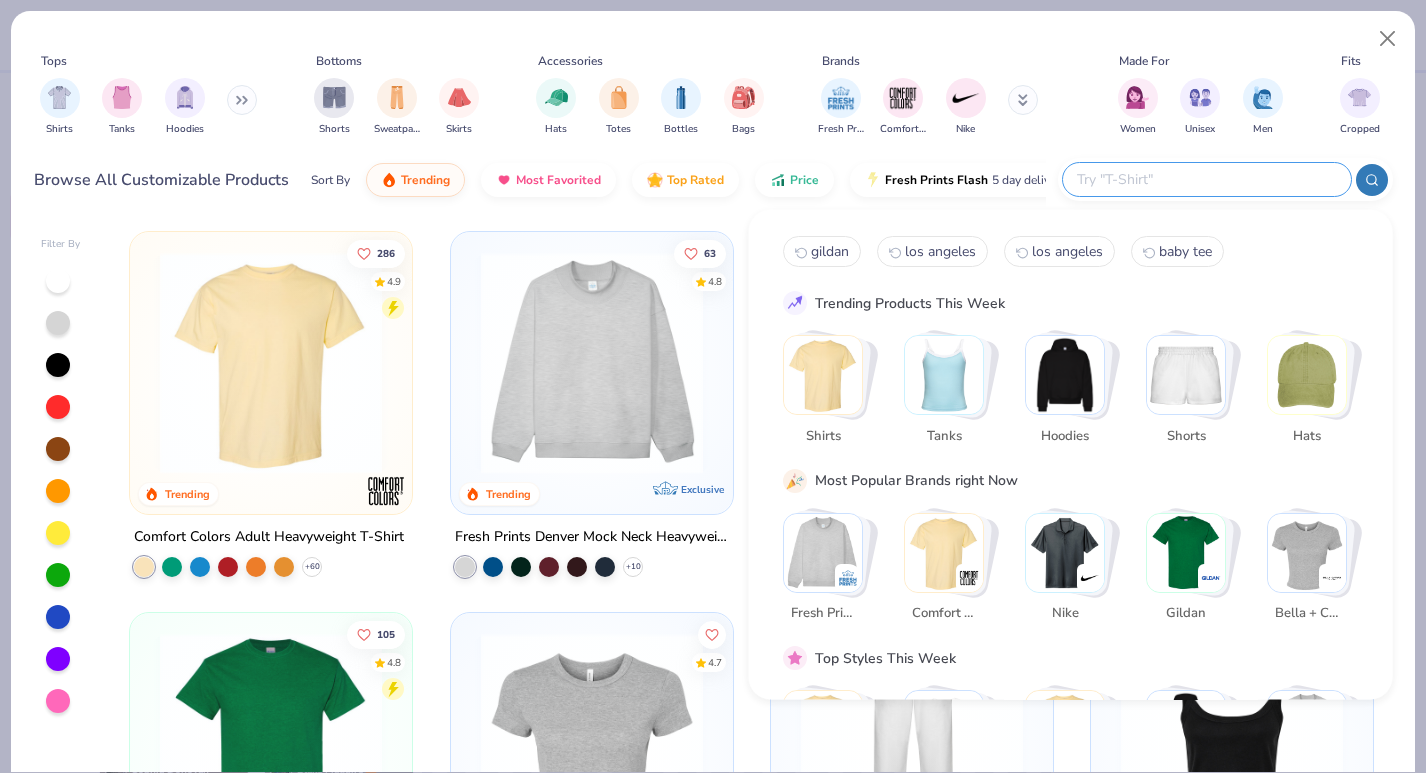 click at bounding box center [1206, 179] 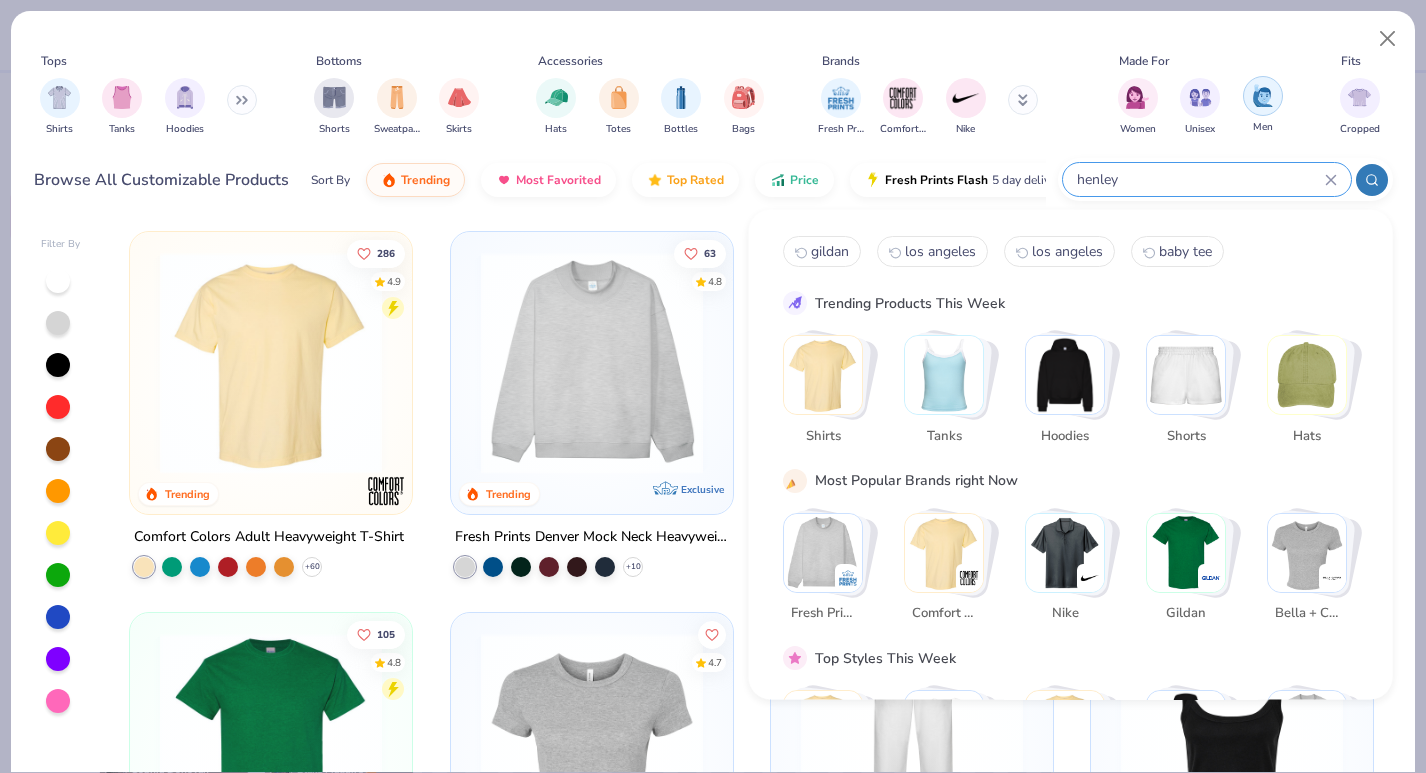 type on "henley" 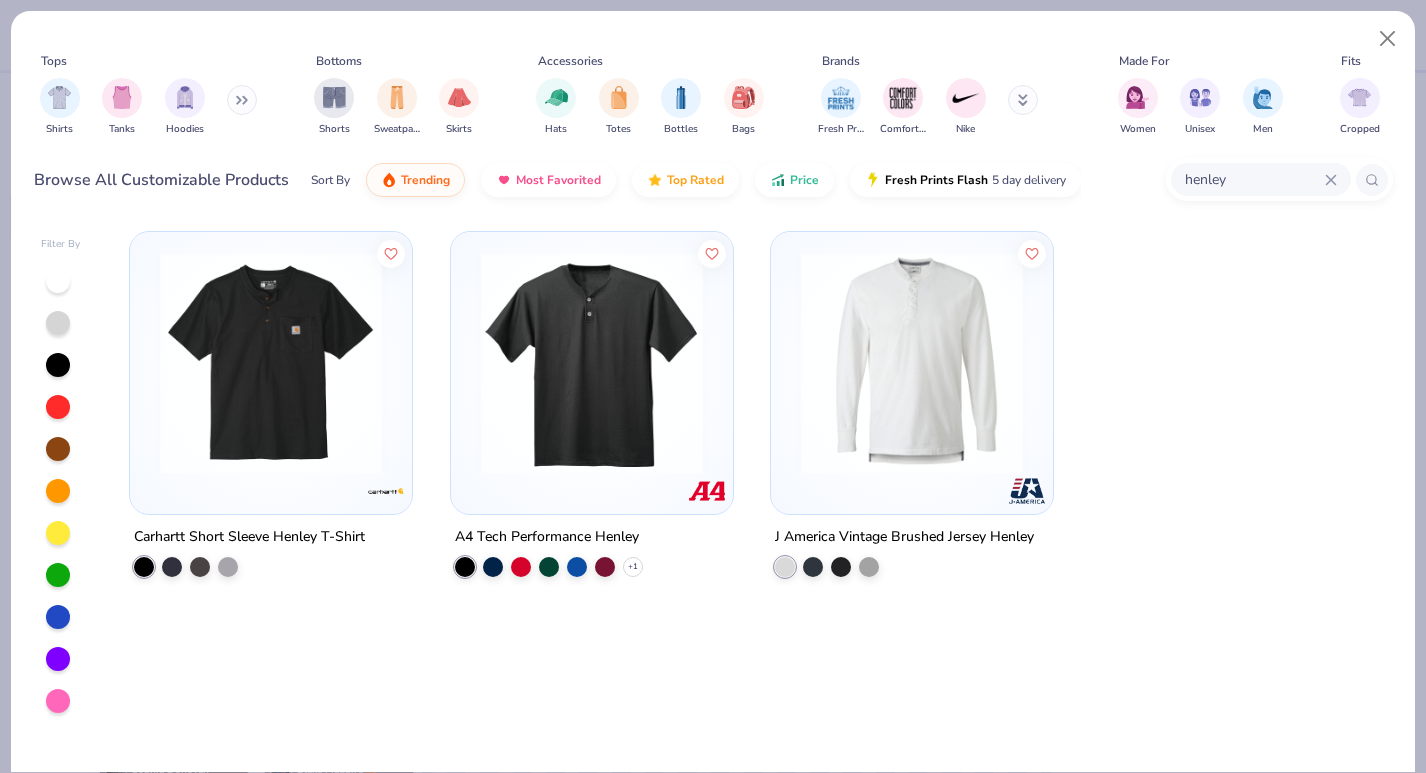 click at bounding box center [592, 363] 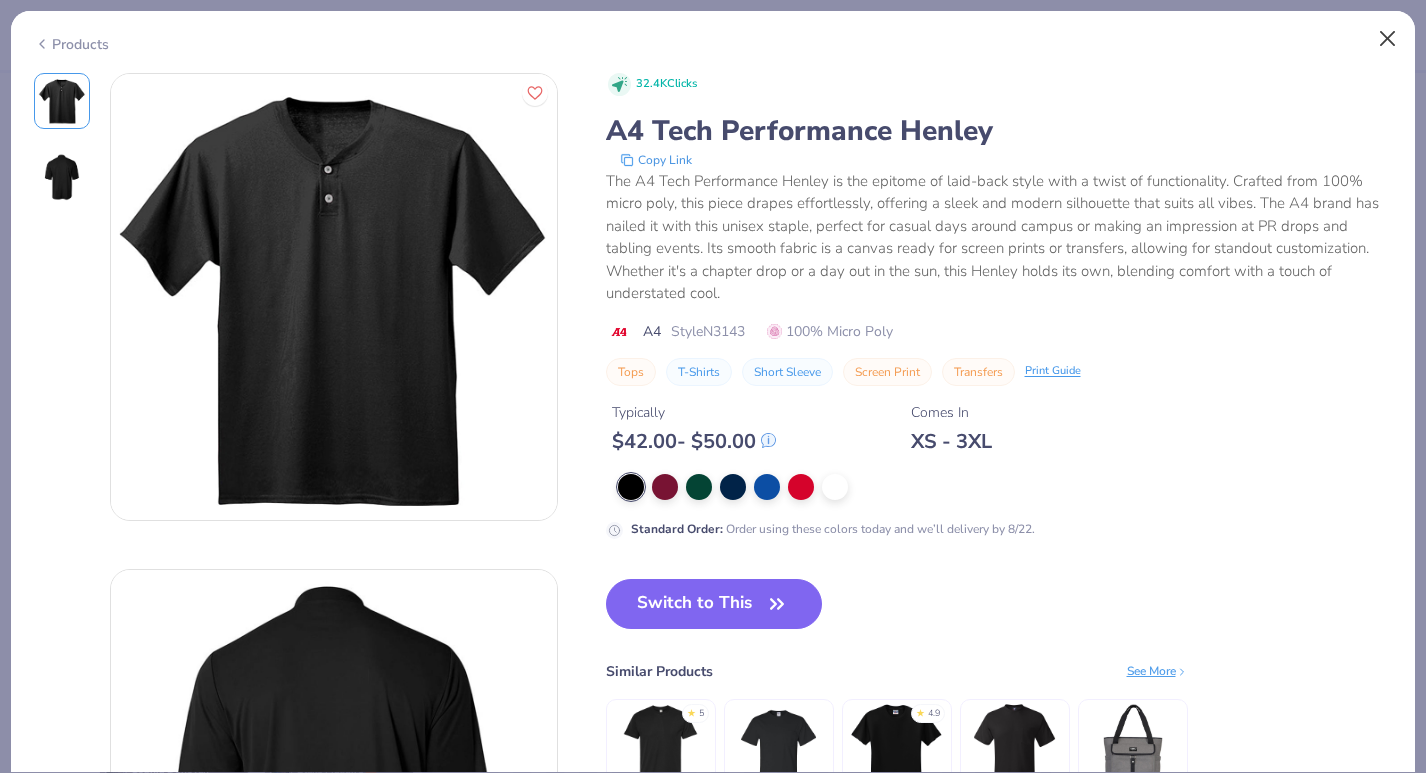 click at bounding box center [1388, 39] 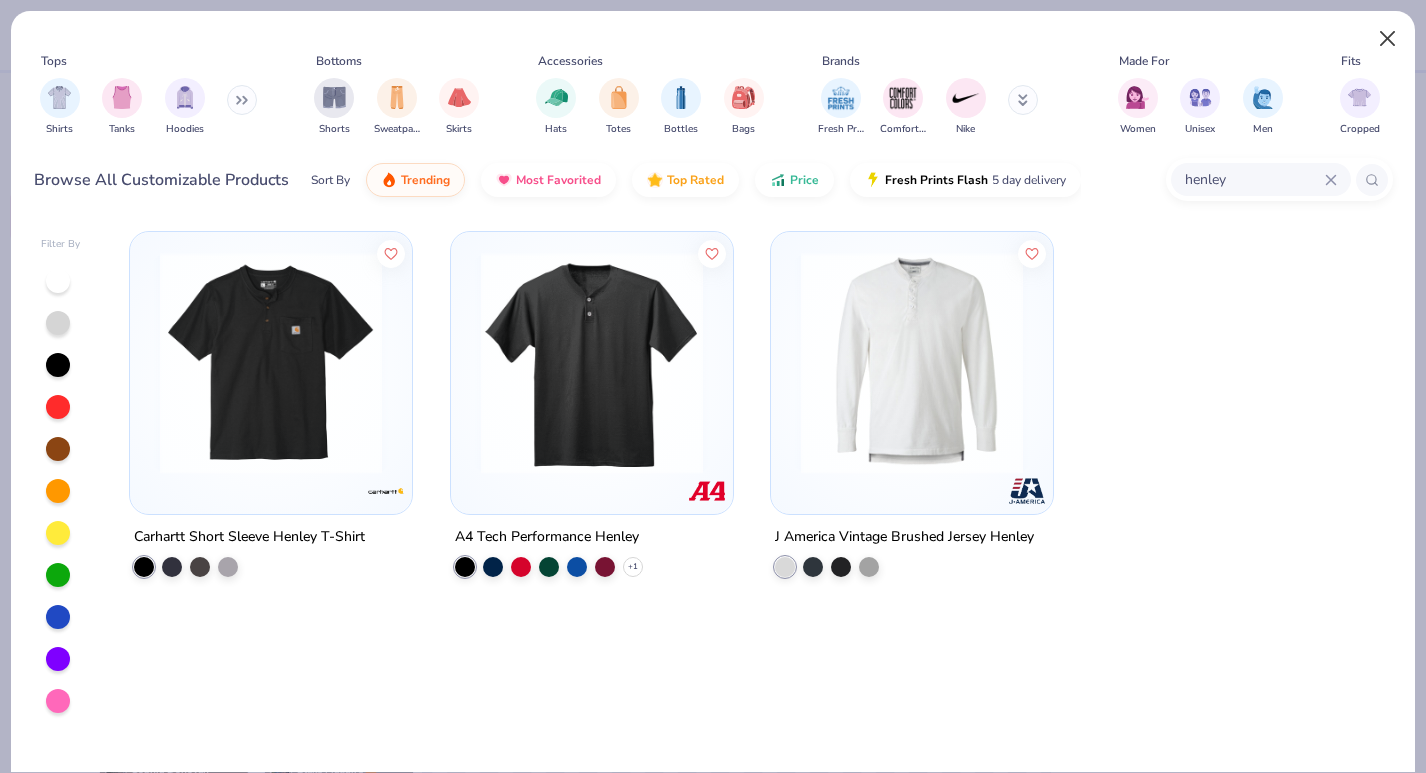 click at bounding box center [1388, 39] 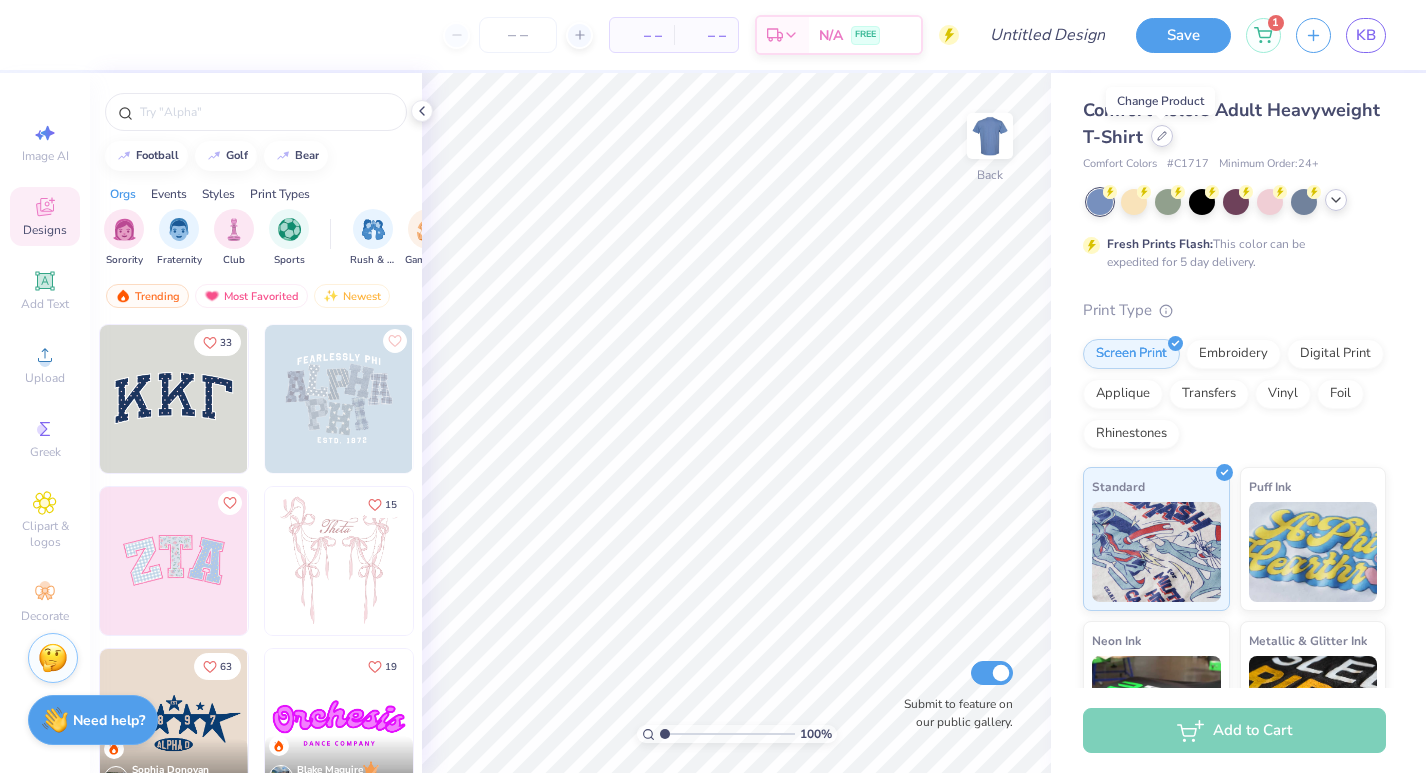 click at bounding box center [1162, 136] 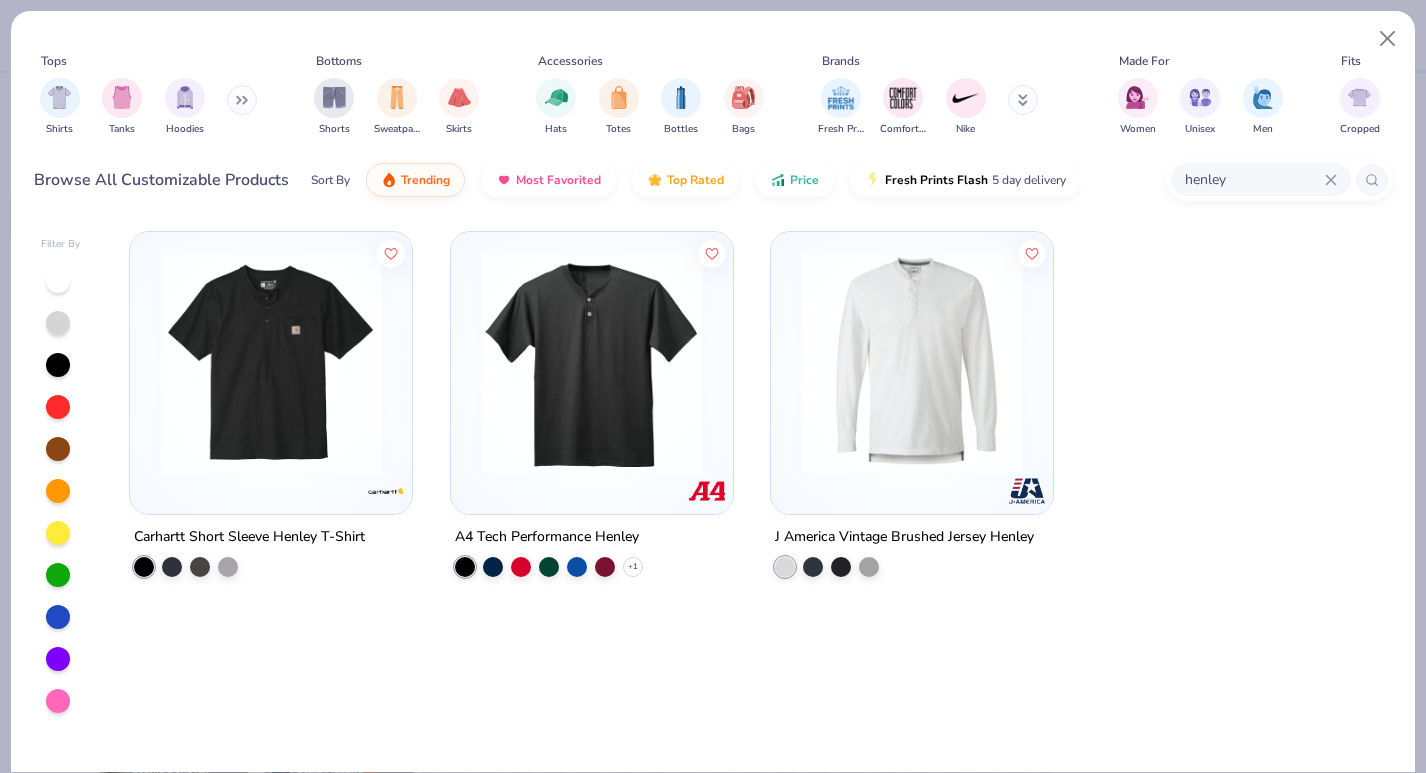 click 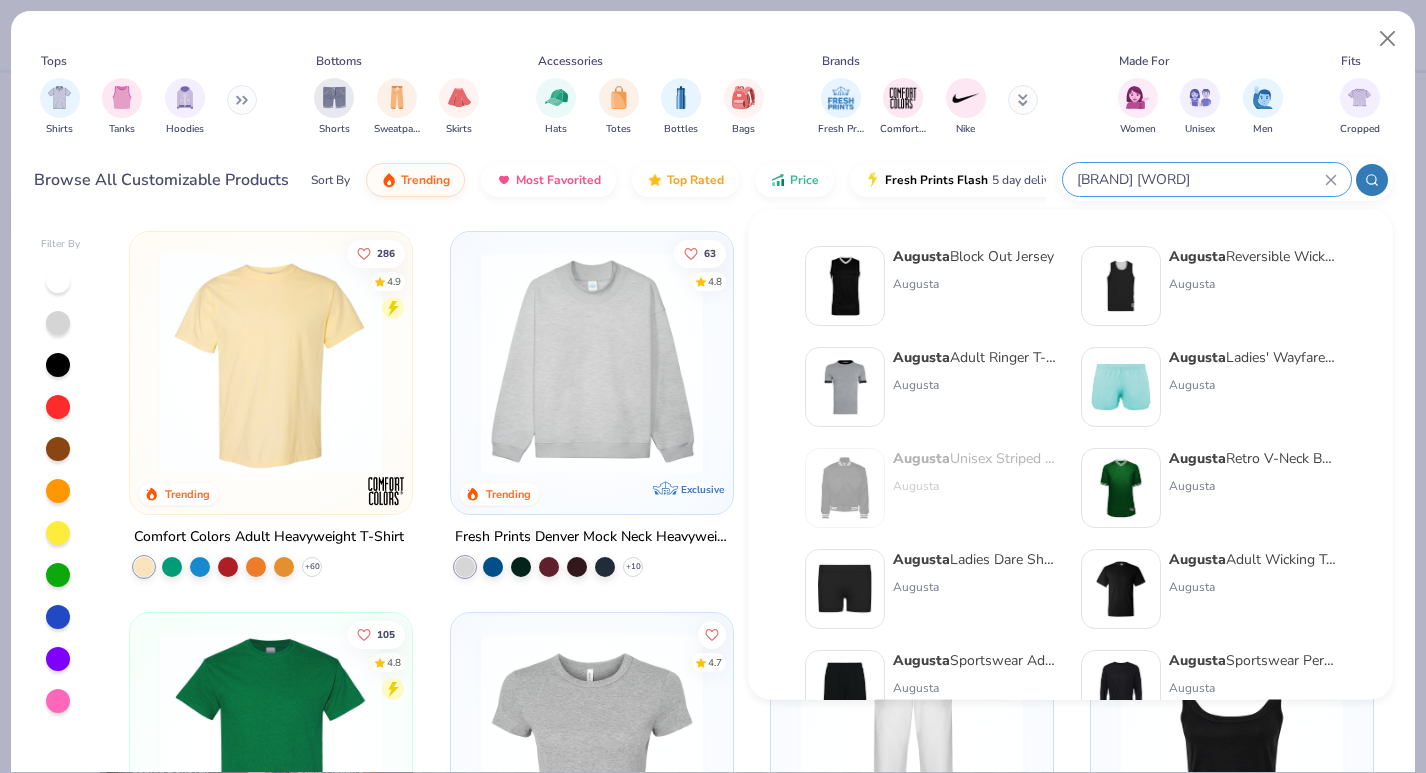 type on "augusta two" 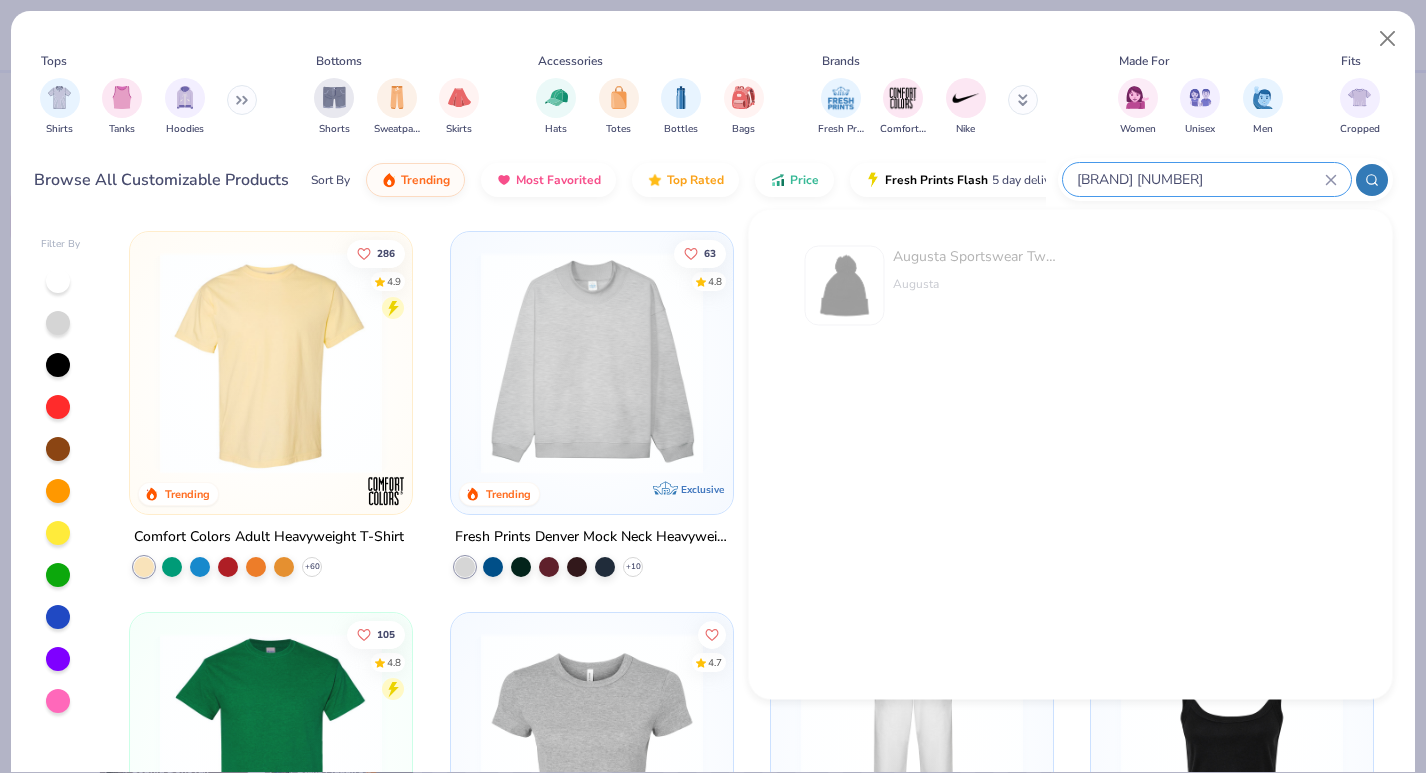 click 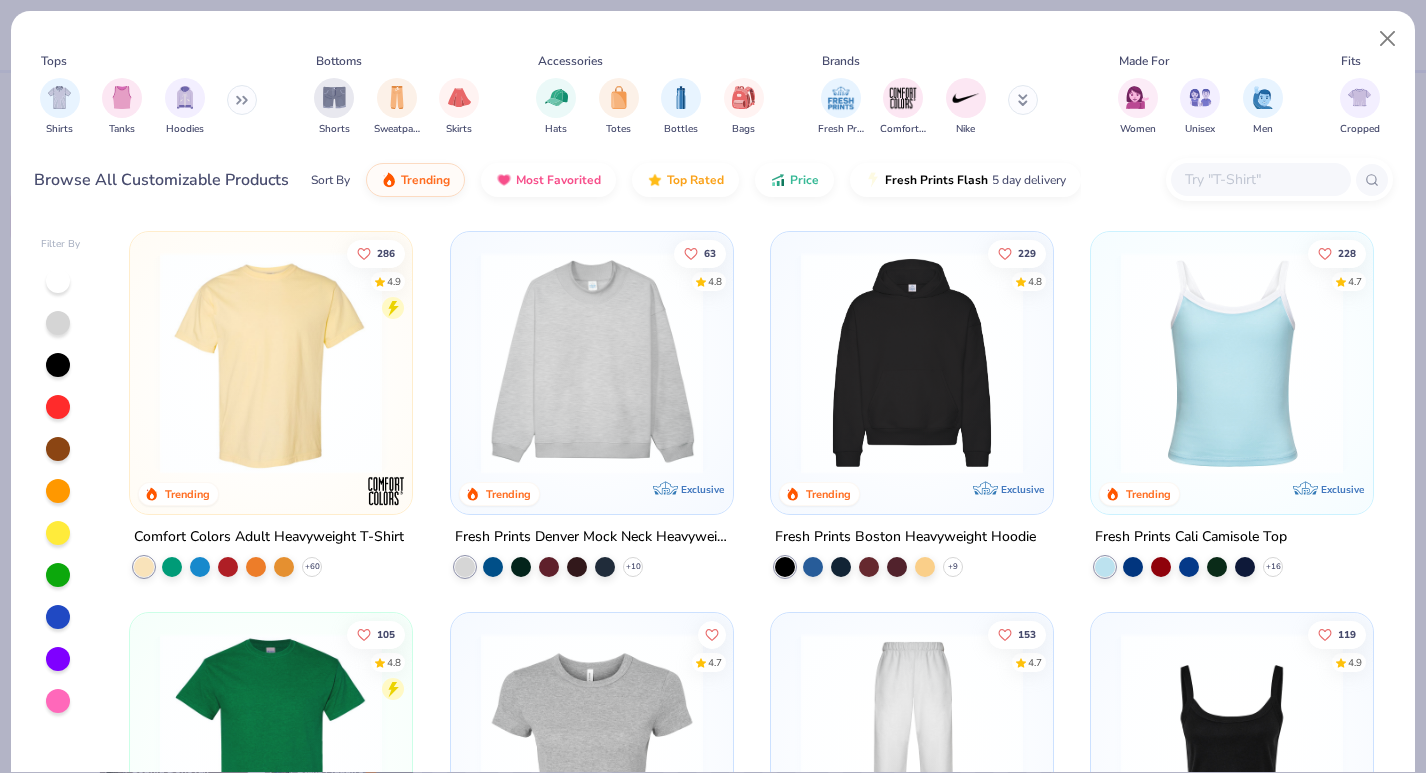 type on "j" 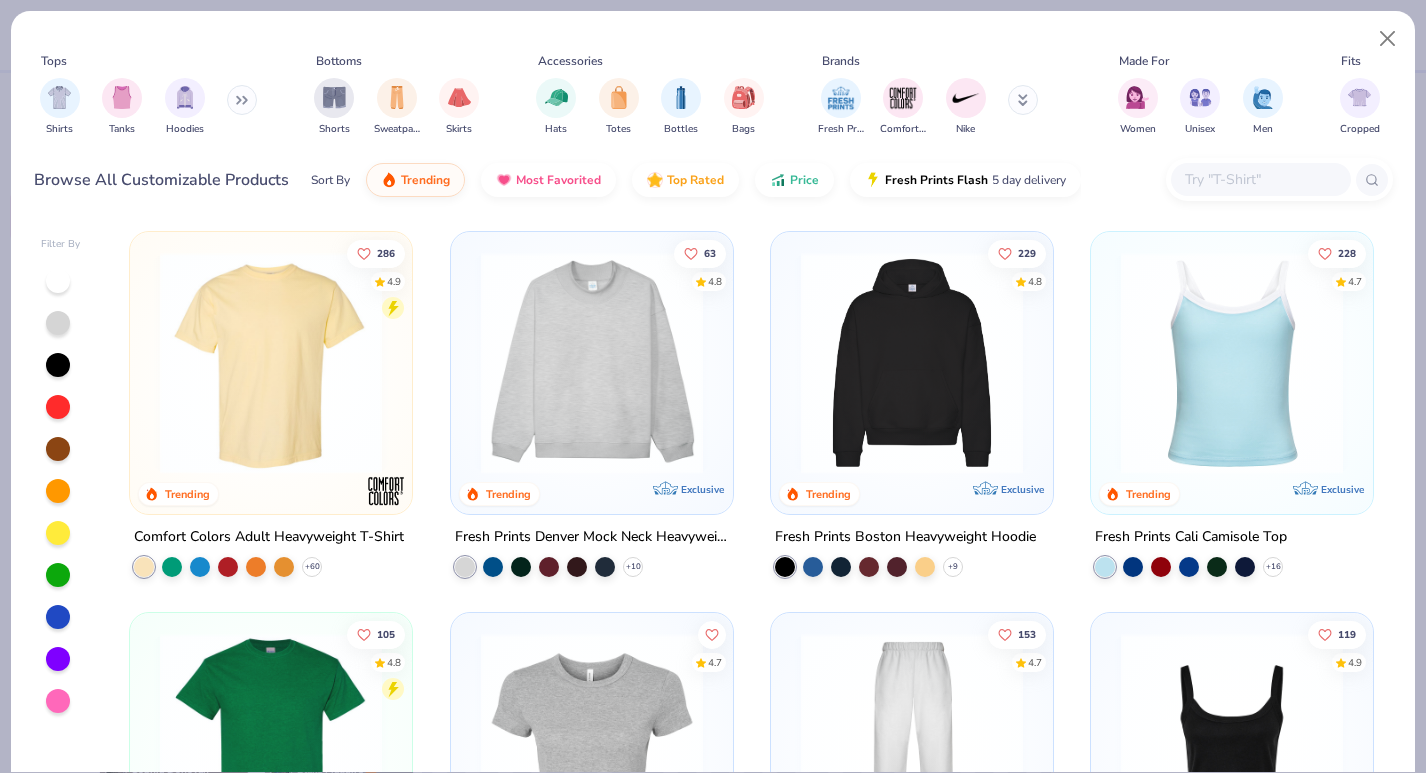 type on "=" 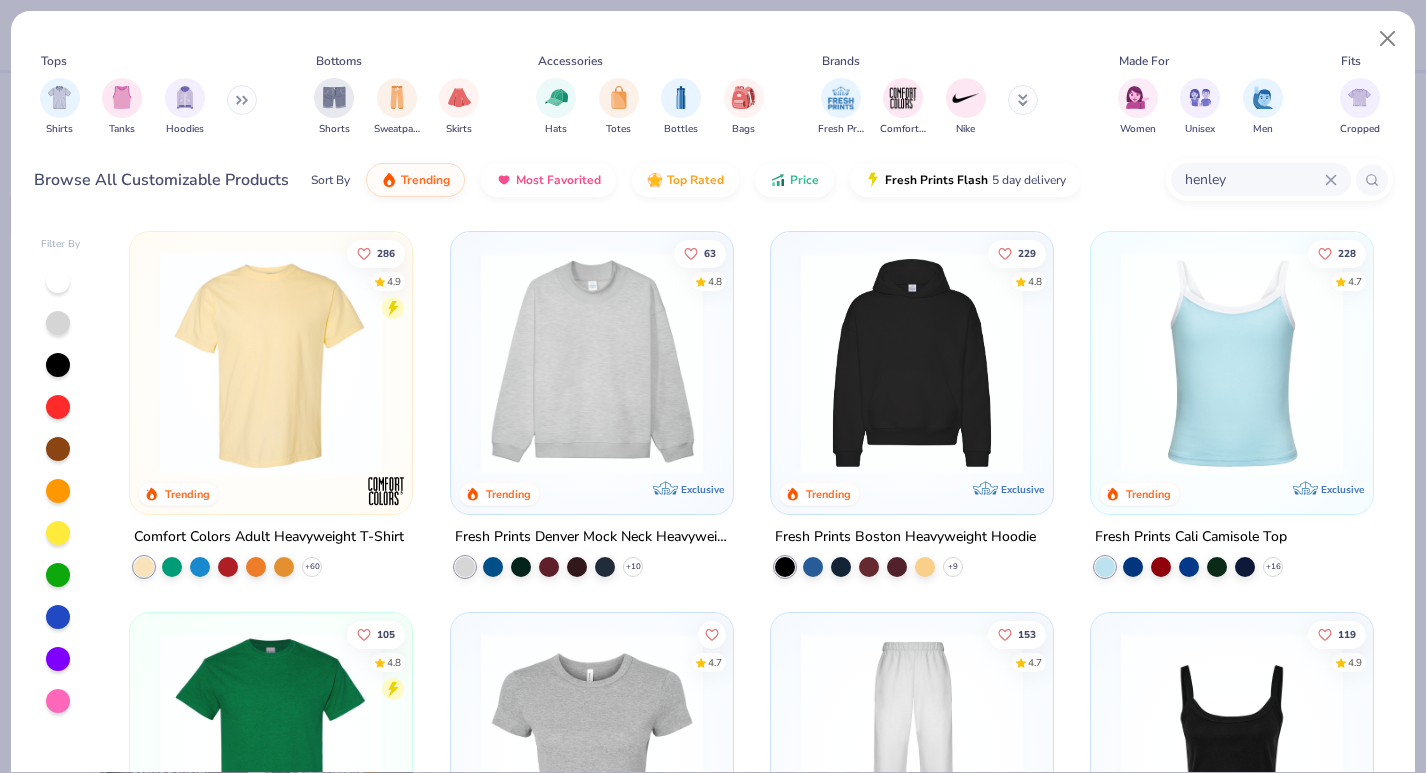 type on "henley" 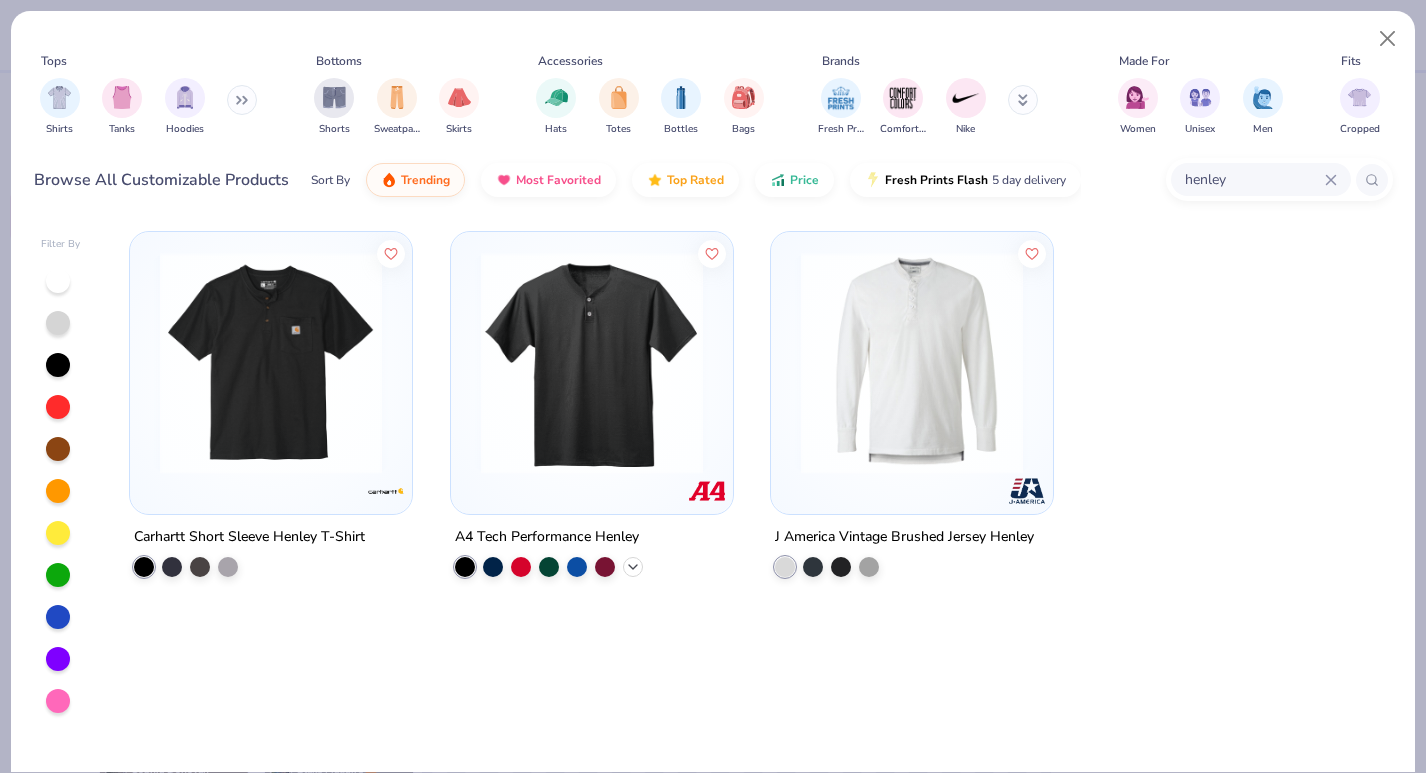 click 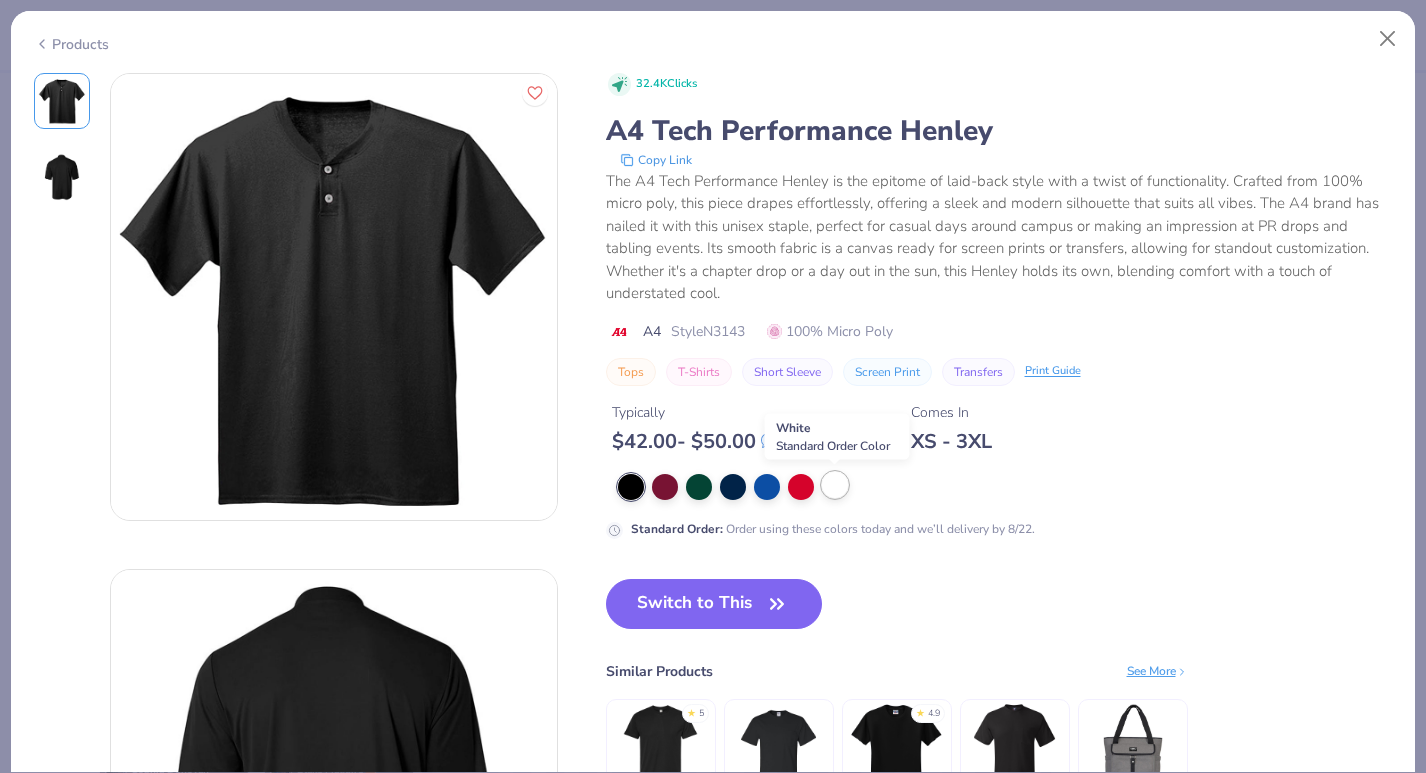 click at bounding box center [835, 485] 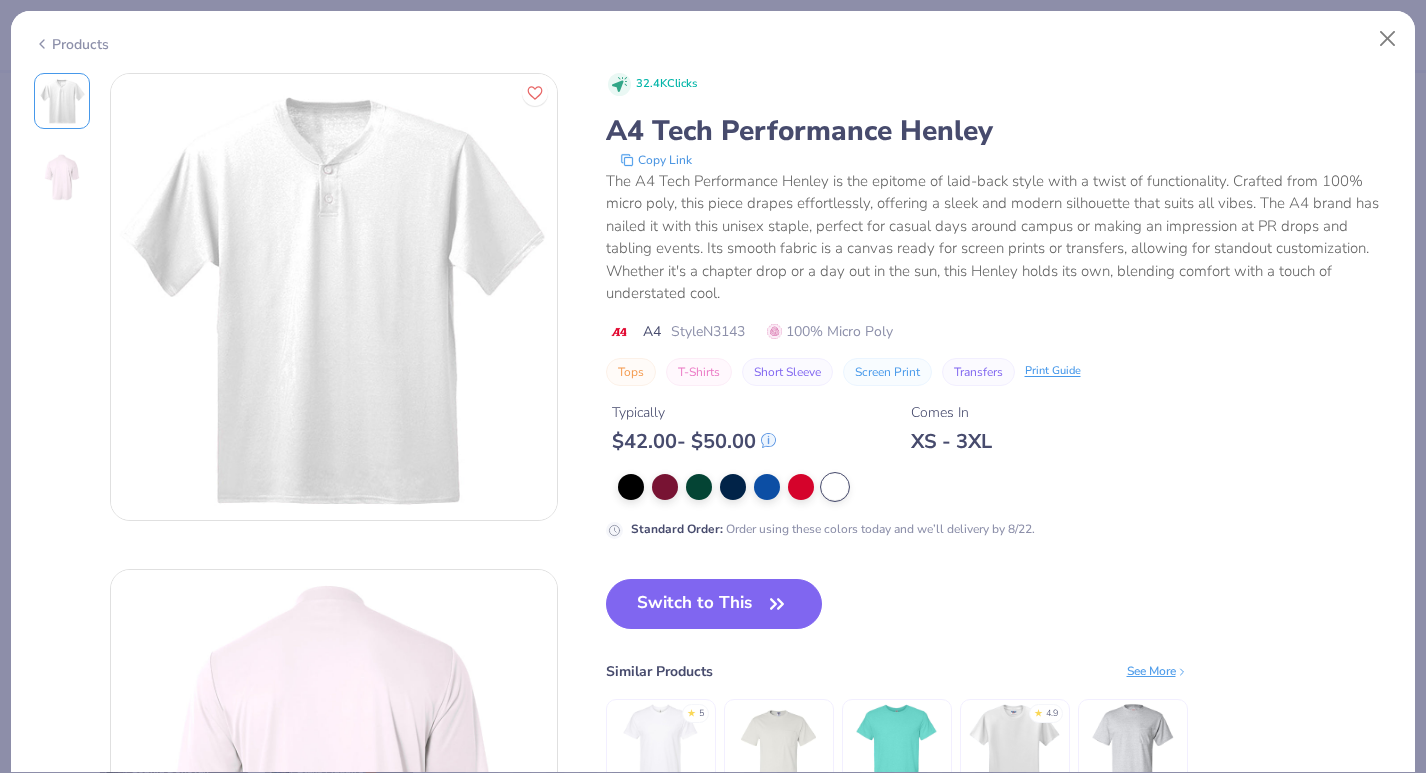 scroll, scrollTop: 0, scrollLeft: 0, axis: both 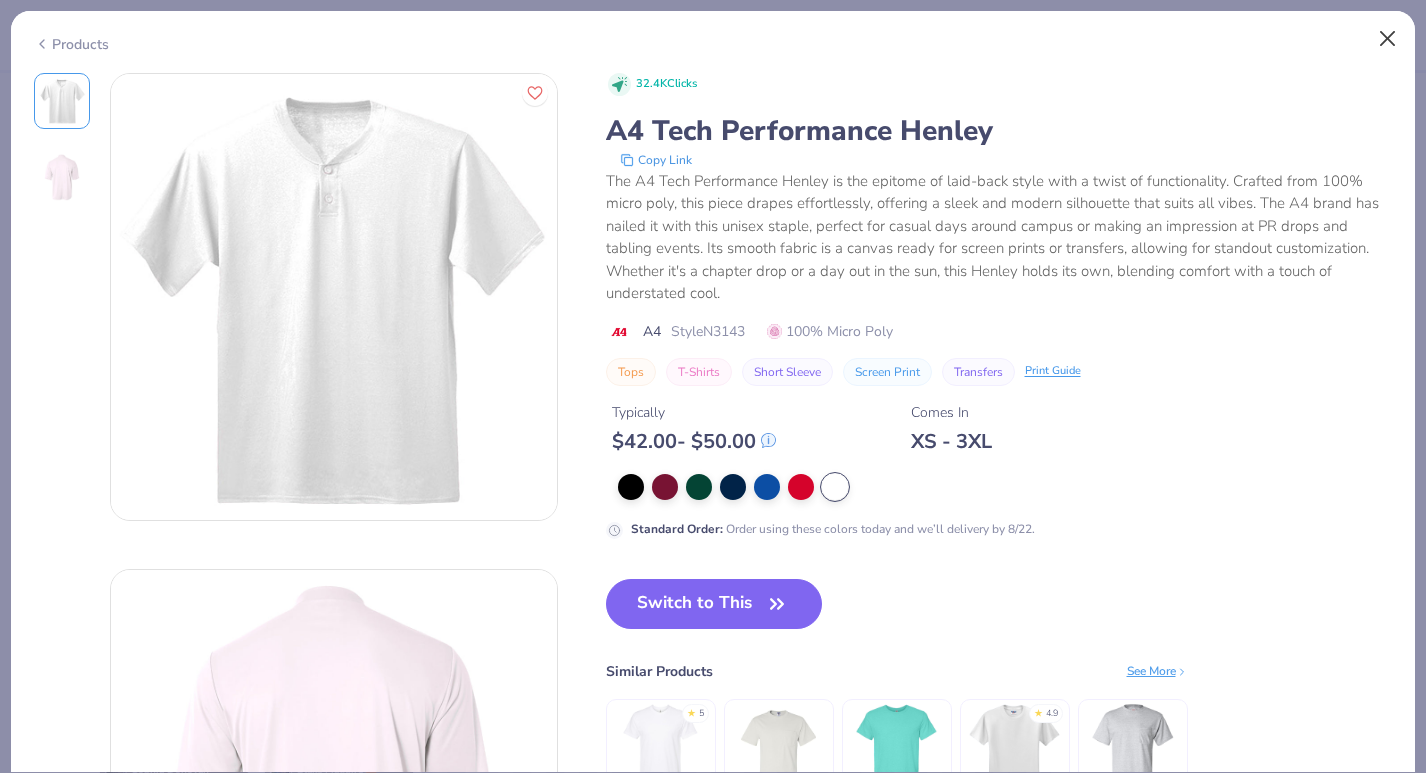click at bounding box center (1388, 39) 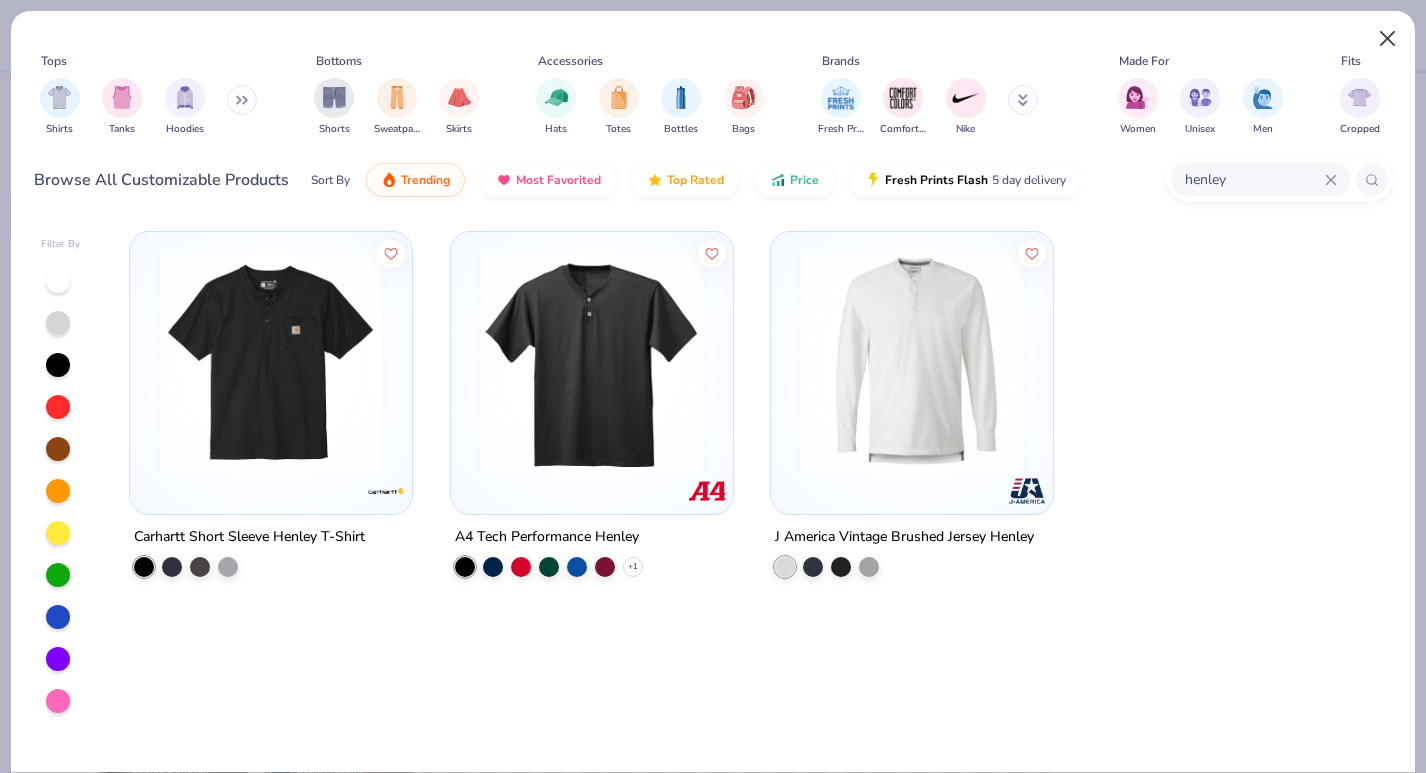 click at bounding box center [1388, 39] 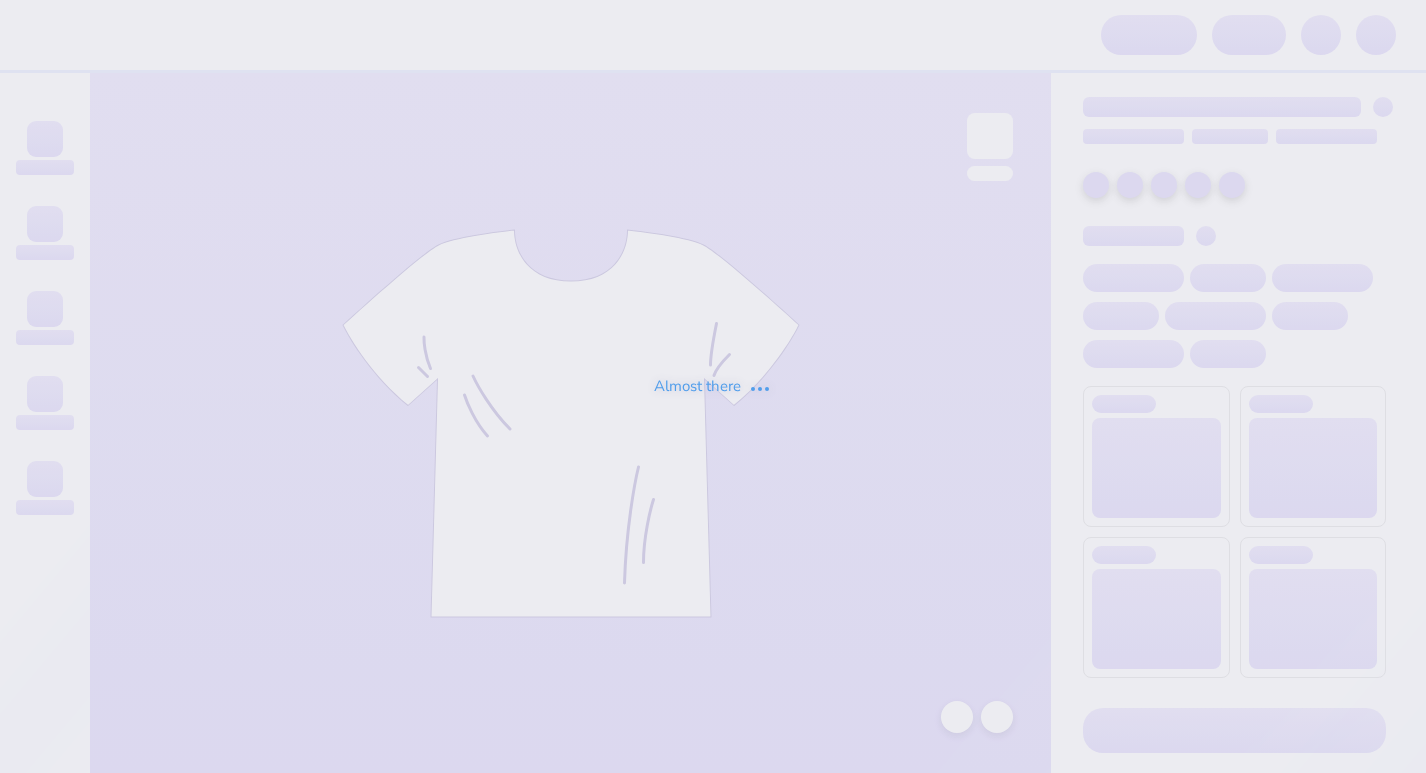 scroll, scrollTop: 0, scrollLeft: 0, axis: both 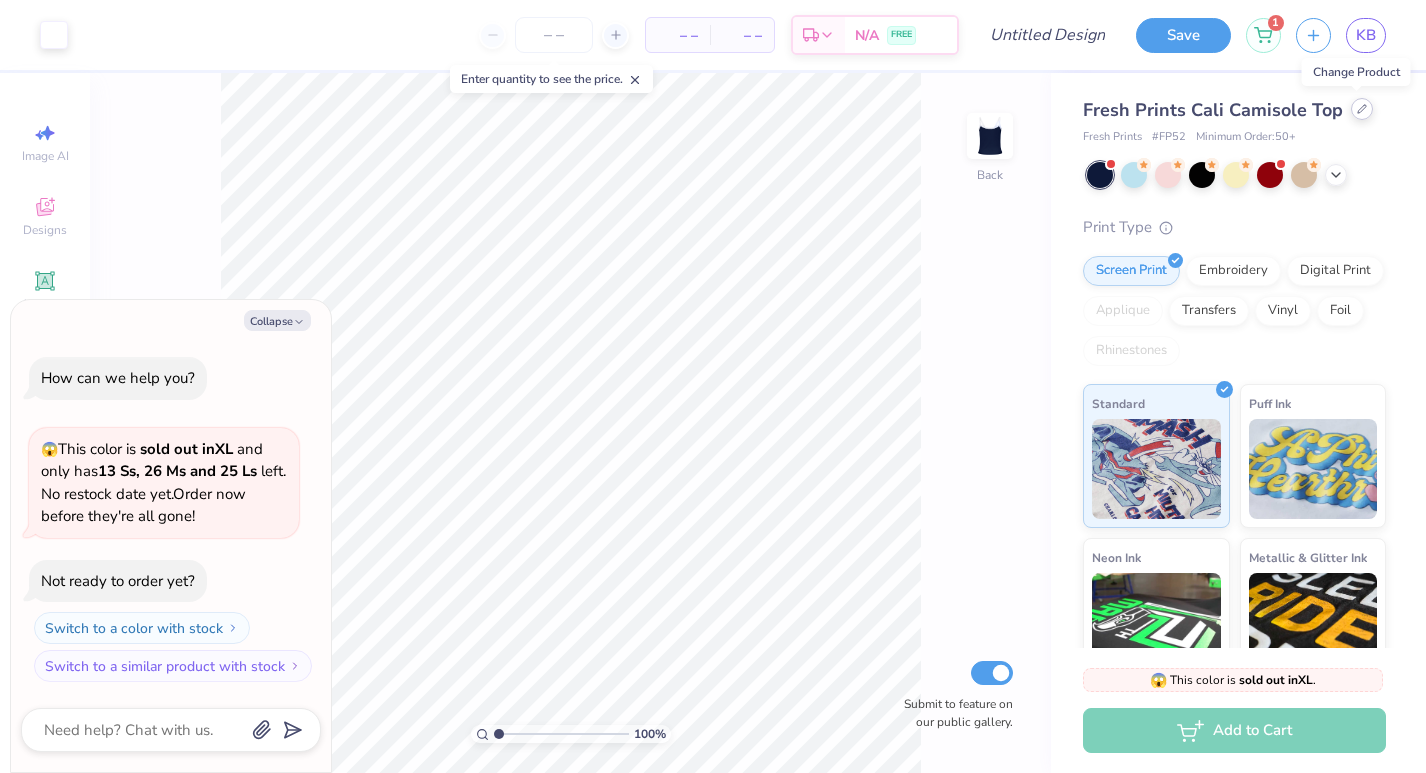 click at bounding box center [1362, 109] 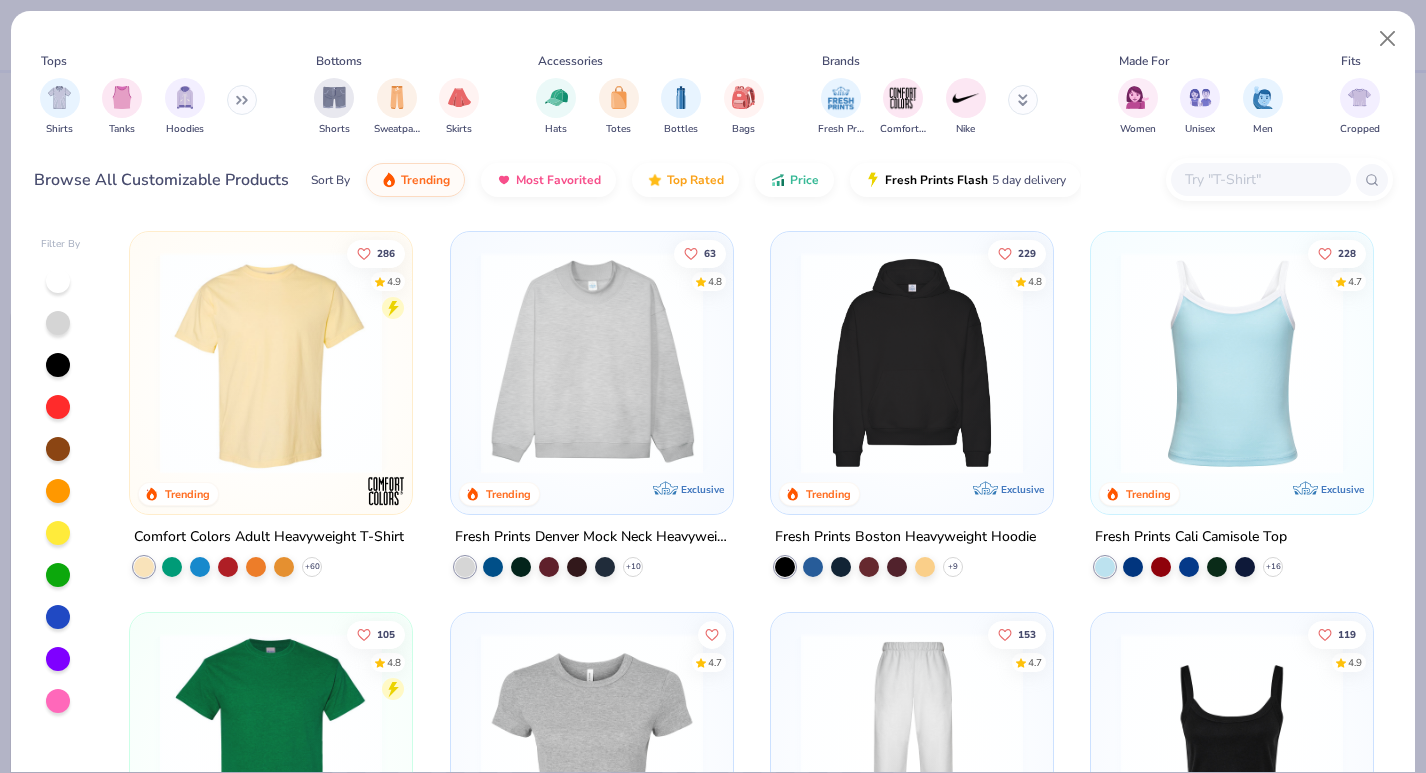 click at bounding box center [271, 363] 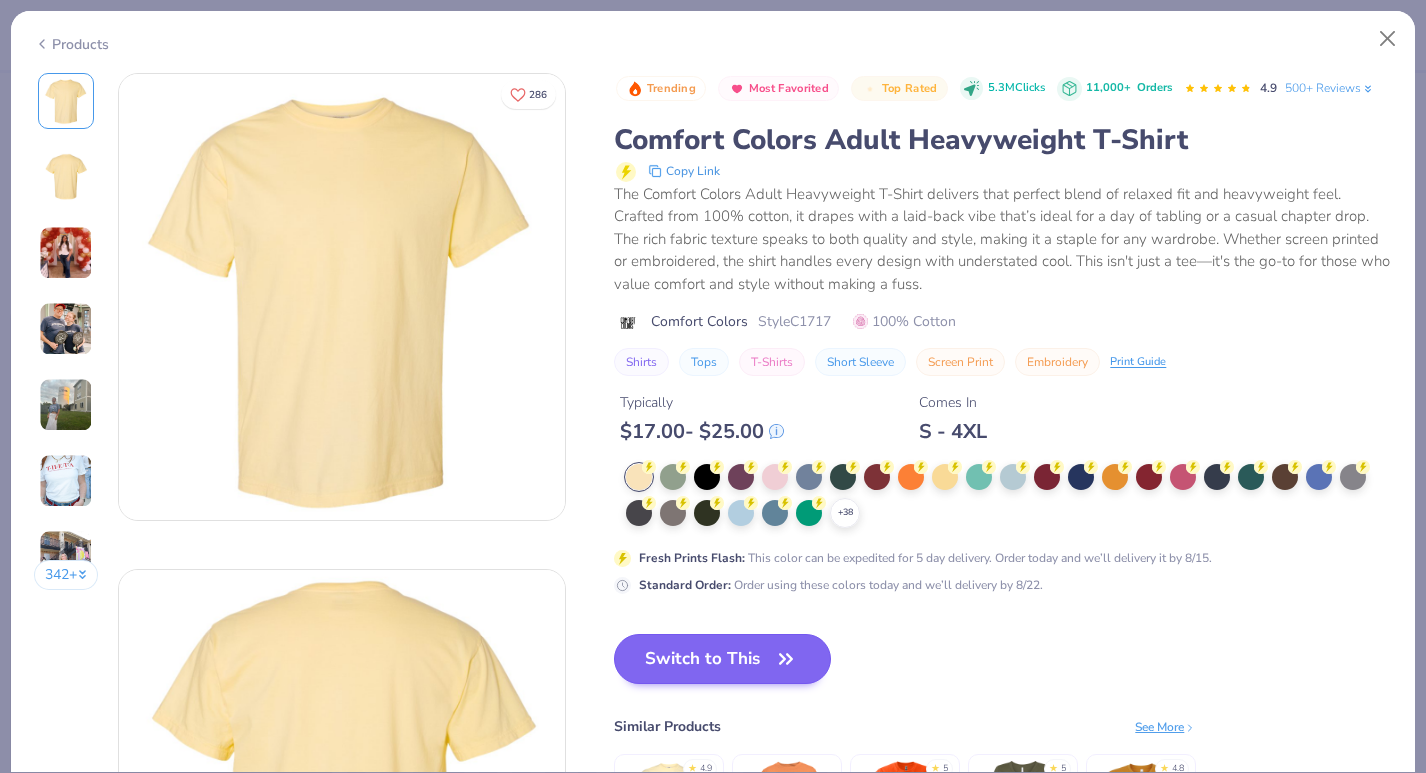 click on "Switch to This" at bounding box center (722, 659) 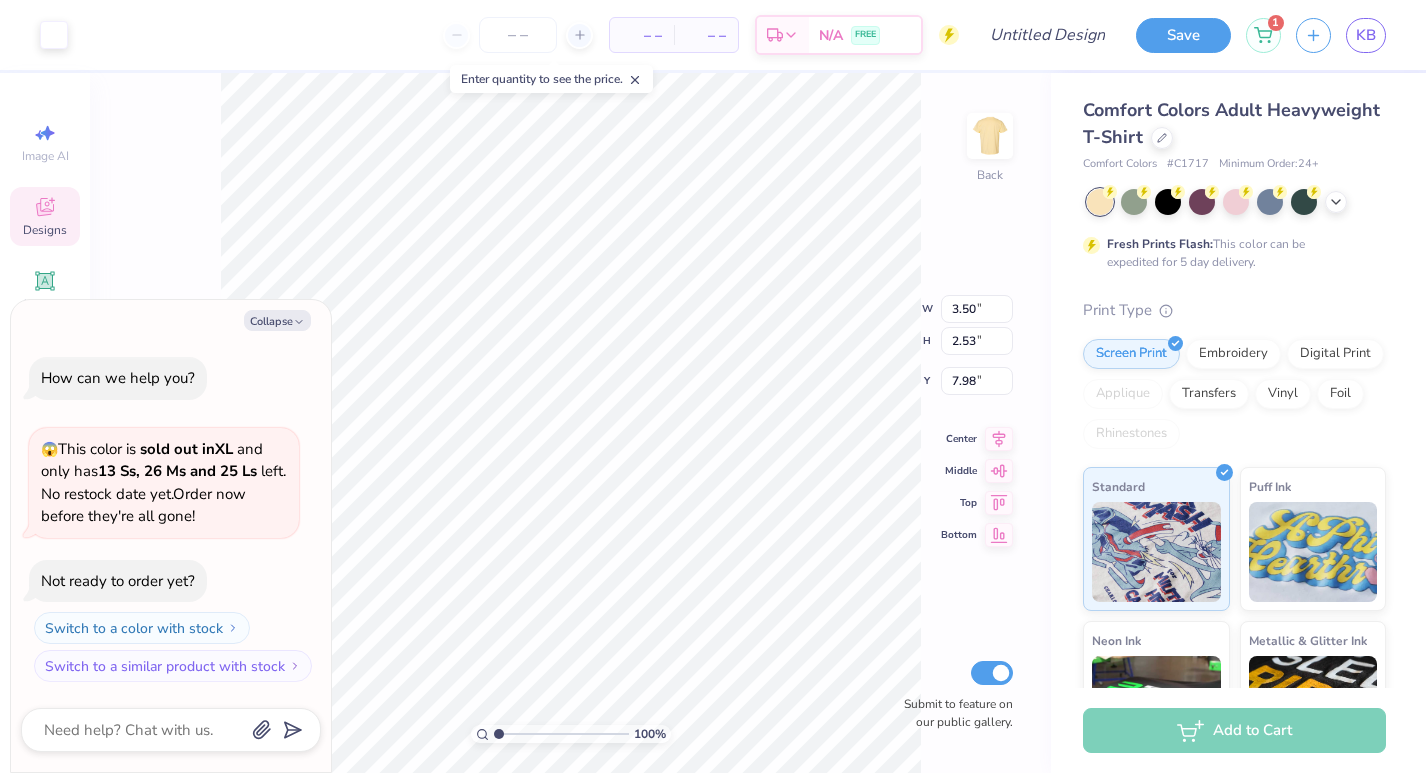 type on "x" 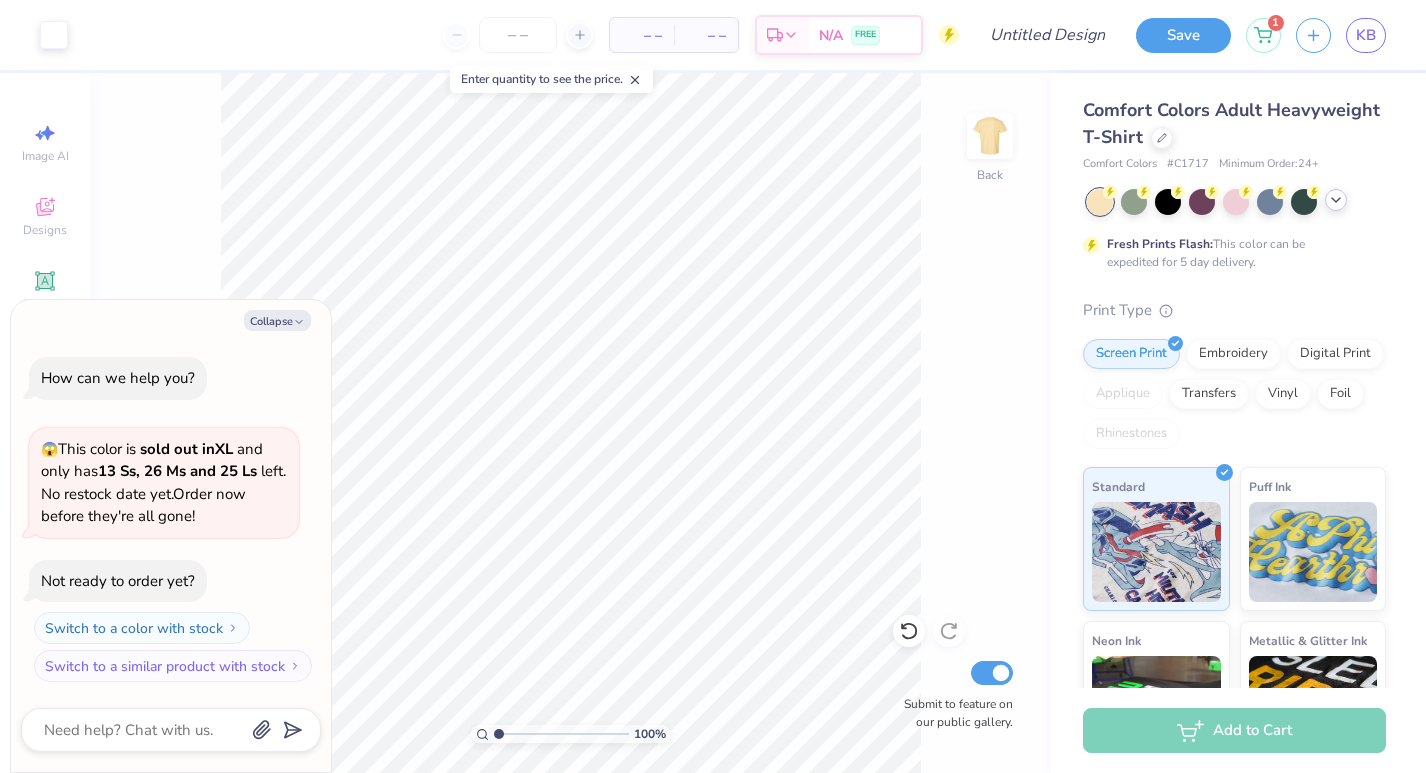 click 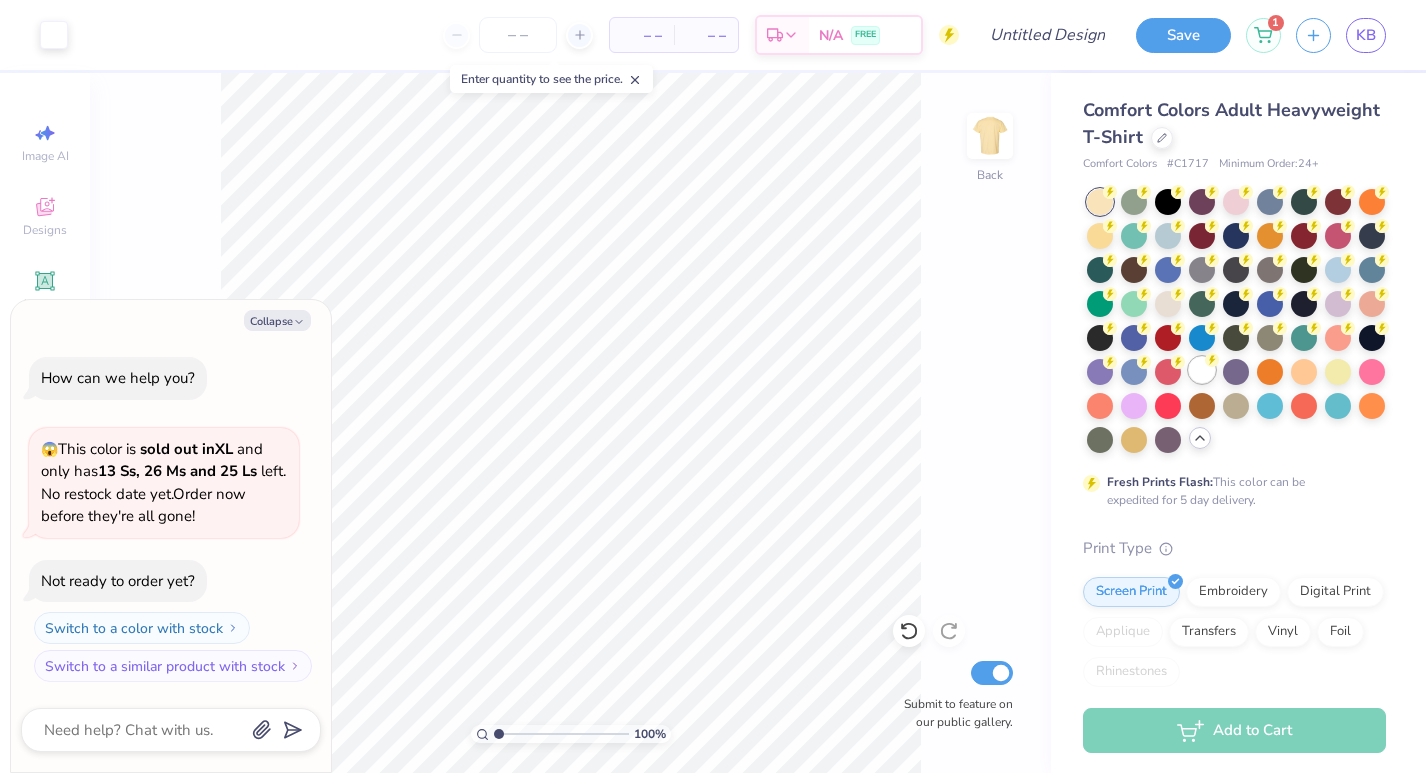 click at bounding box center [1202, 370] 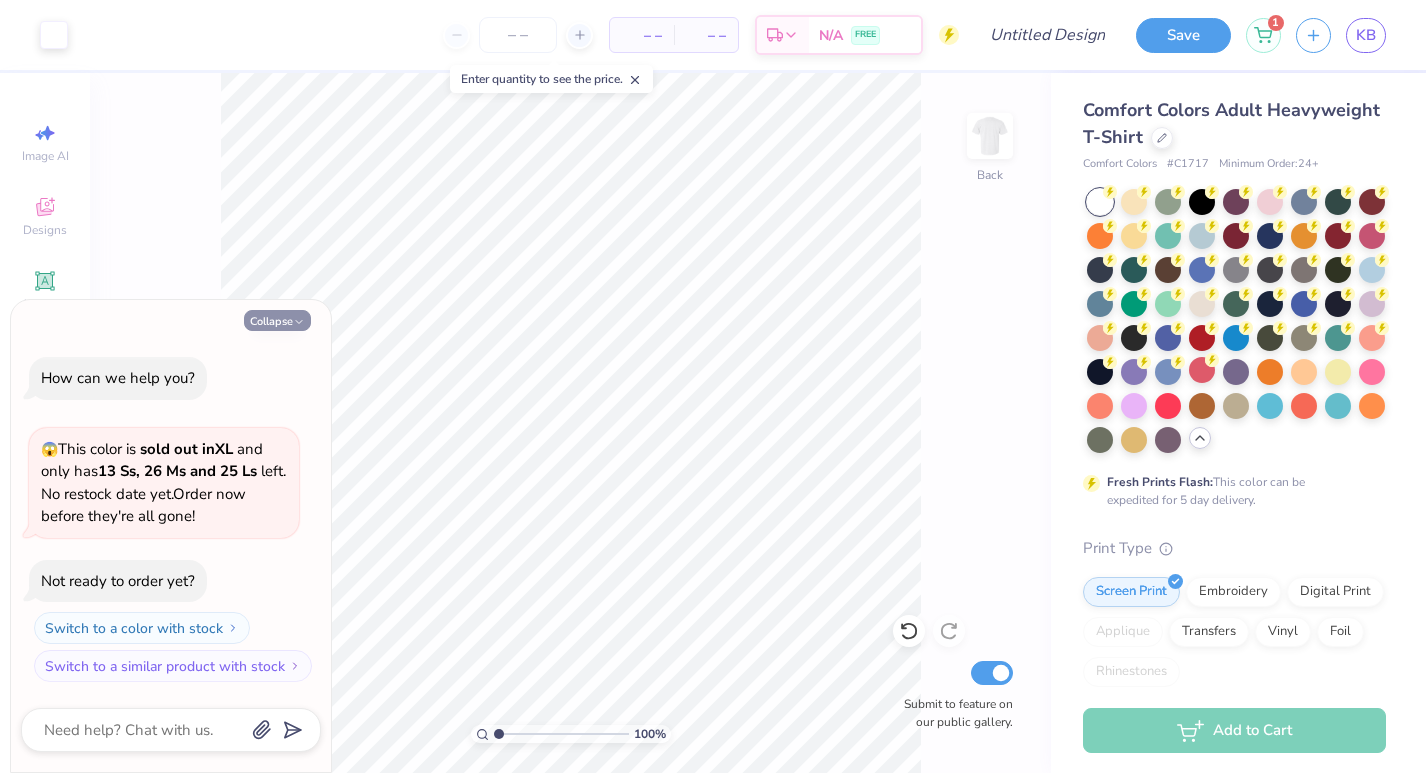 click on "Collapse" at bounding box center [277, 320] 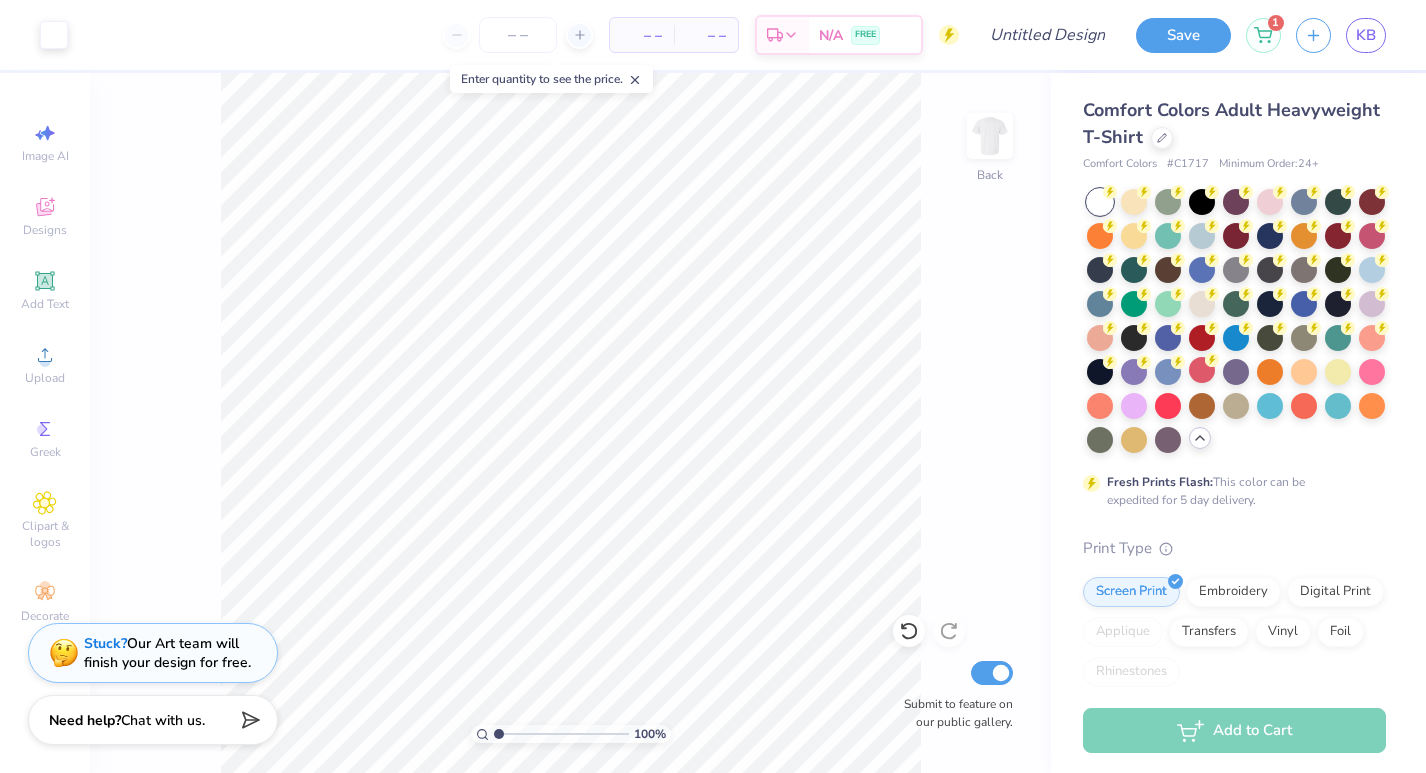 type on "x" 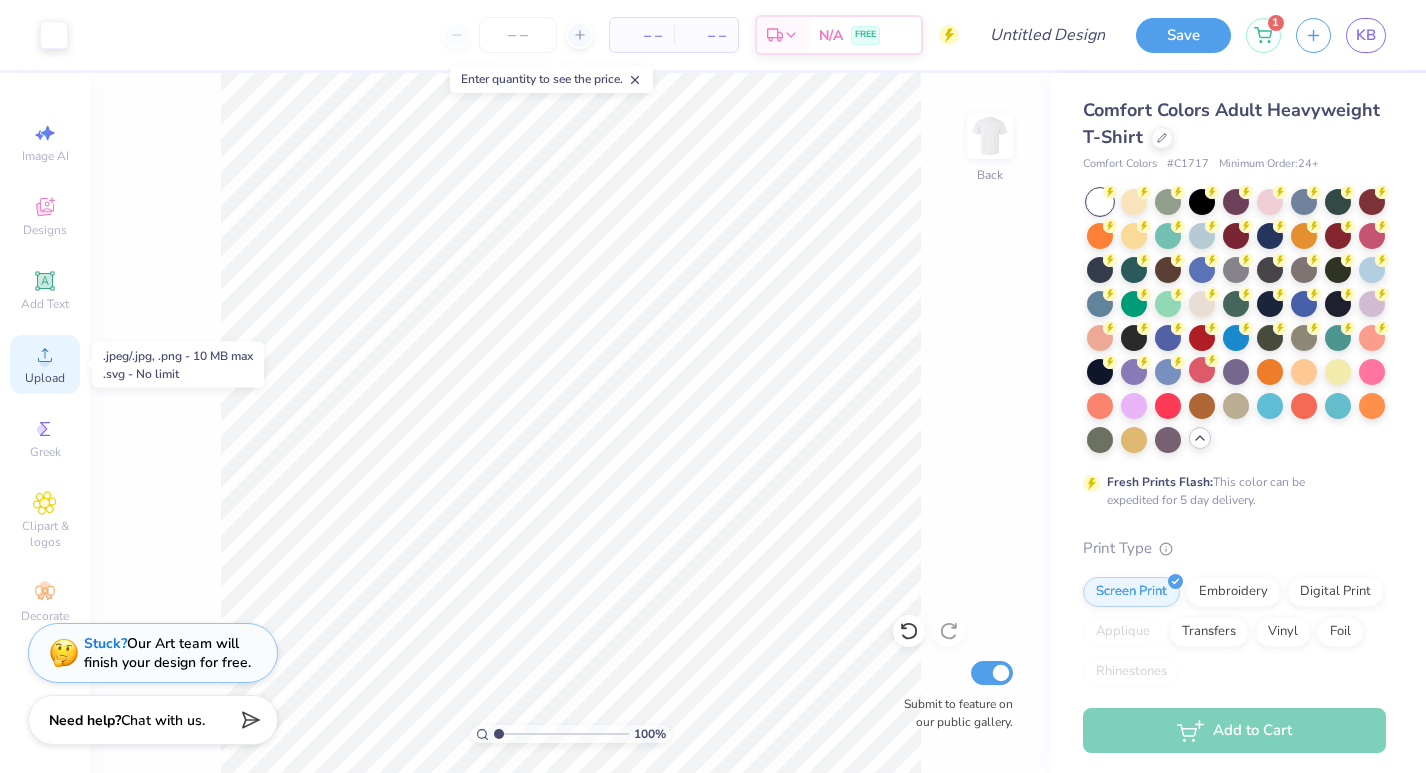 click 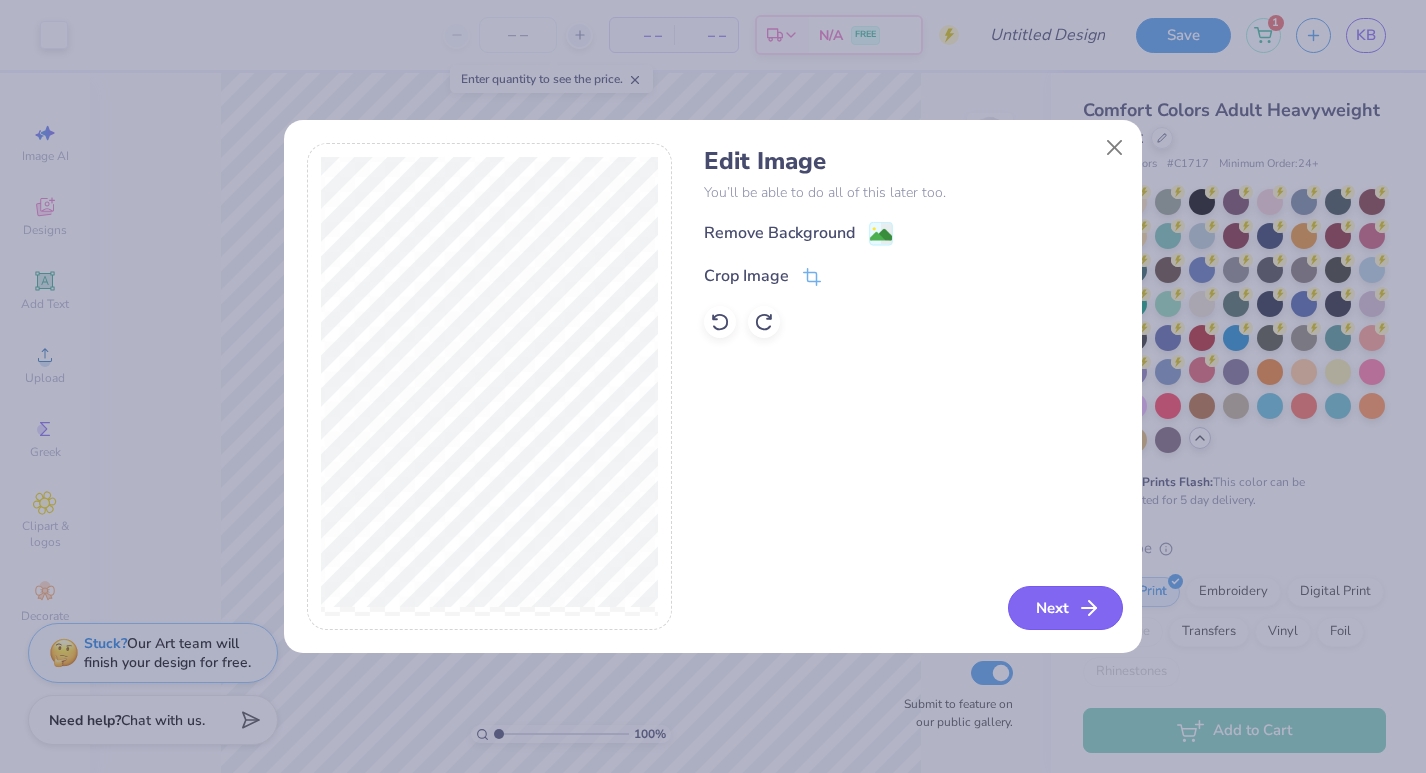 click on "Next" at bounding box center (1065, 608) 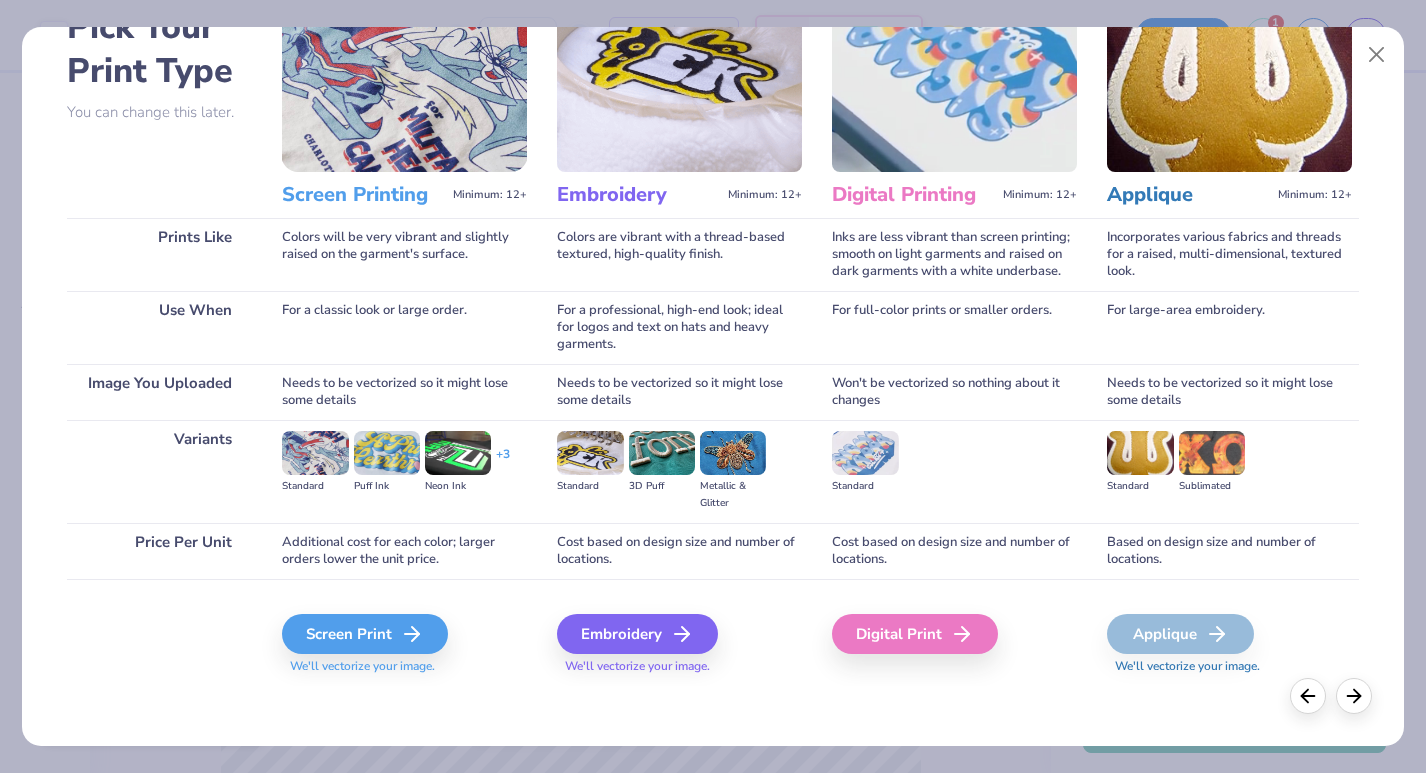 scroll, scrollTop: 124, scrollLeft: 0, axis: vertical 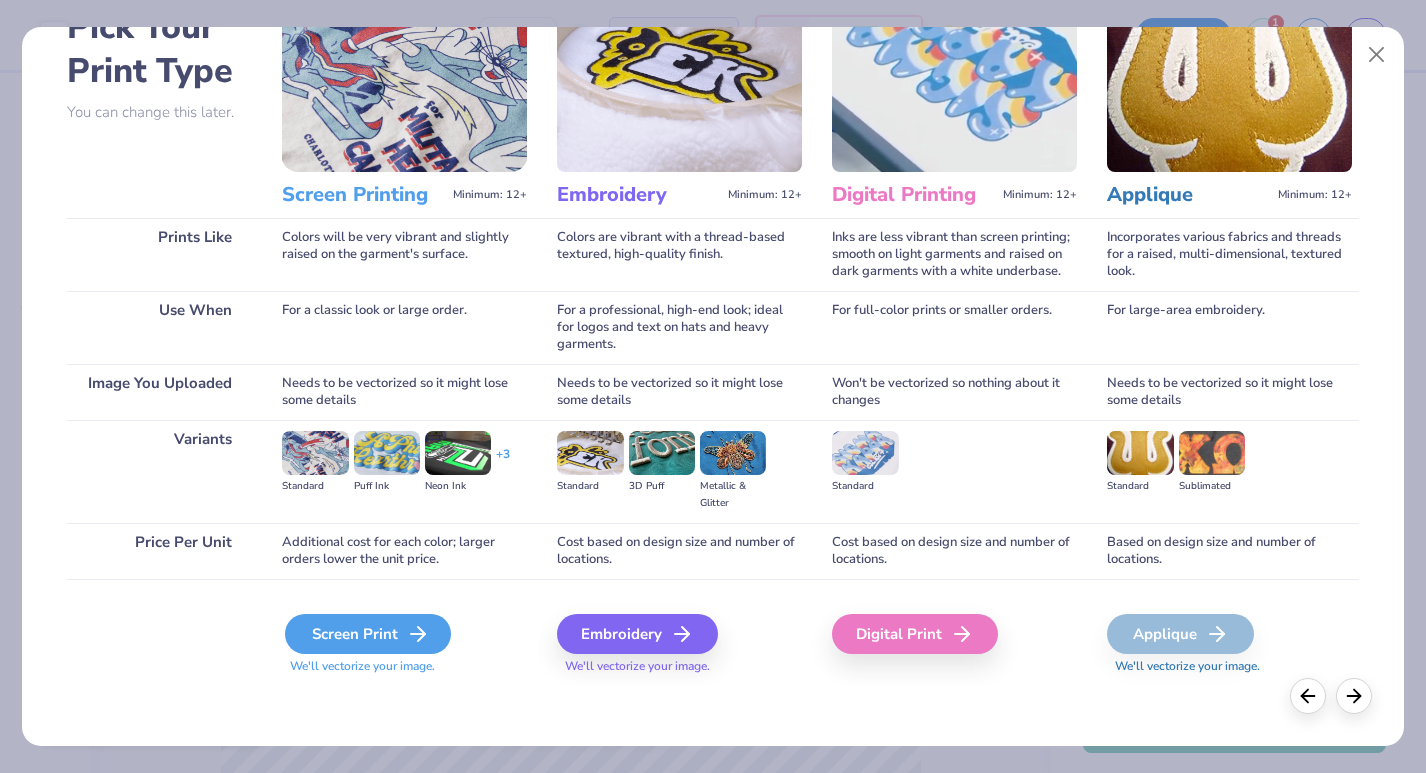click on "Screen Print" at bounding box center (368, 634) 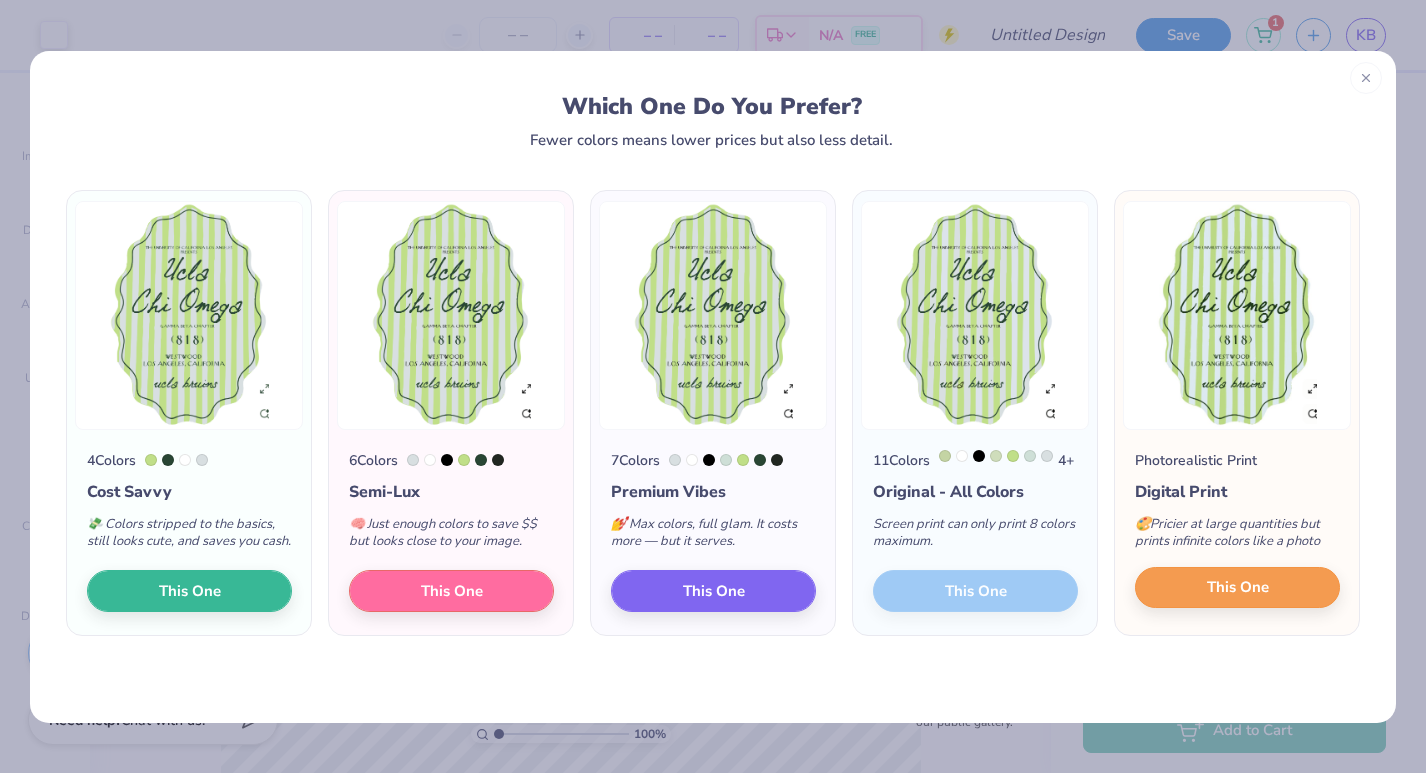 click on "This One" at bounding box center [1237, 588] 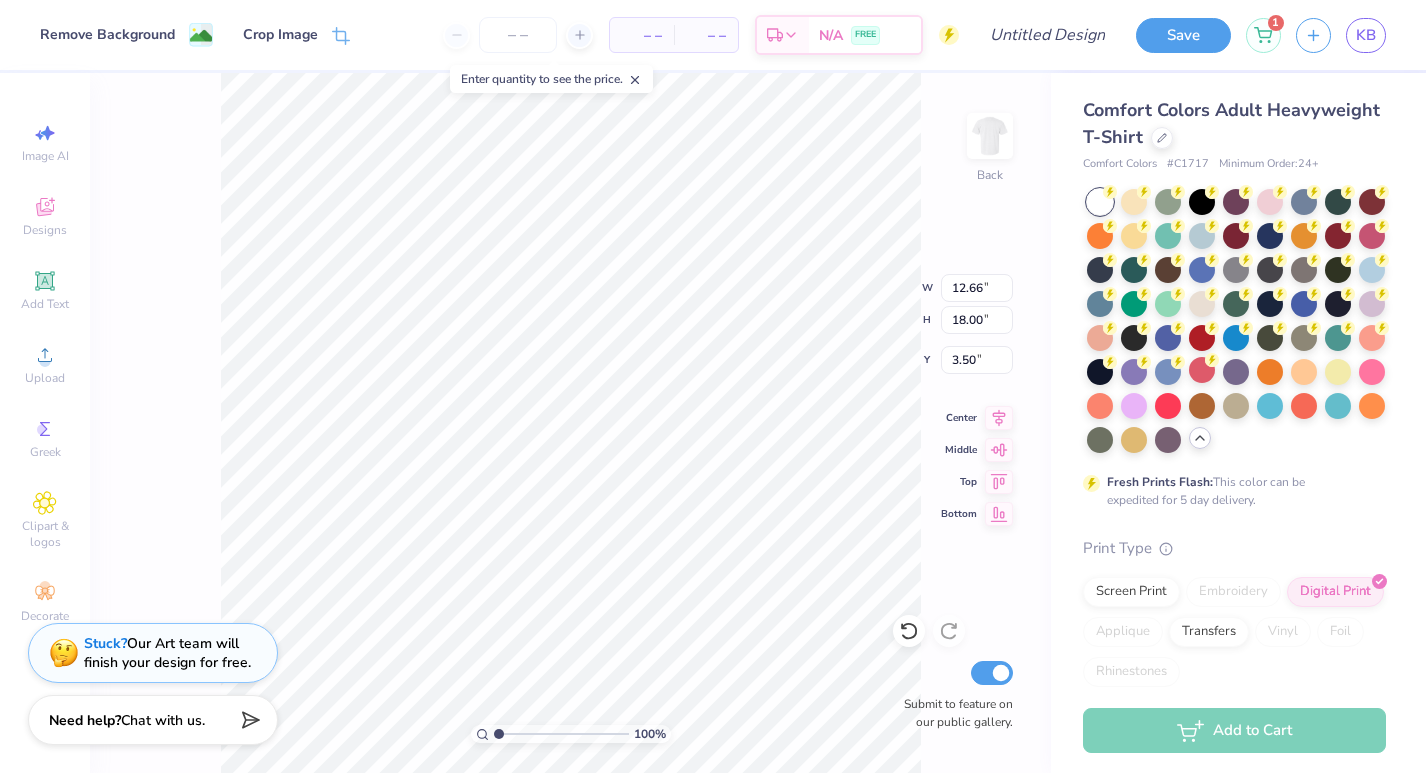 type on "4.59" 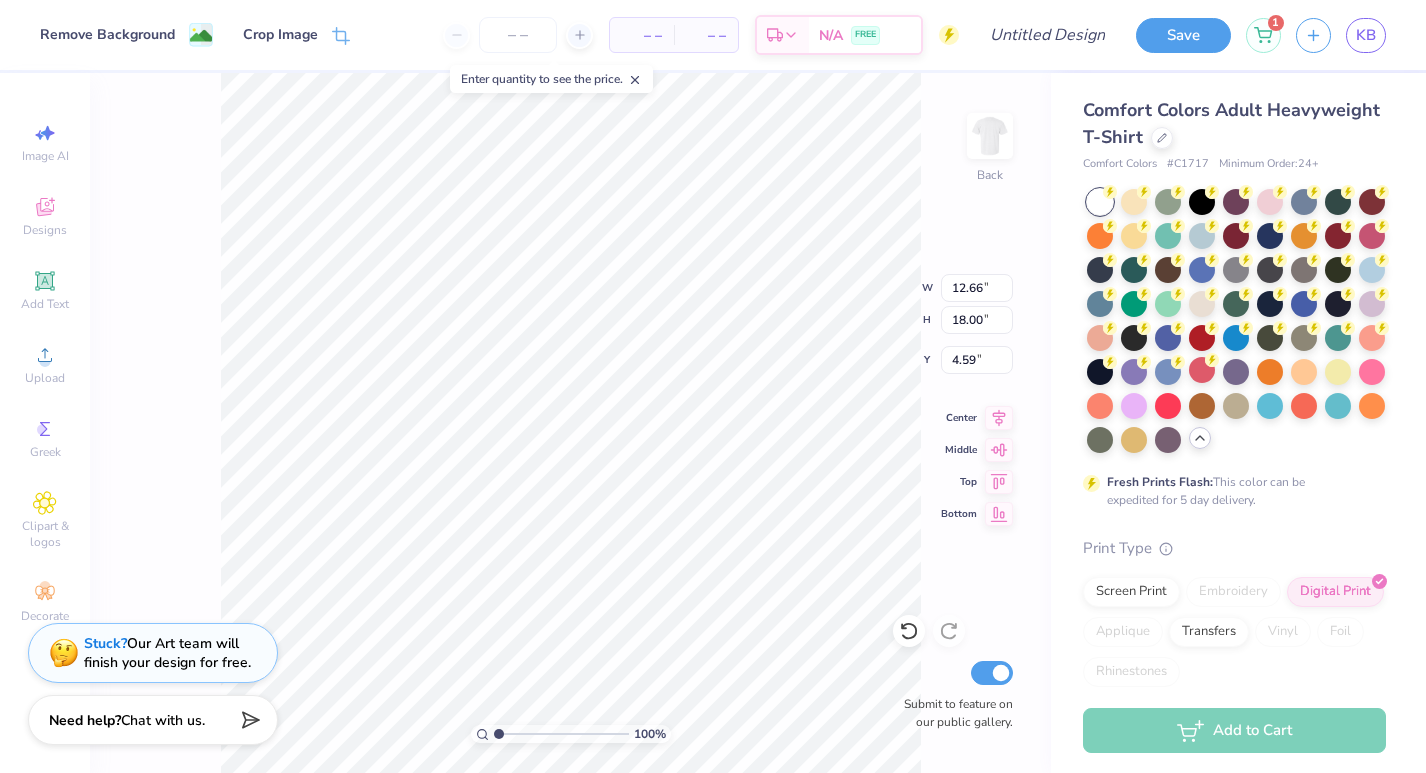 type on "9.17" 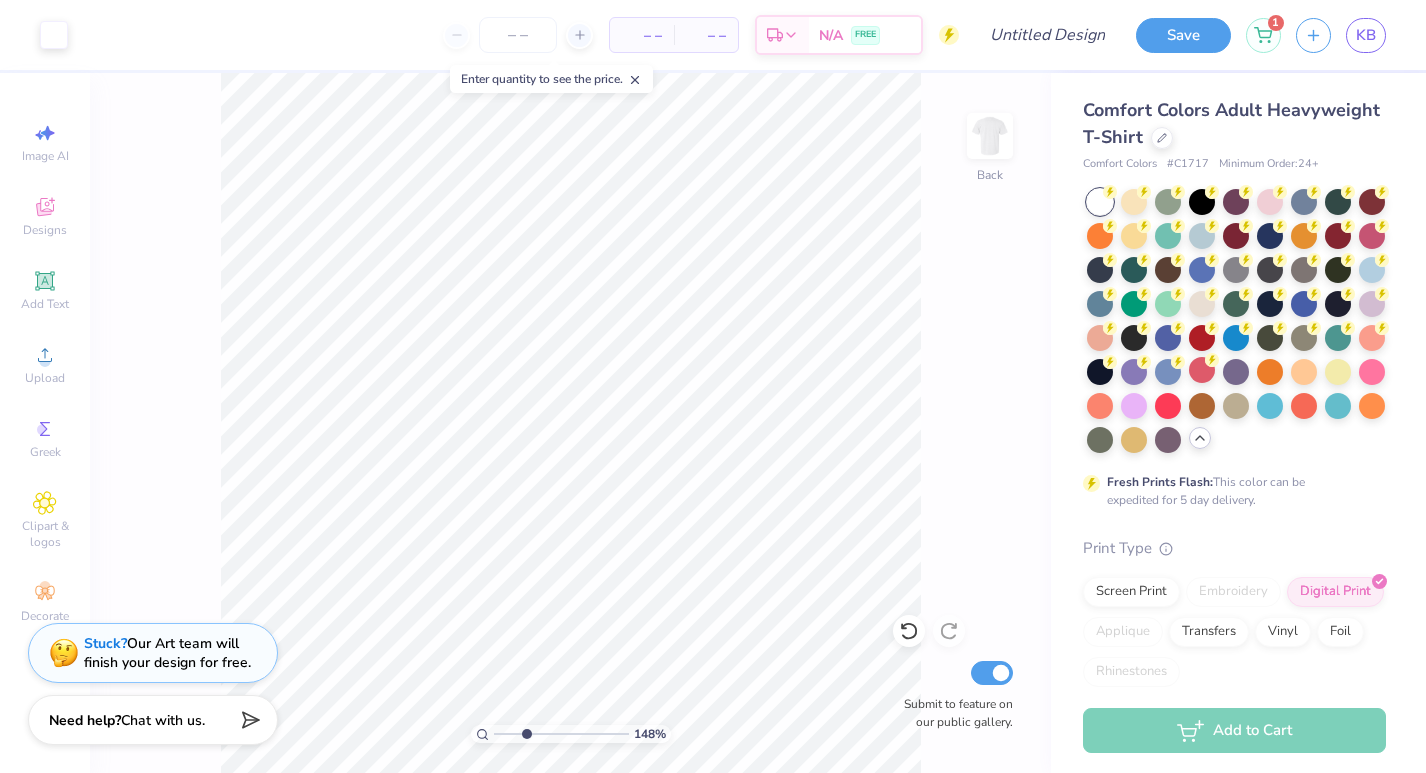 type on "3.12" 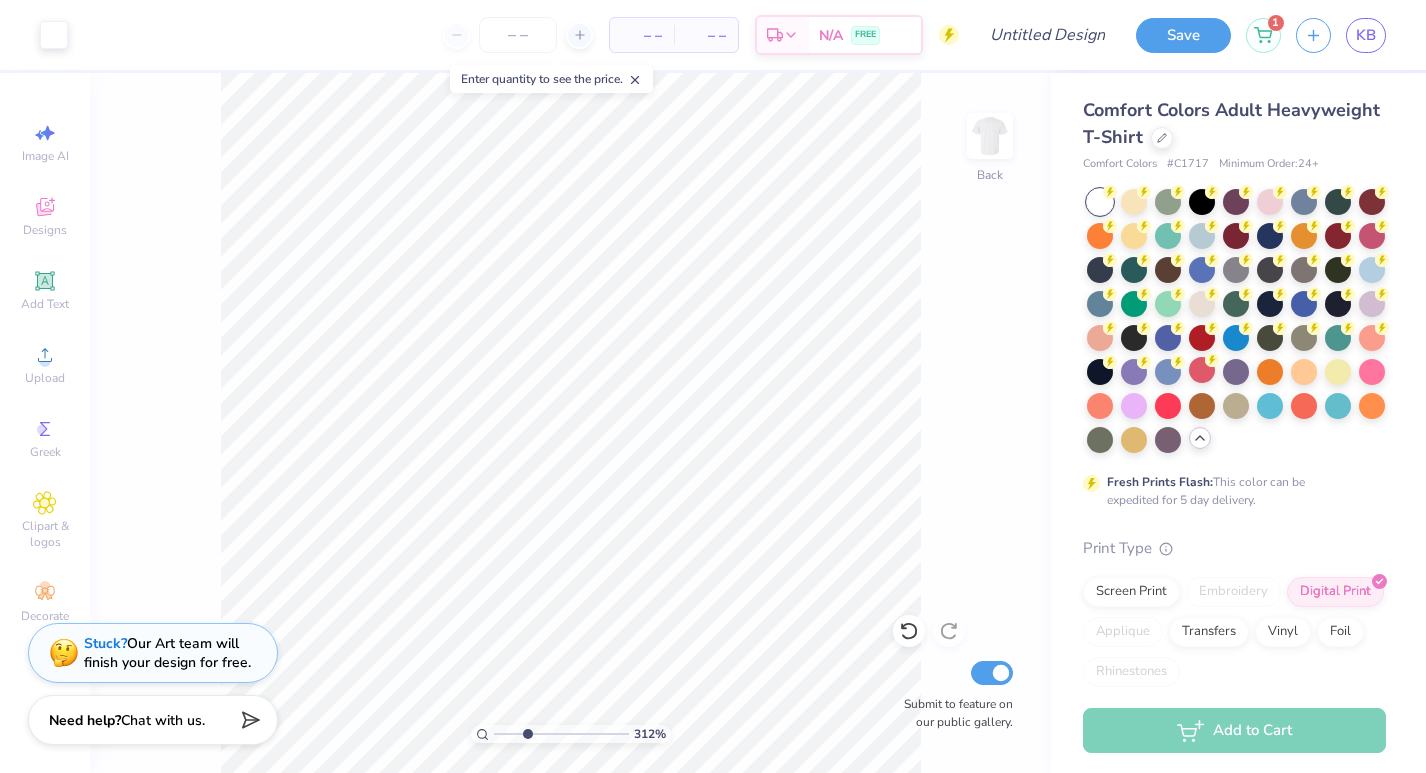 drag, startPoint x: 499, startPoint y: 733, endPoint x: 527, endPoint y: 733, distance: 28 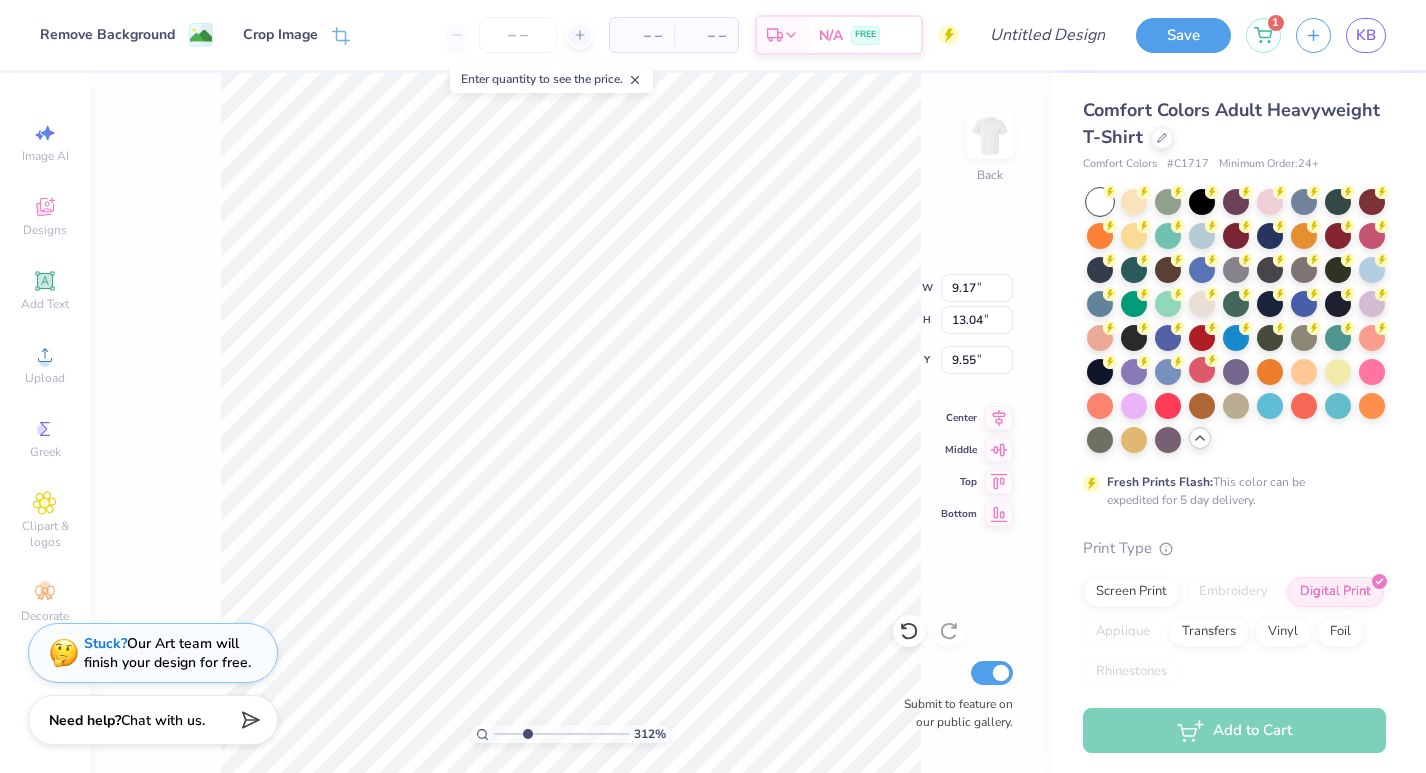 type on "7.12" 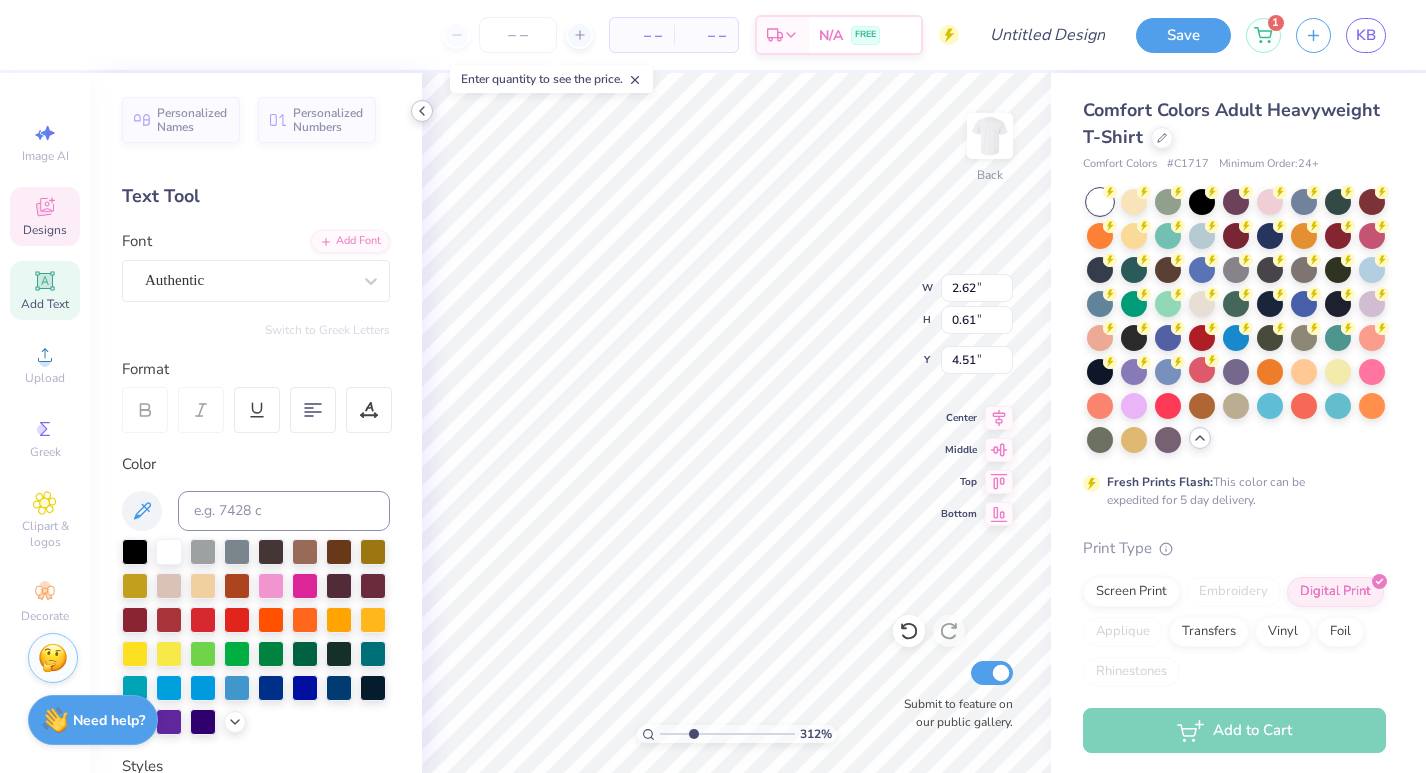 type on "4.47" 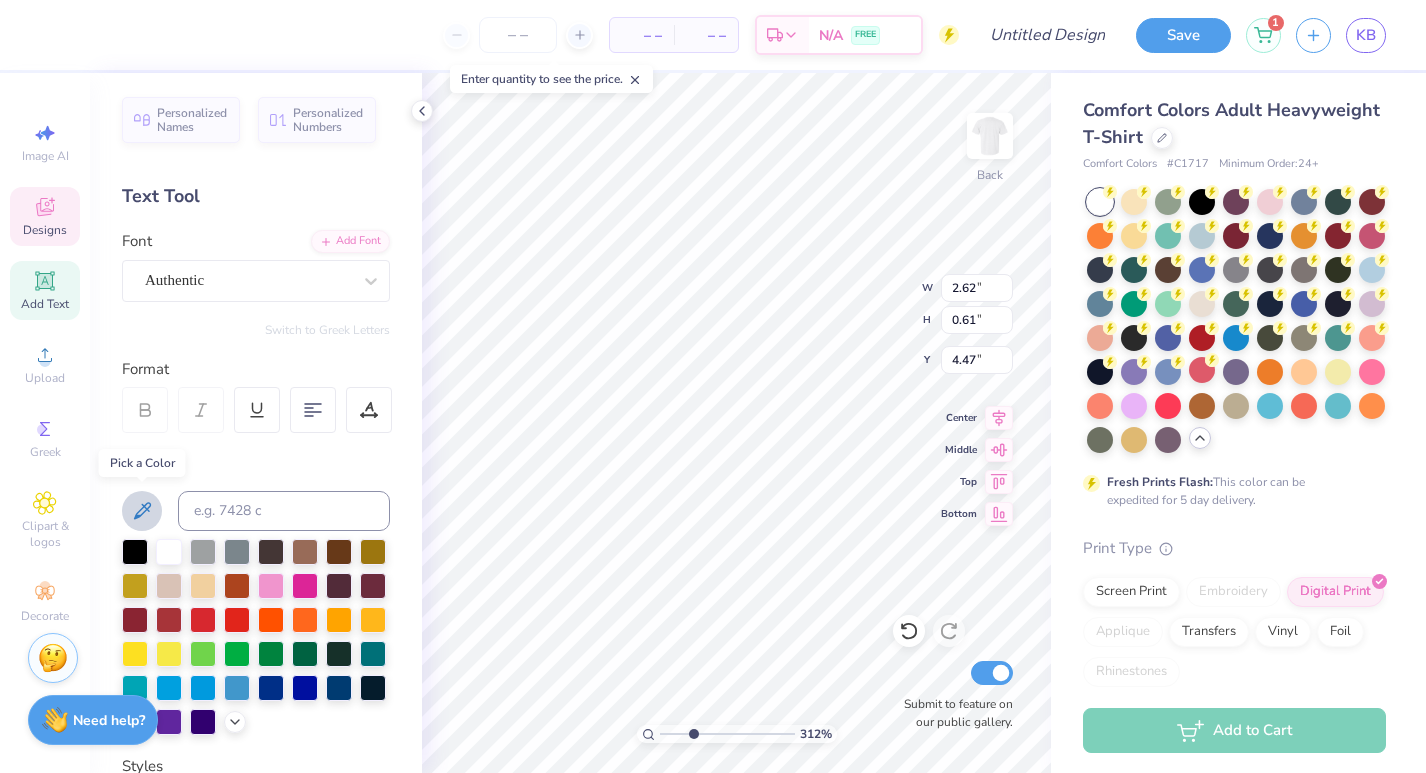 click 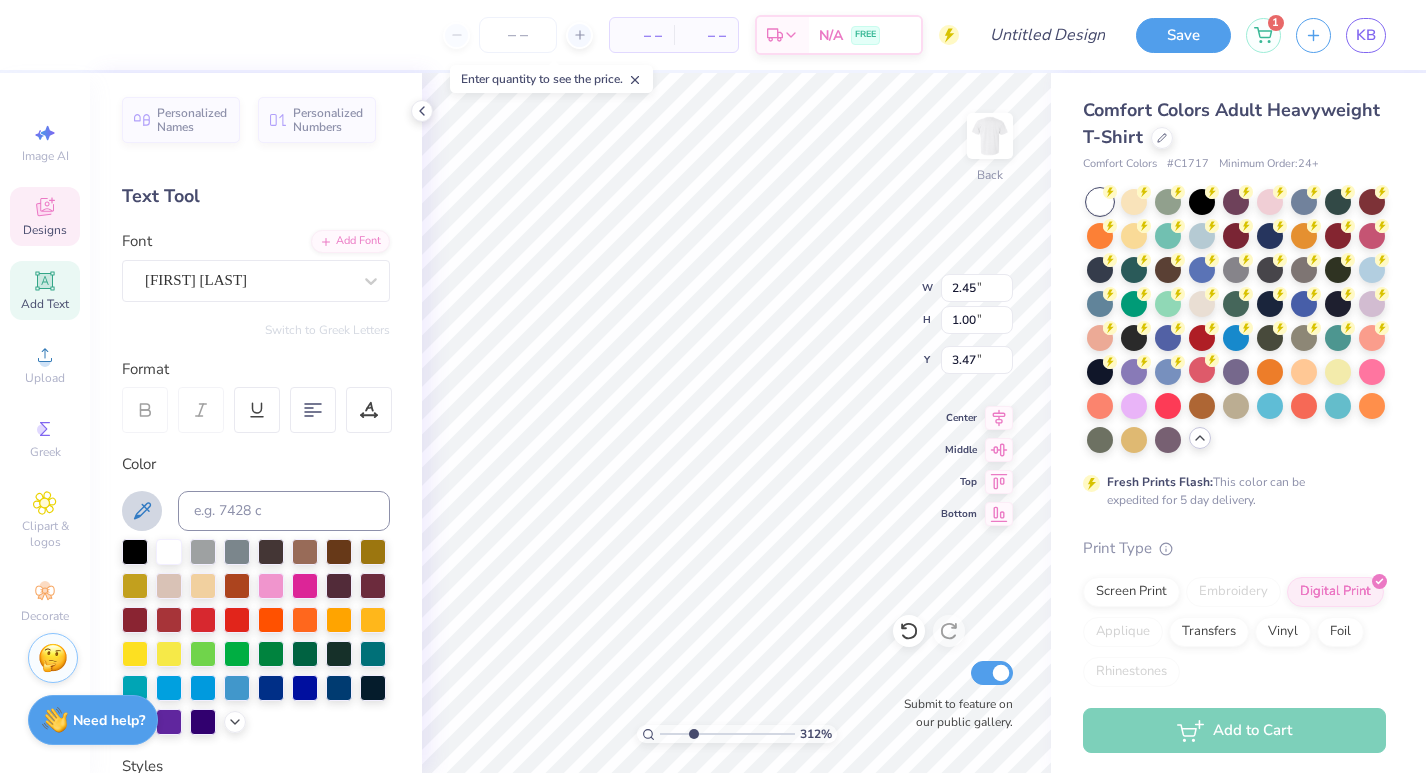 click 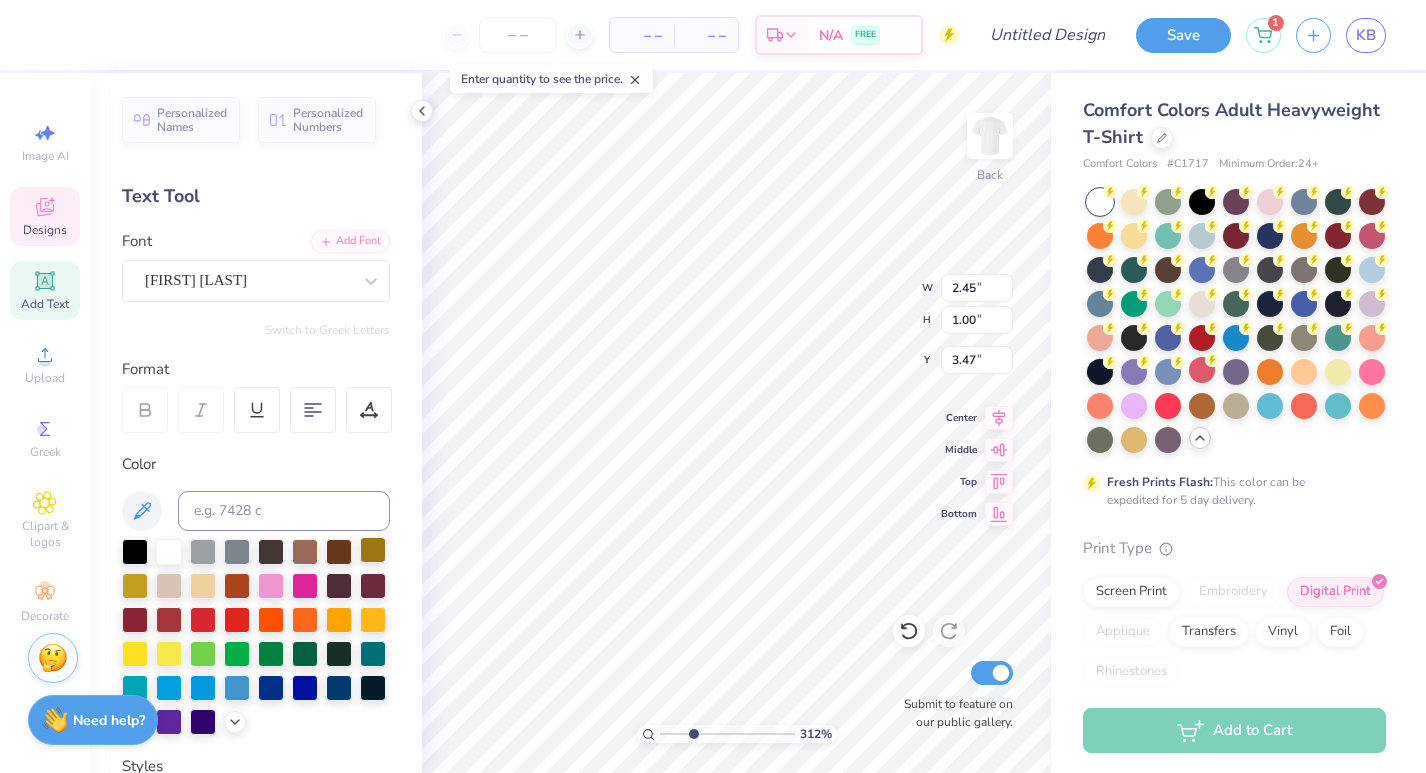 type on "AOII" 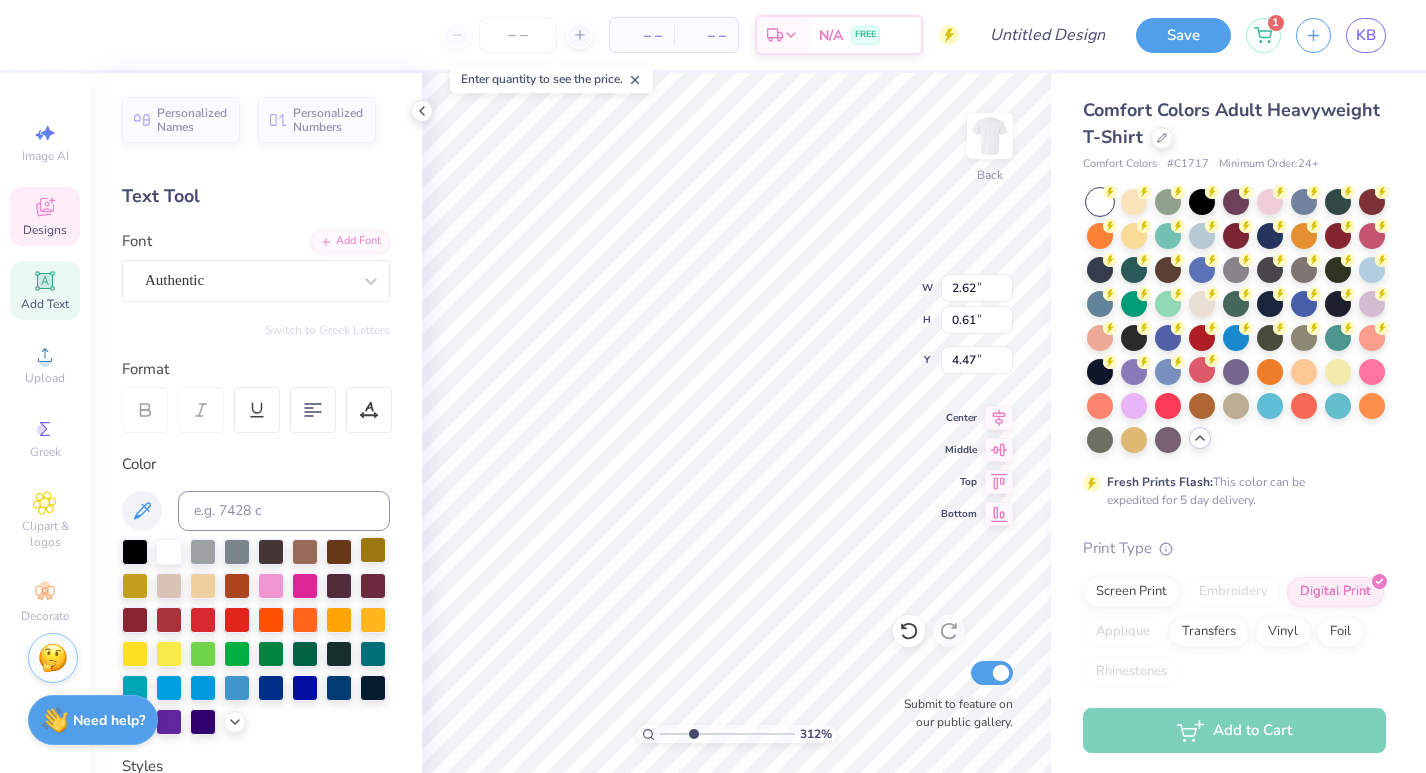 scroll, scrollTop: 0, scrollLeft: 3, axis: horizontal 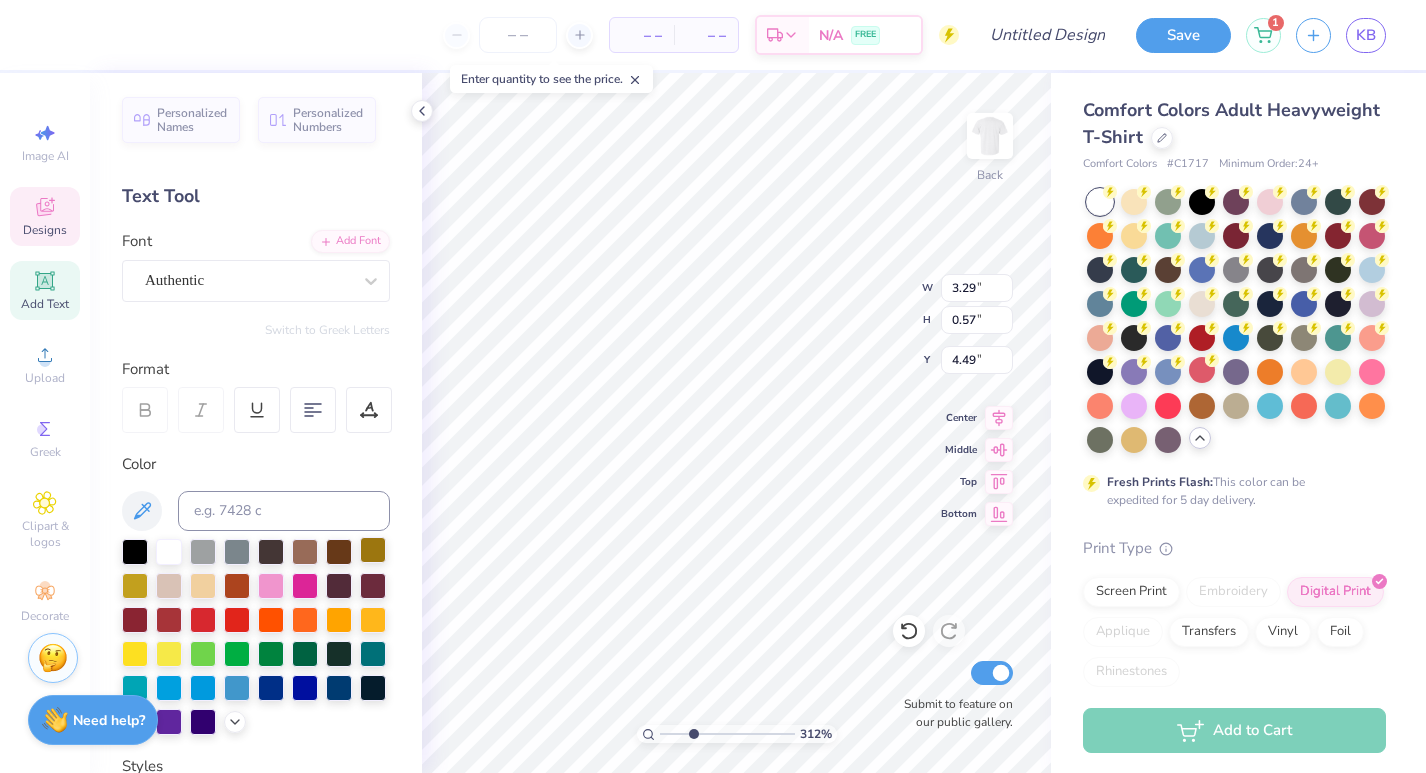 type on "Women We Love" 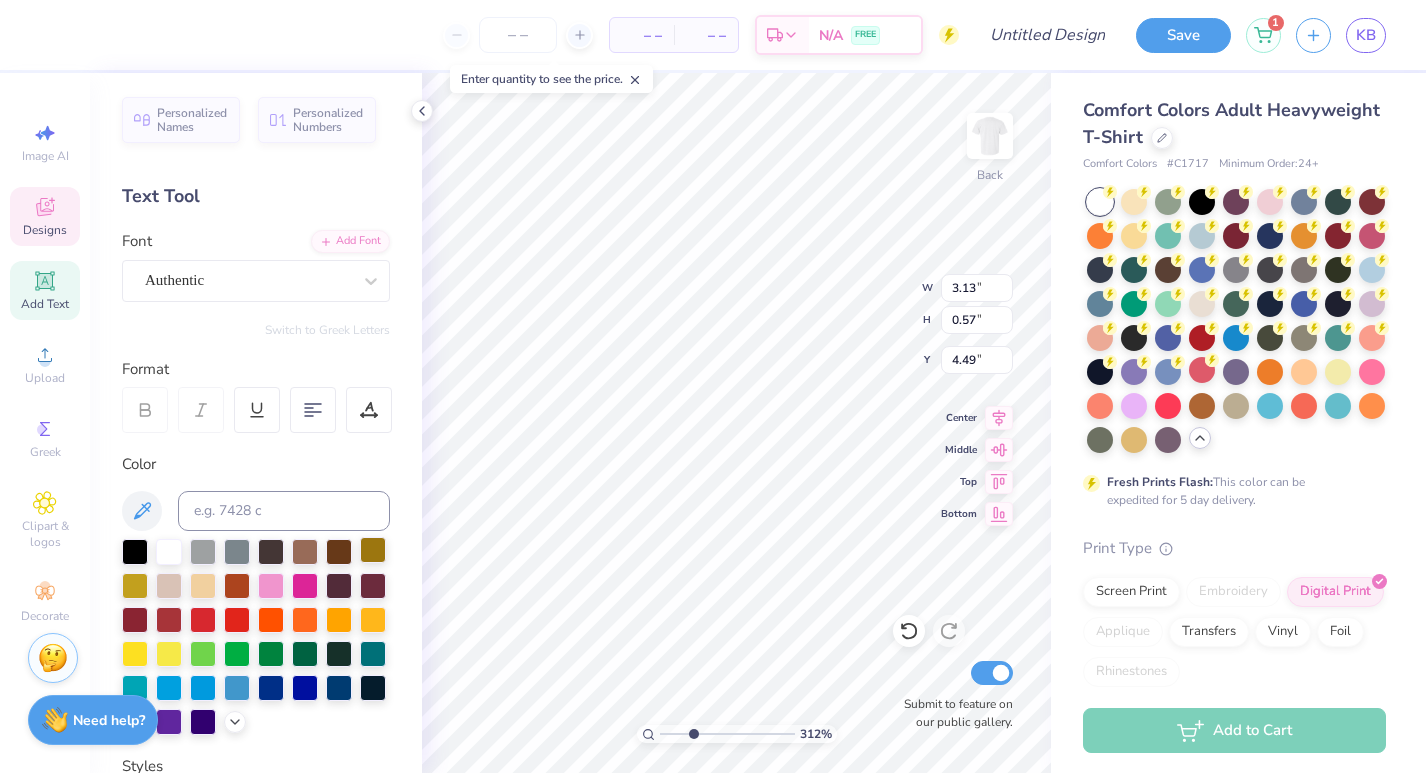 type on "2.84" 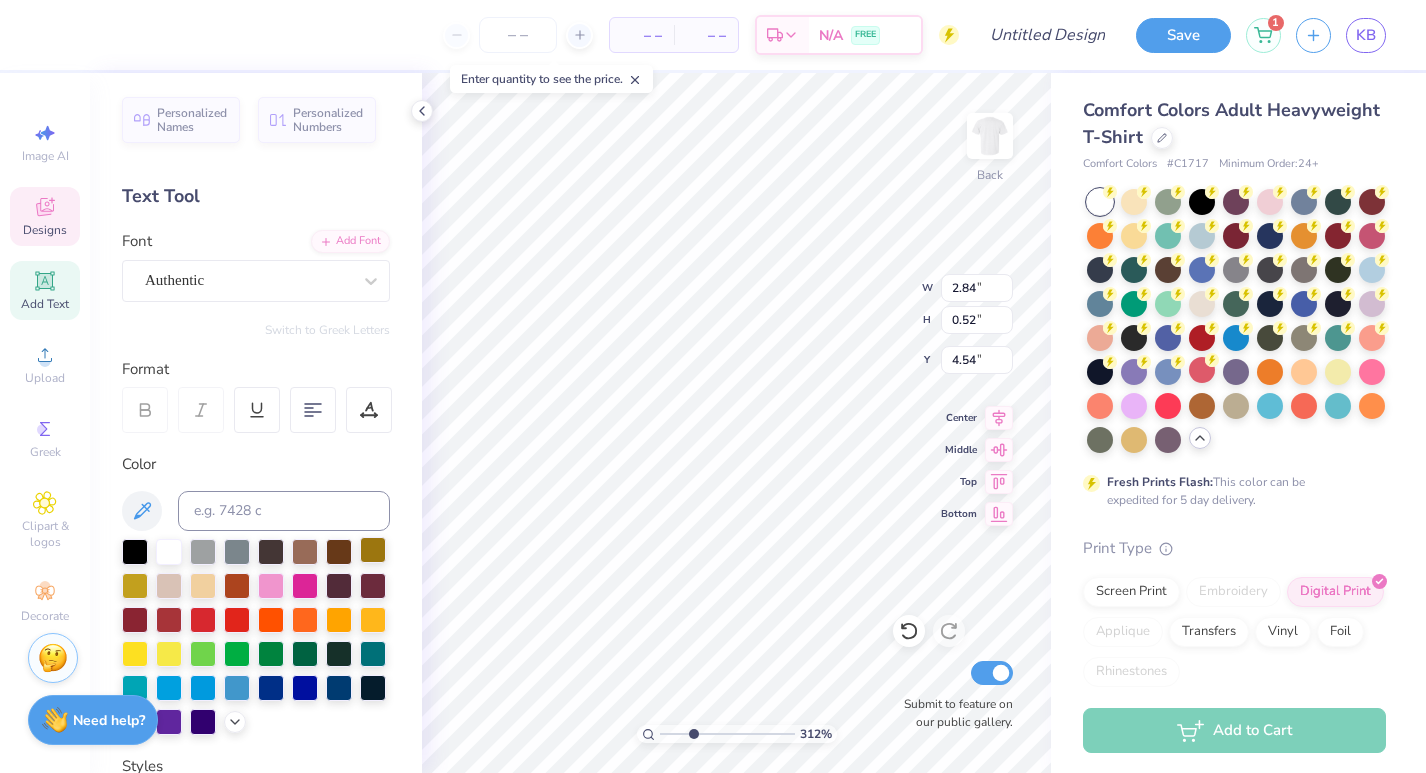 type on "4.47" 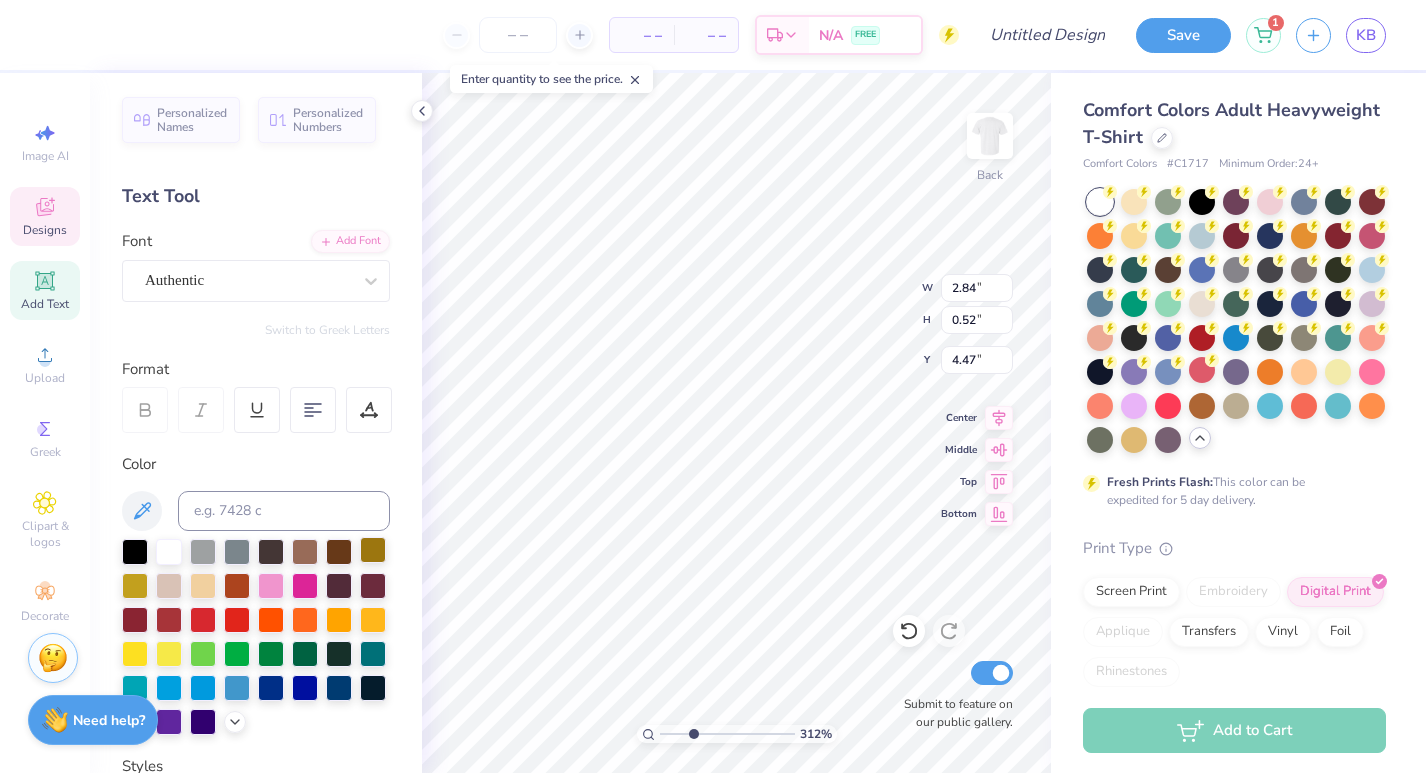 type on "2.70" 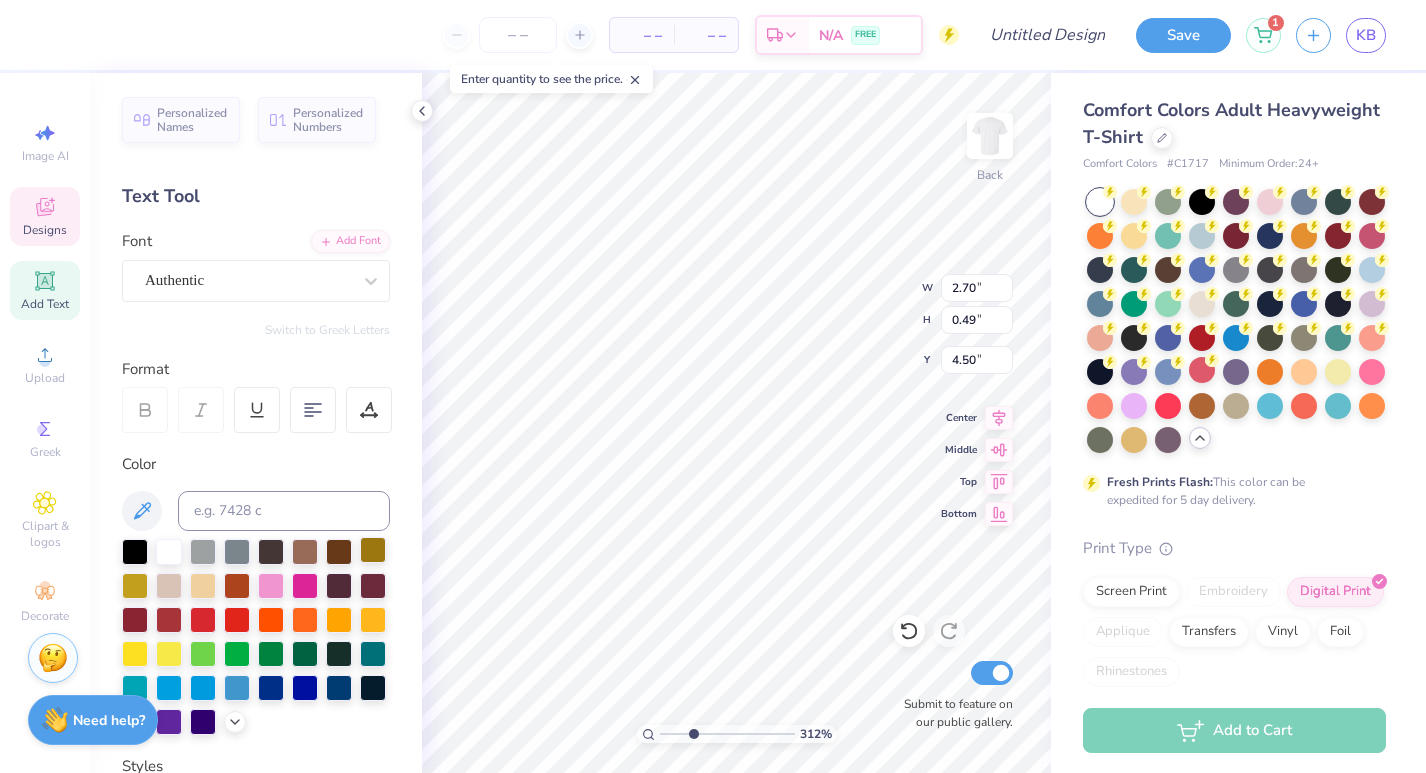 type on "4.58" 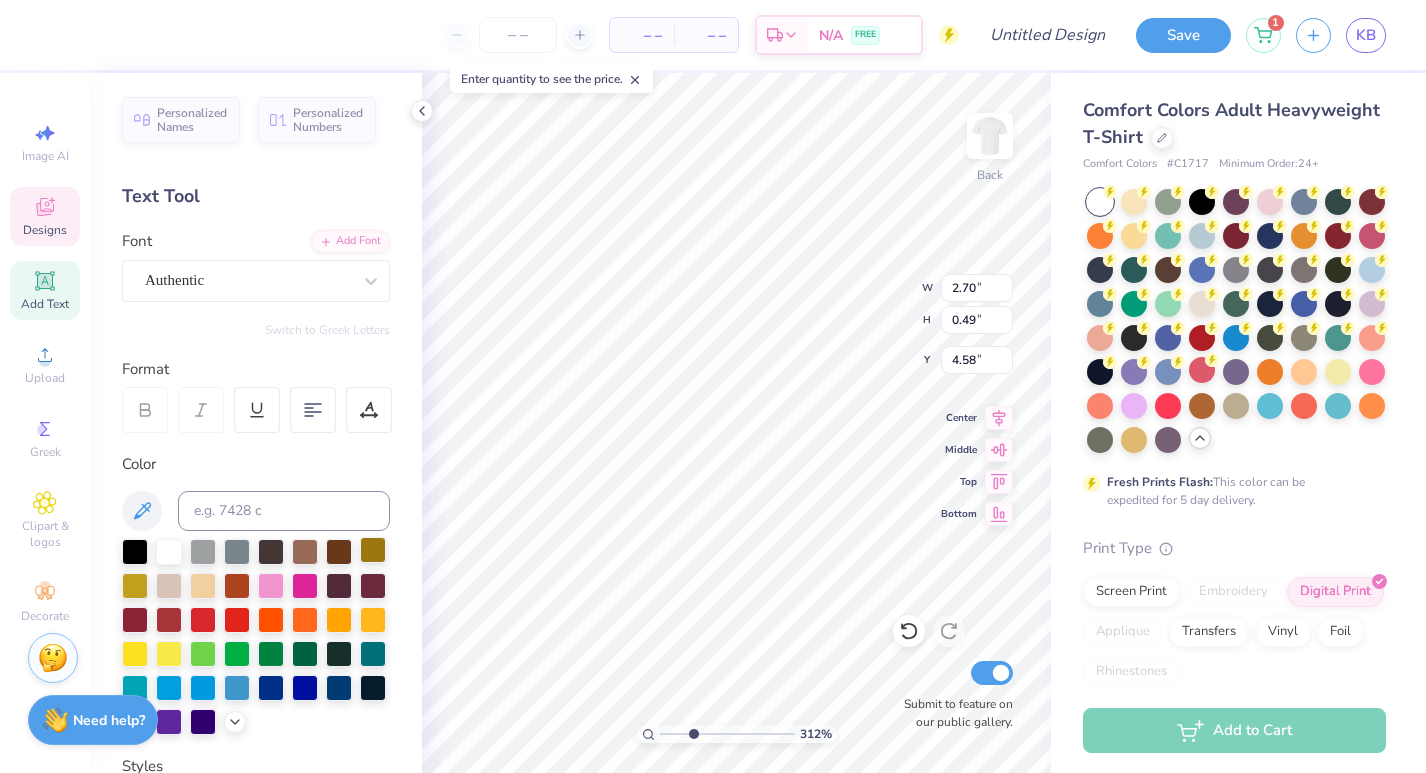 type on "4.57" 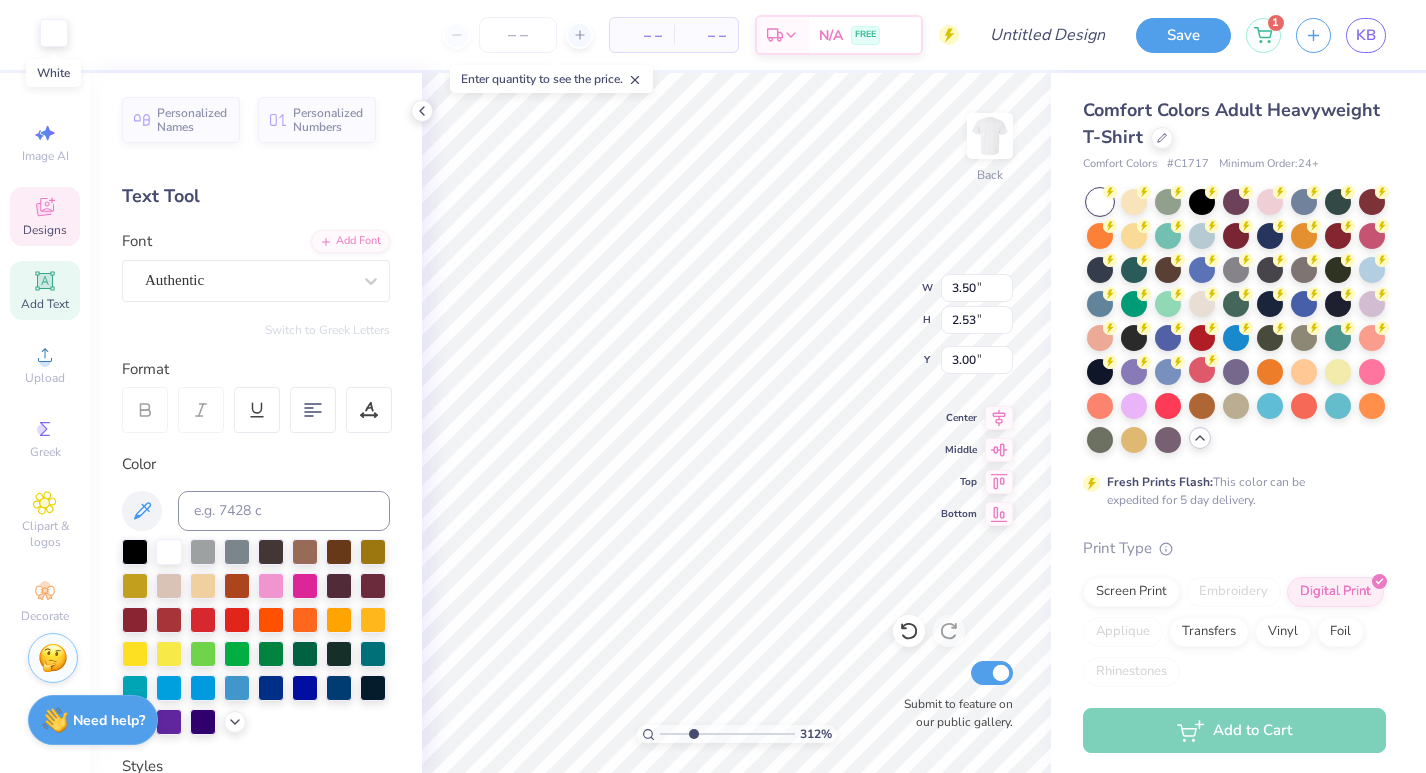 click at bounding box center (54, 33) 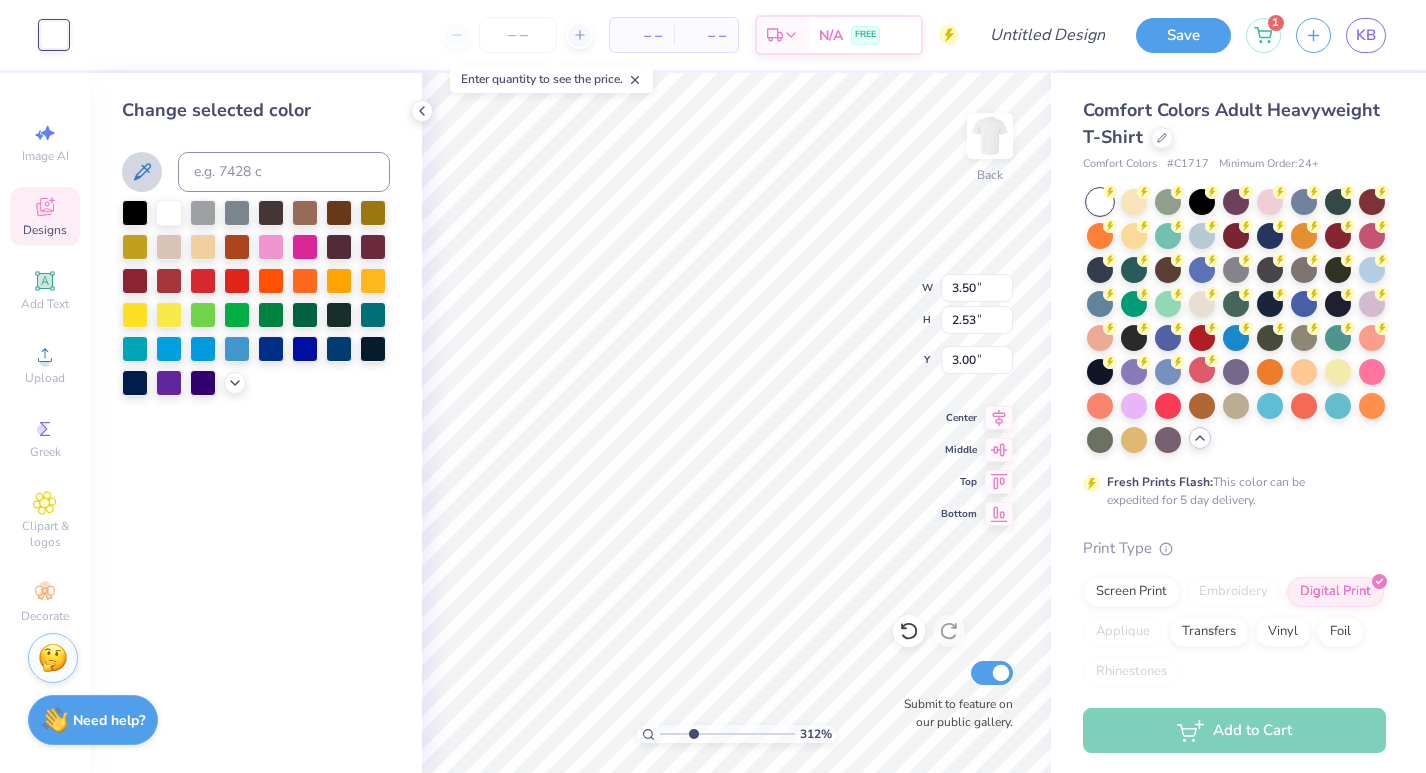 click 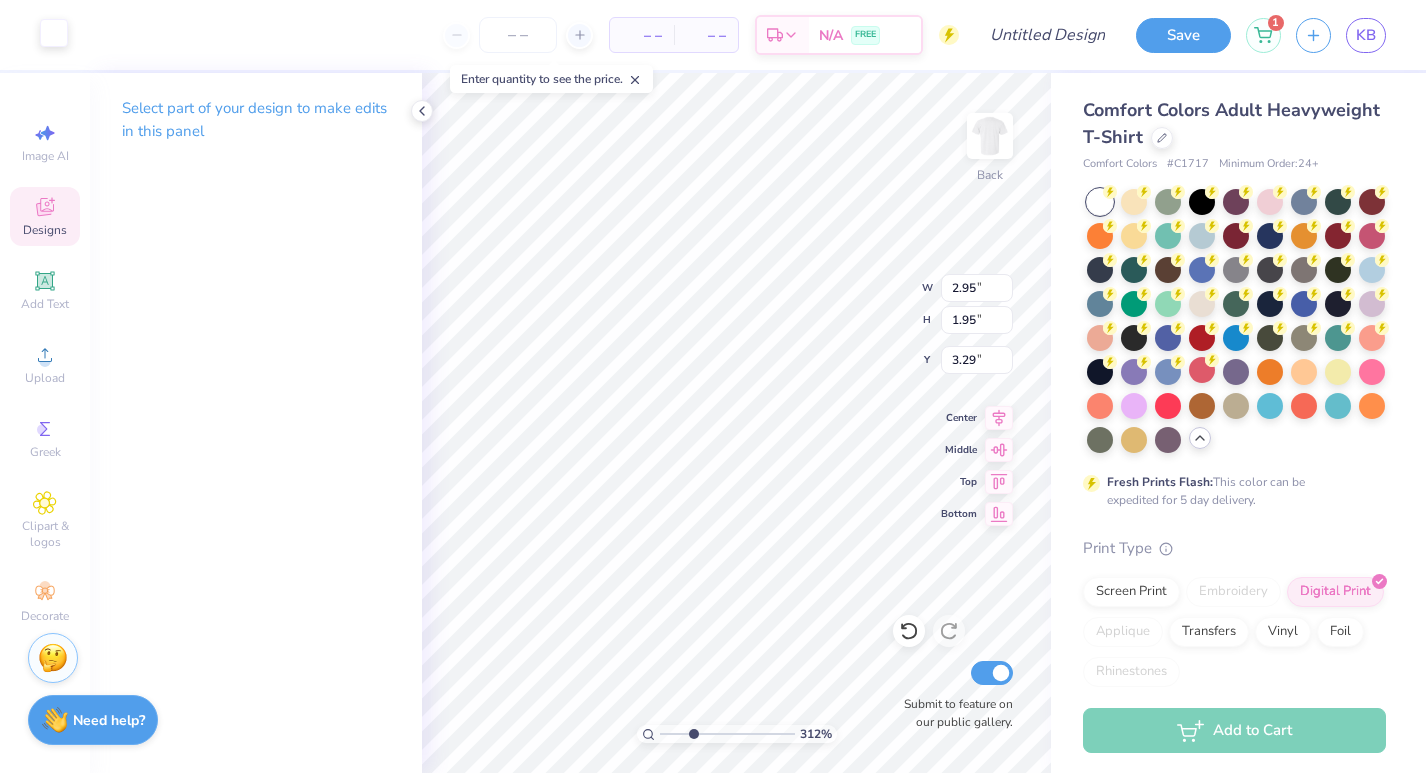 click at bounding box center [54, 33] 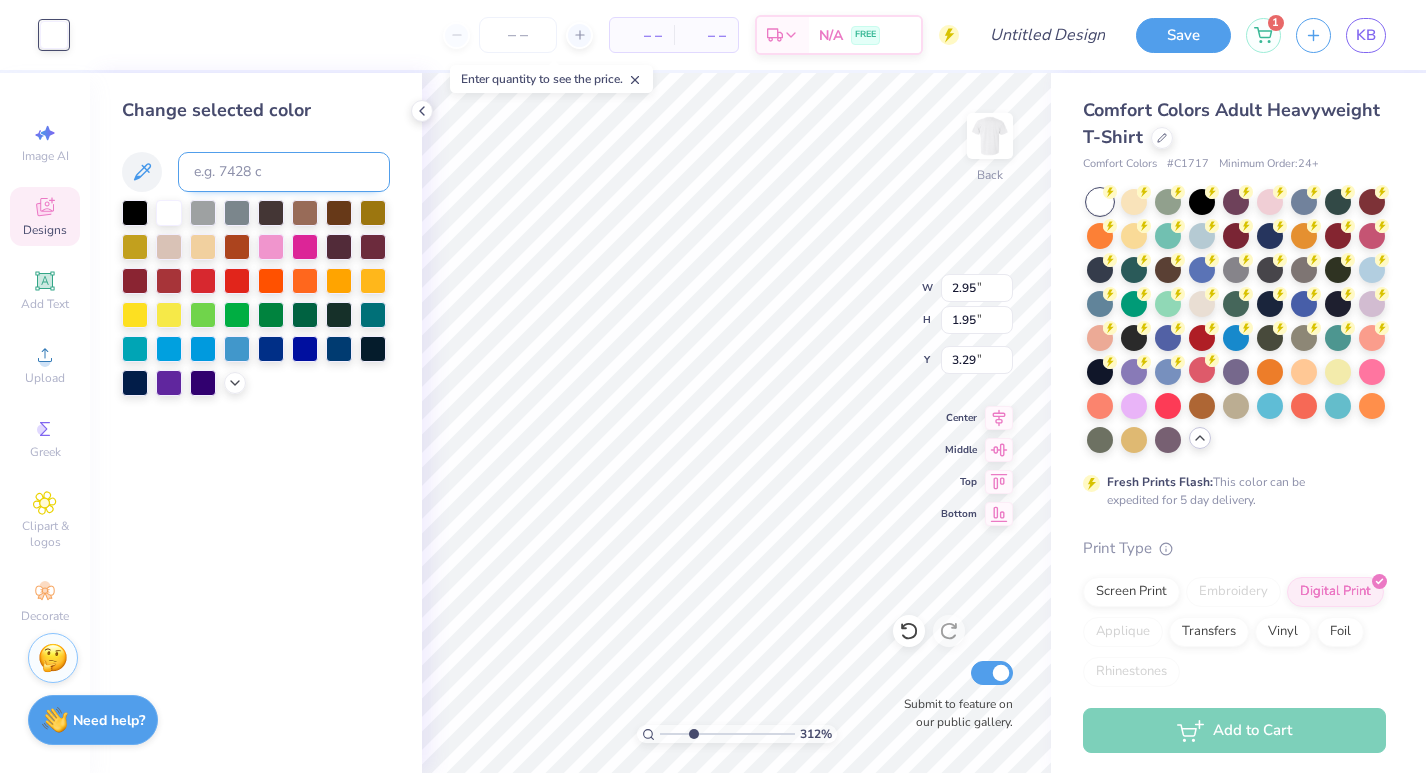 type on "9.17" 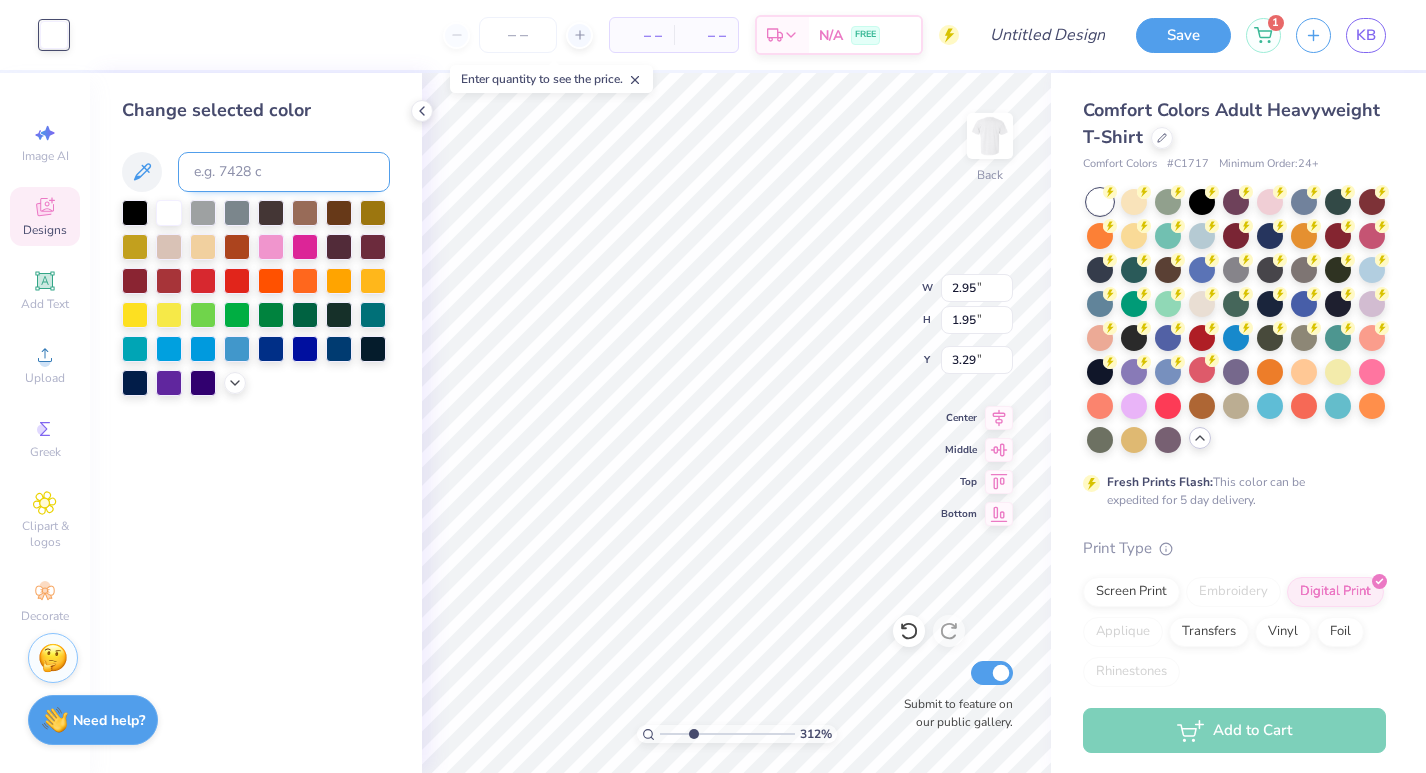 type on "13.04" 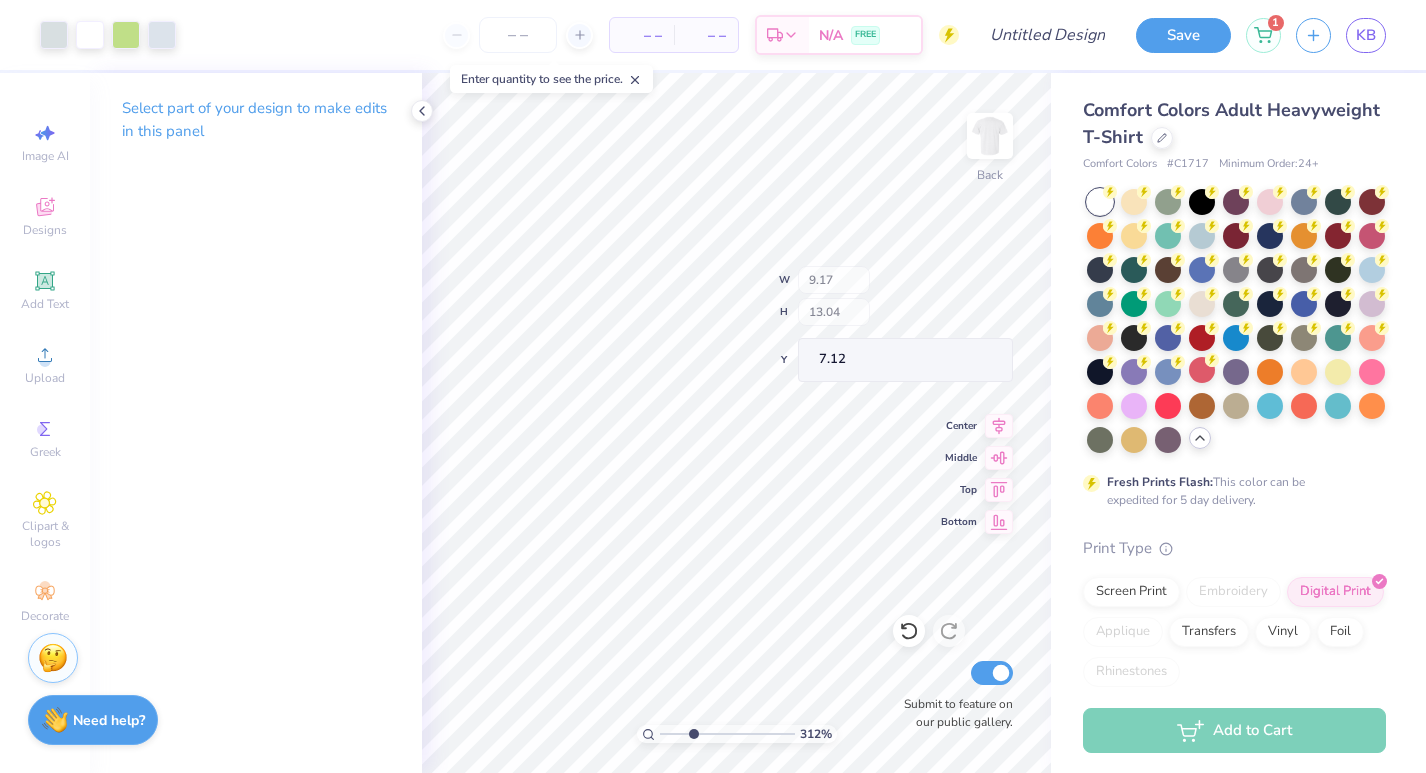 click on "312  % Back W 9.17 H 13.04 Y 7.12 Center Middle Top Bottom Submit to feature on our public gallery." at bounding box center [736, 423] 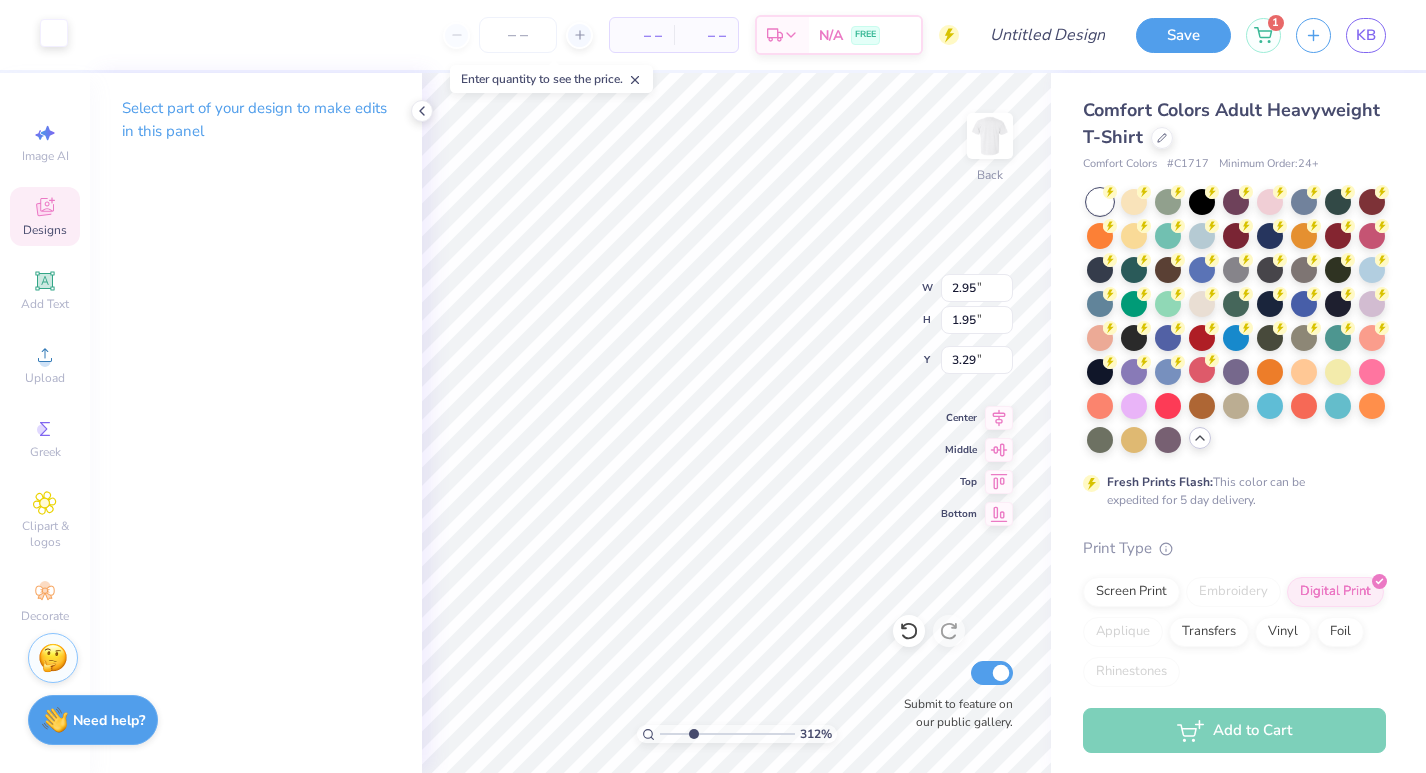 click at bounding box center (54, 33) 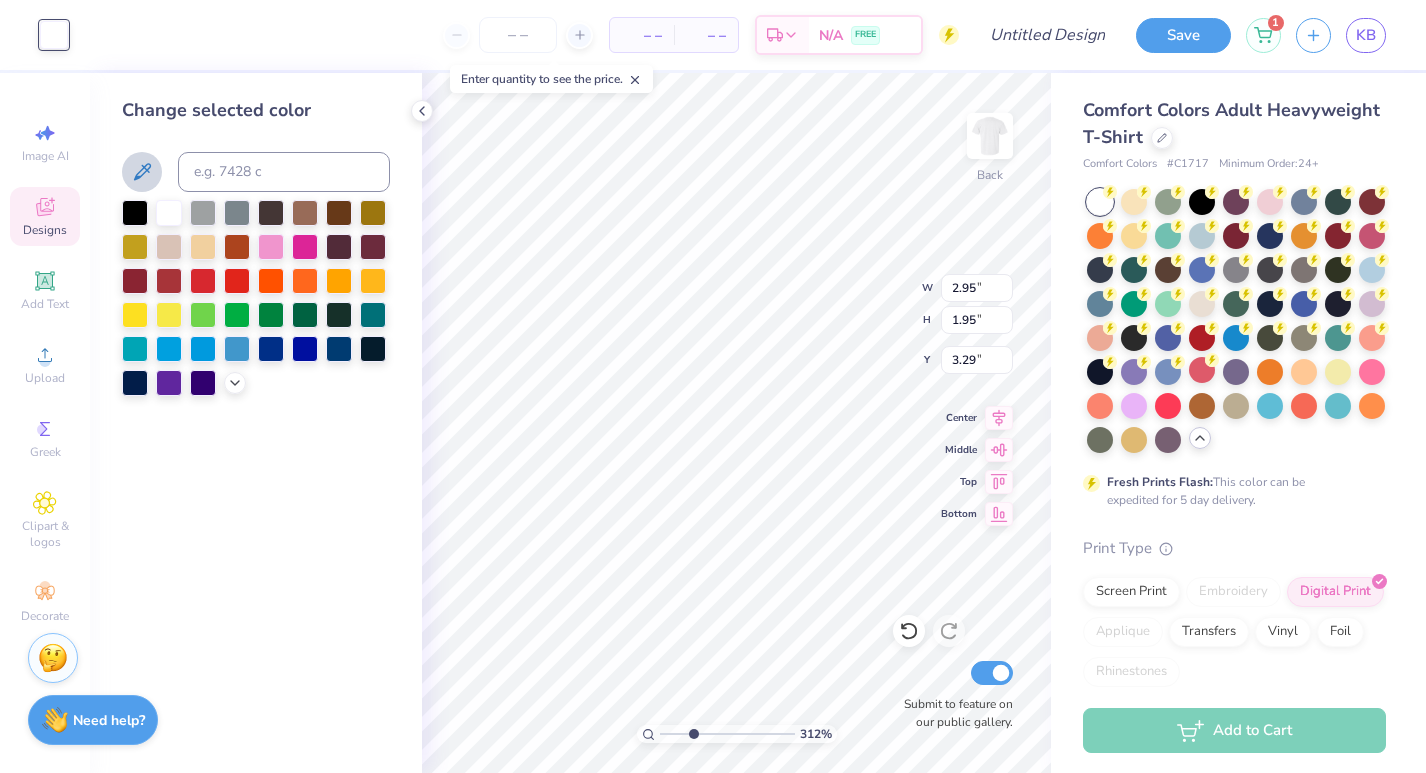 click 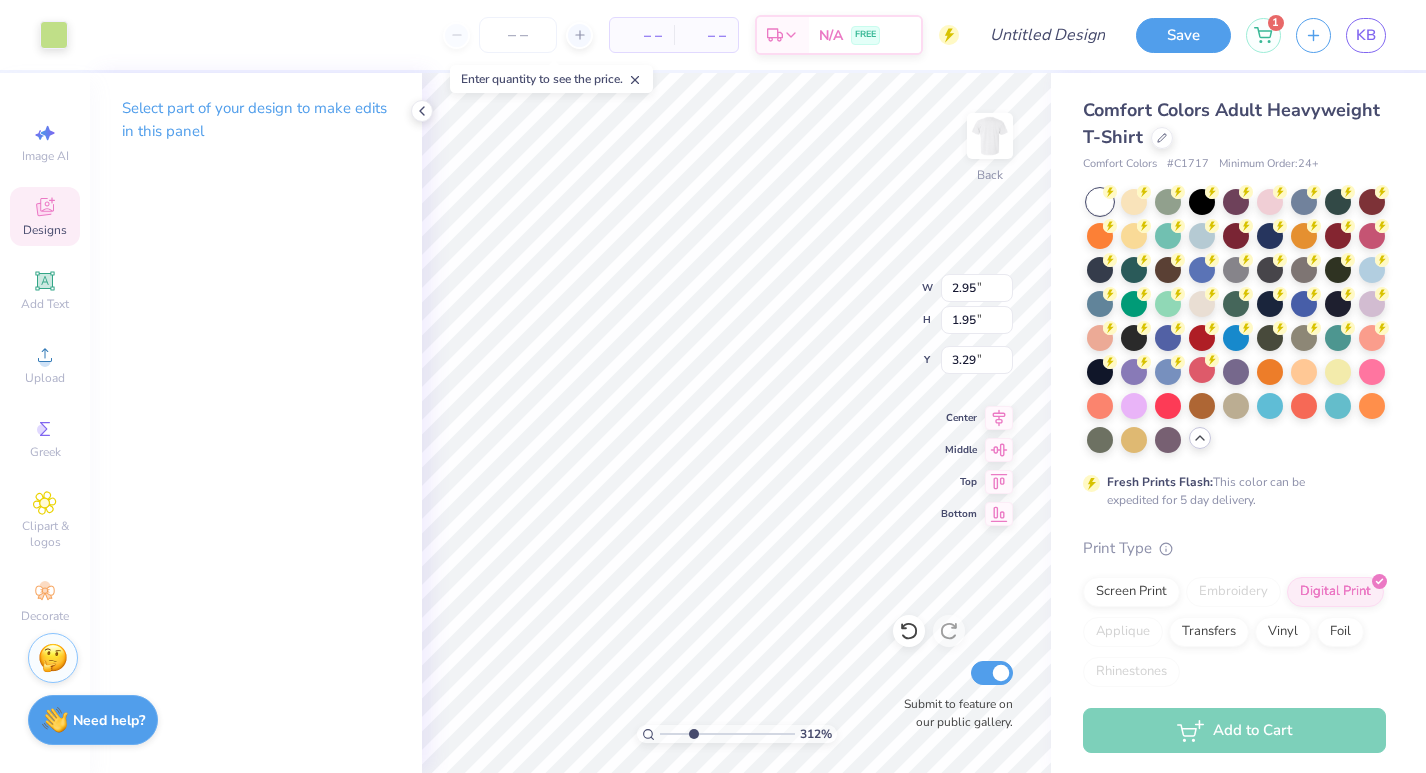 type on "3.50" 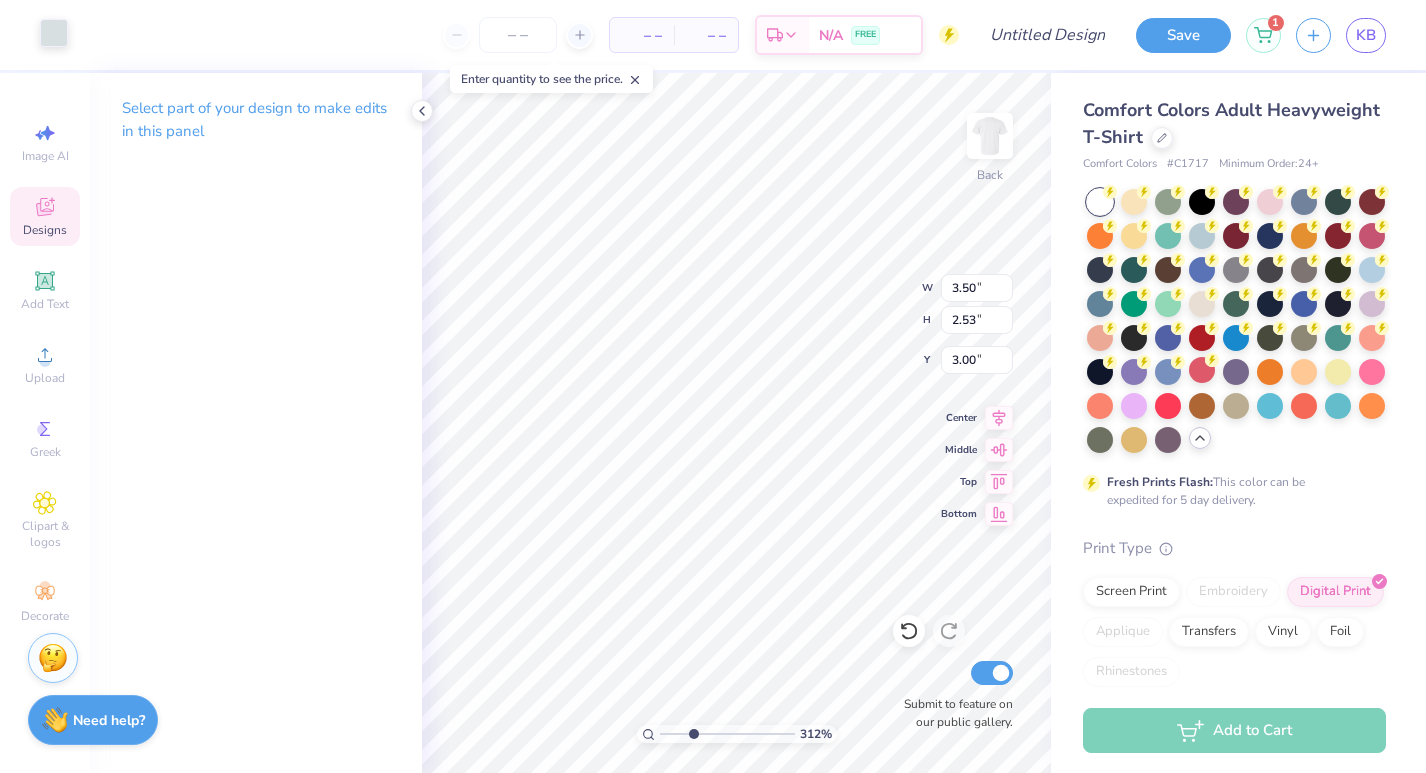 click at bounding box center (54, 33) 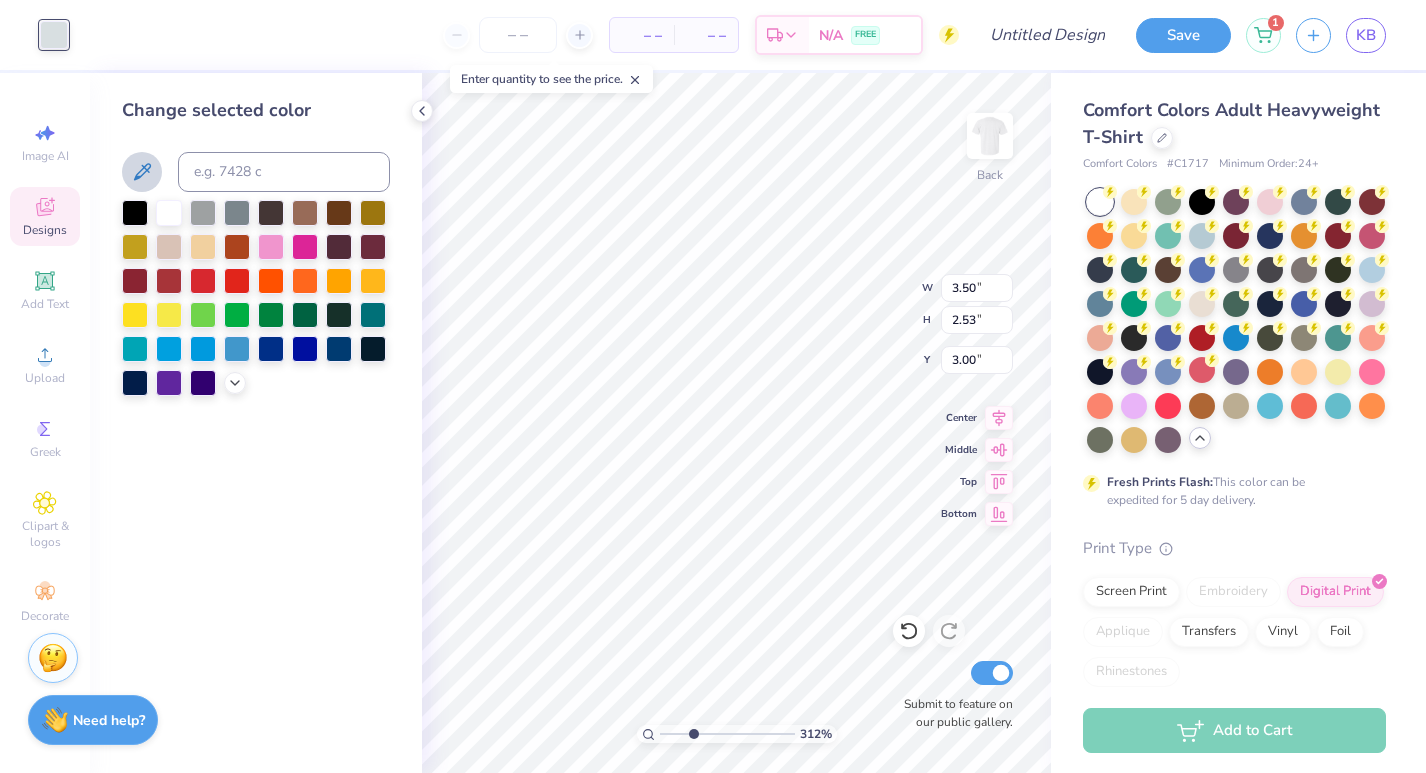 click 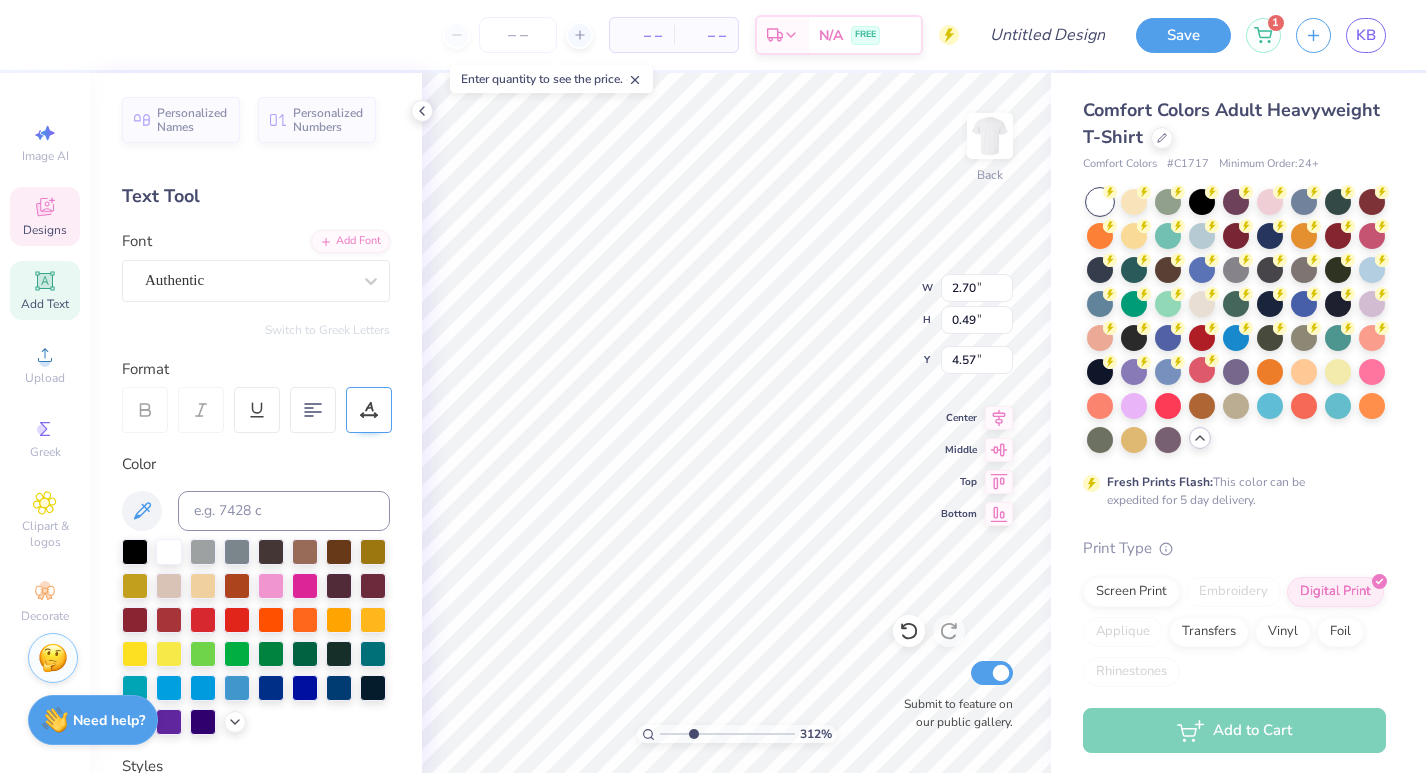 scroll, scrollTop: 0, scrollLeft: 4, axis: horizontal 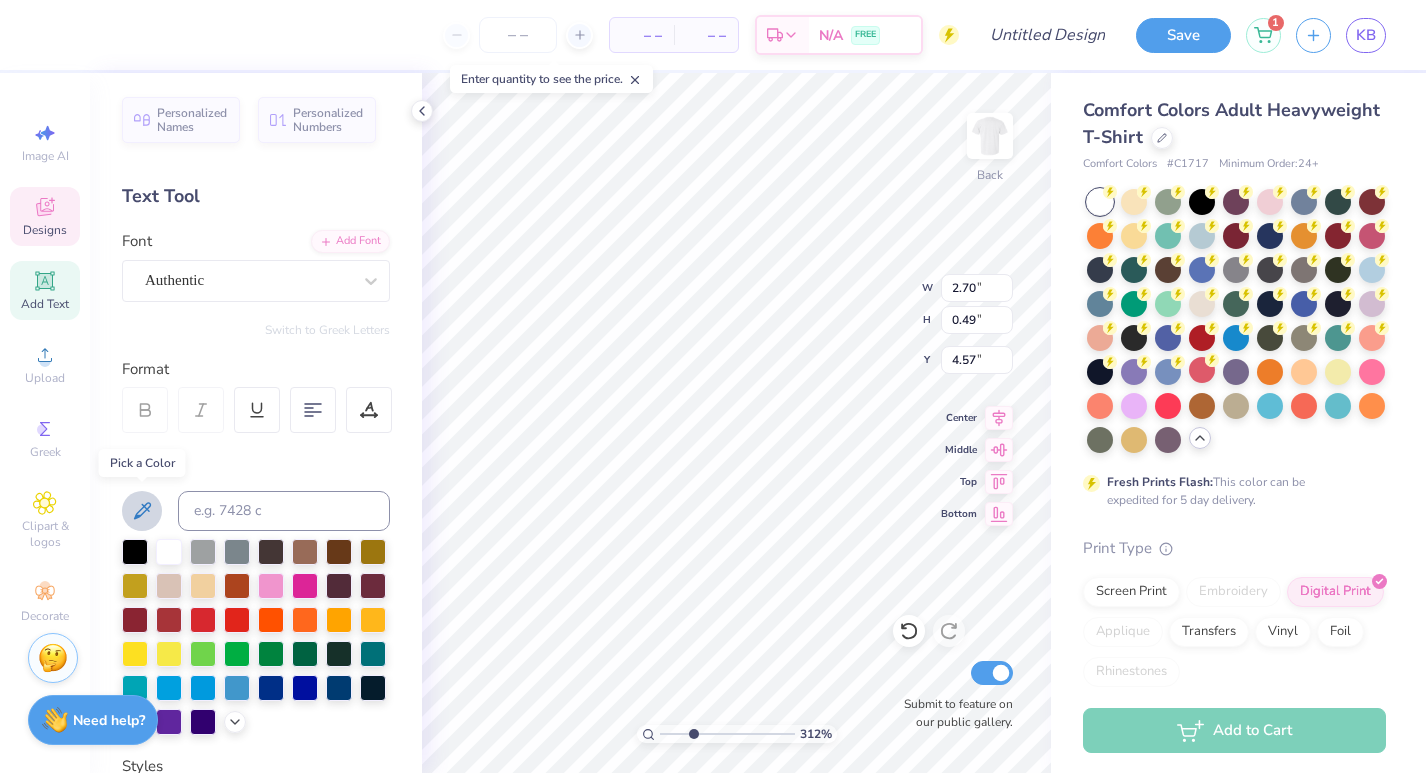 click 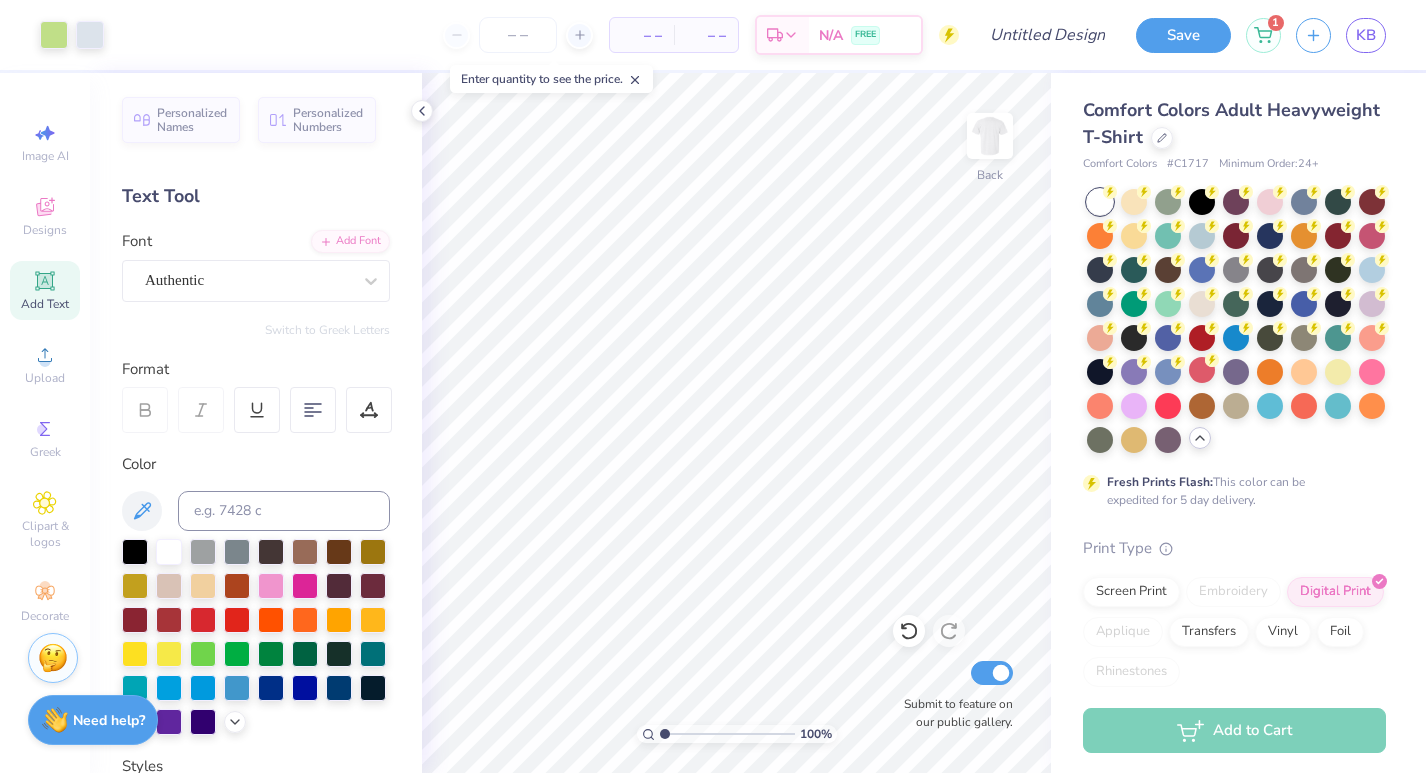 drag, startPoint x: 693, startPoint y: 732, endPoint x: 594, endPoint y: 732, distance: 99 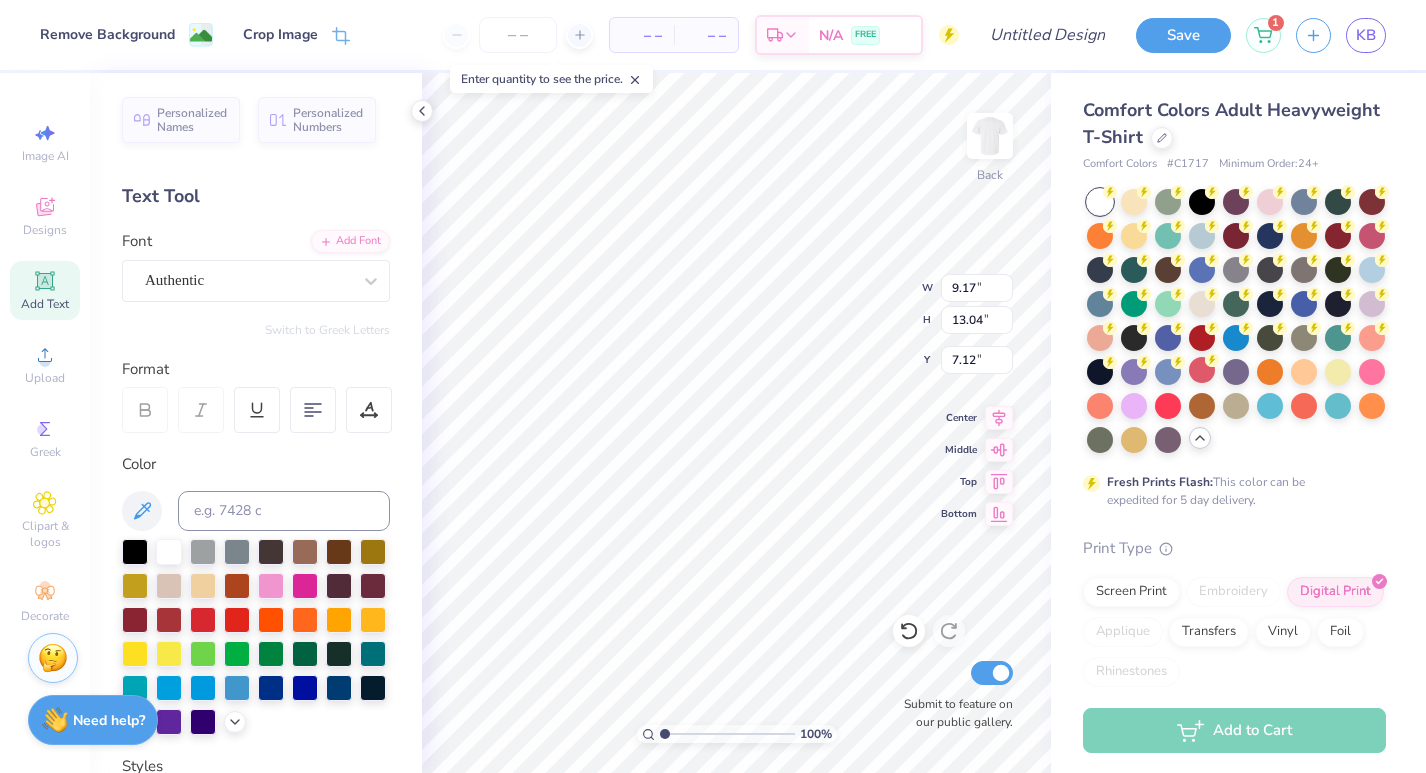 type on "9.21" 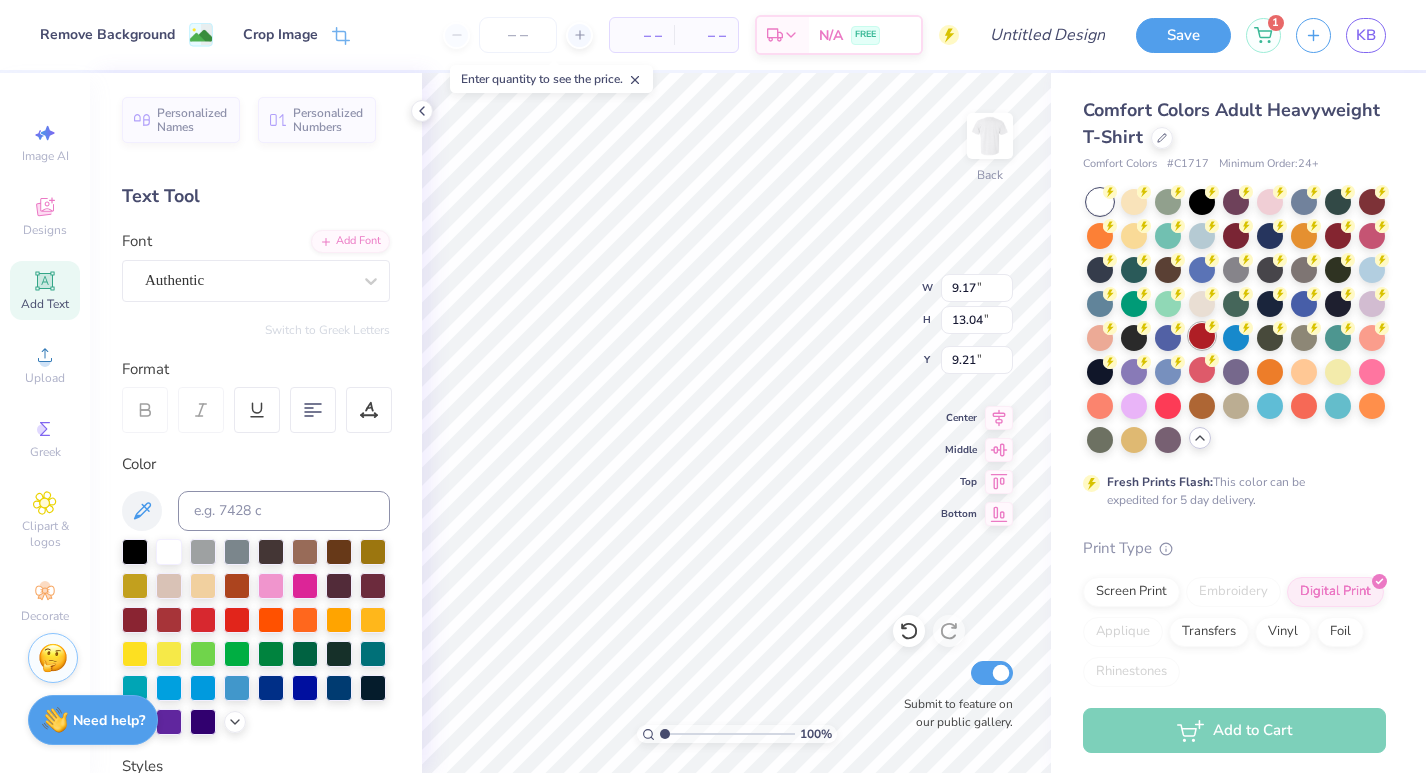 click at bounding box center (1202, 336) 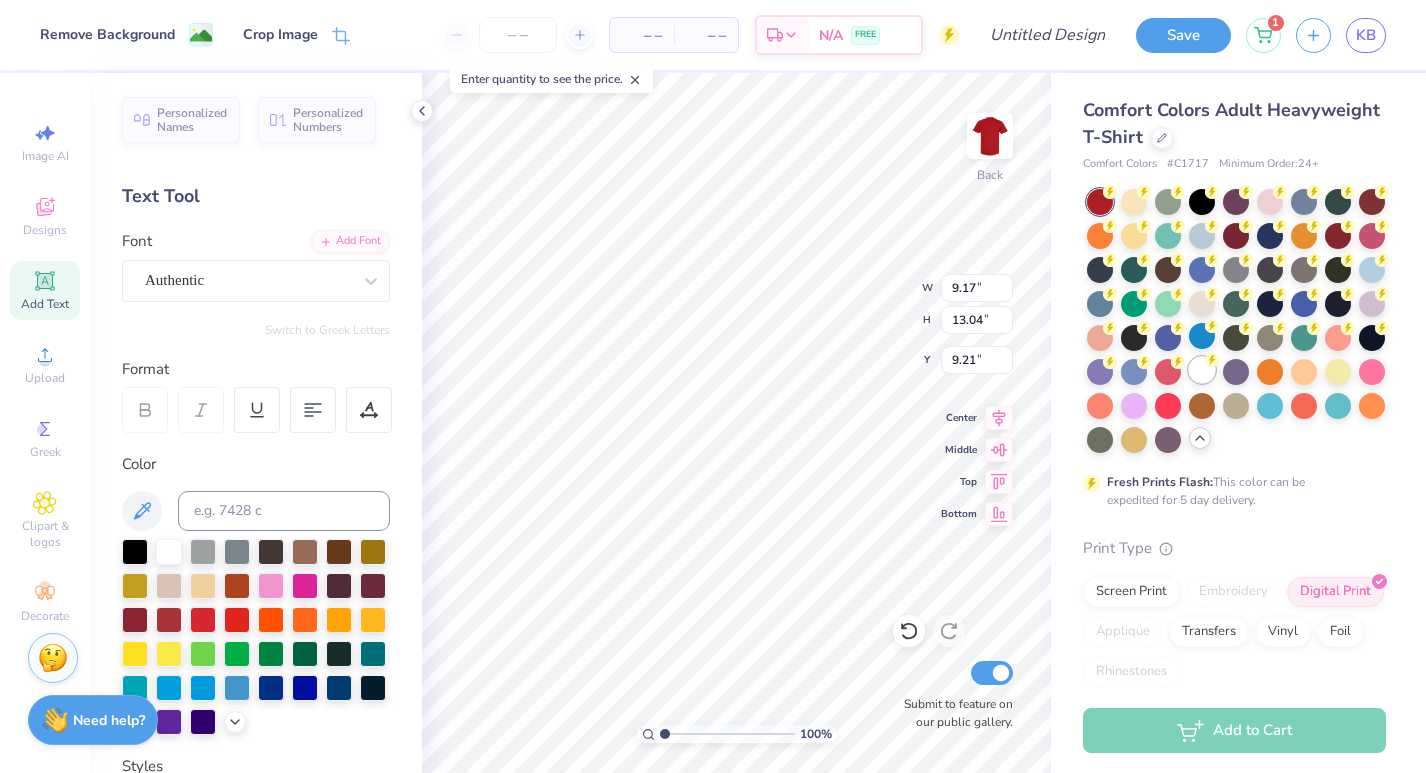 click at bounding box center (1202, 370) 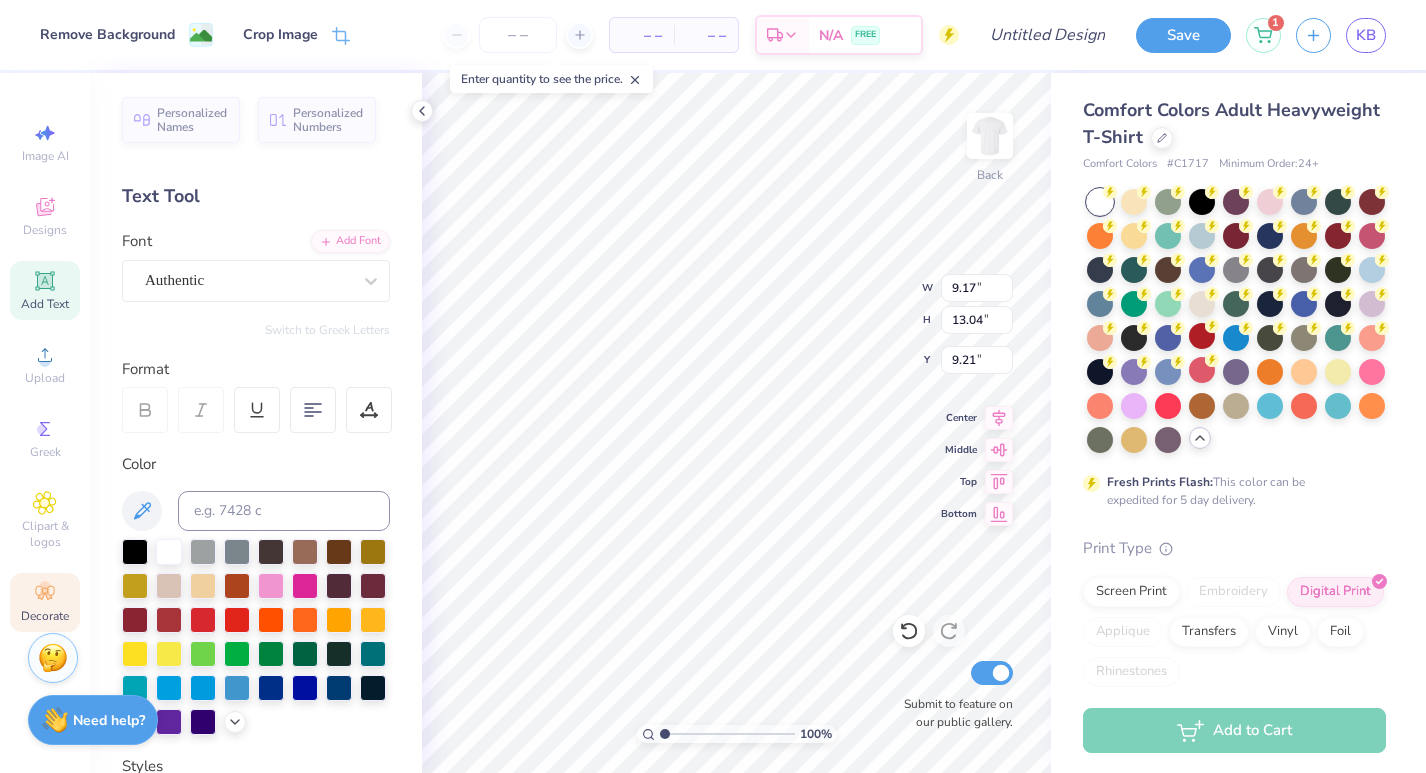 click on "Decorate" at bounding box center [45, 616] 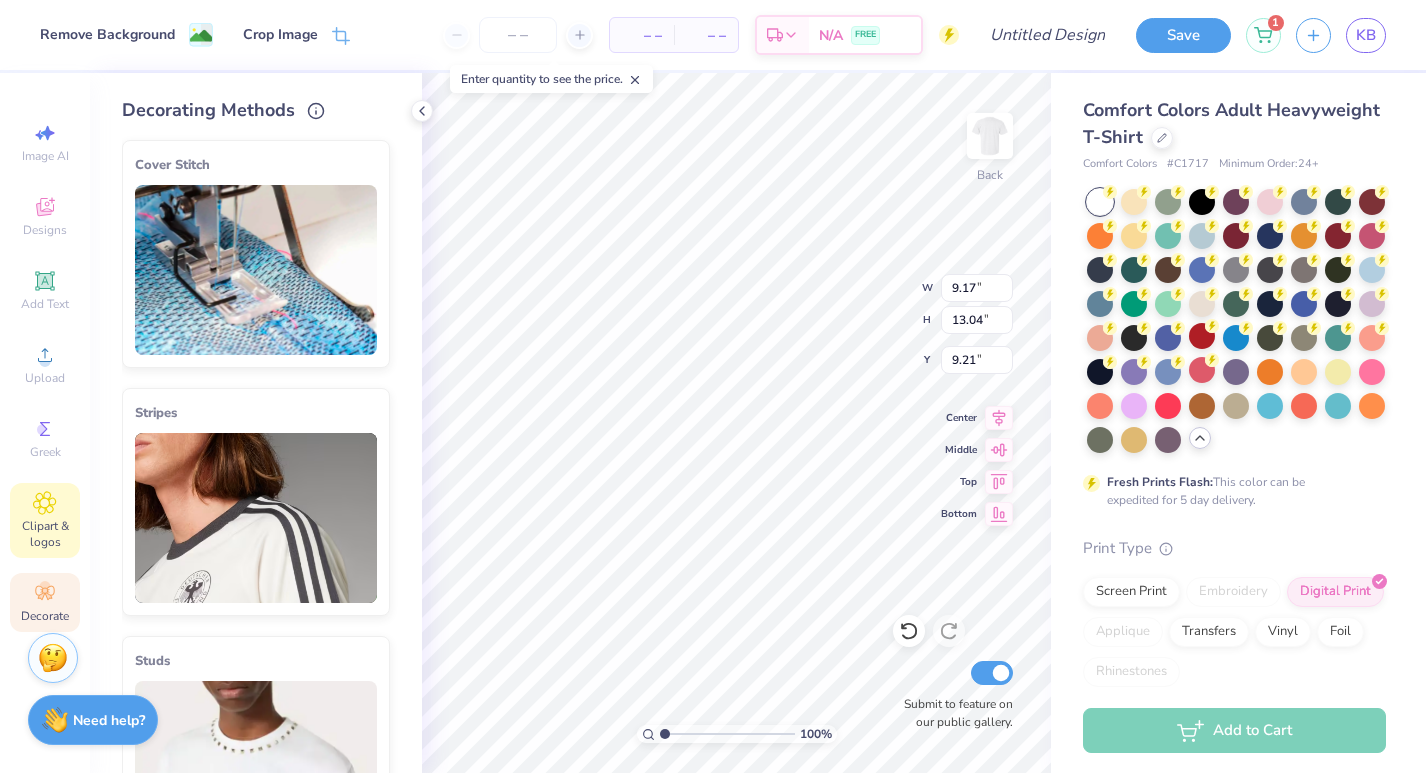 click 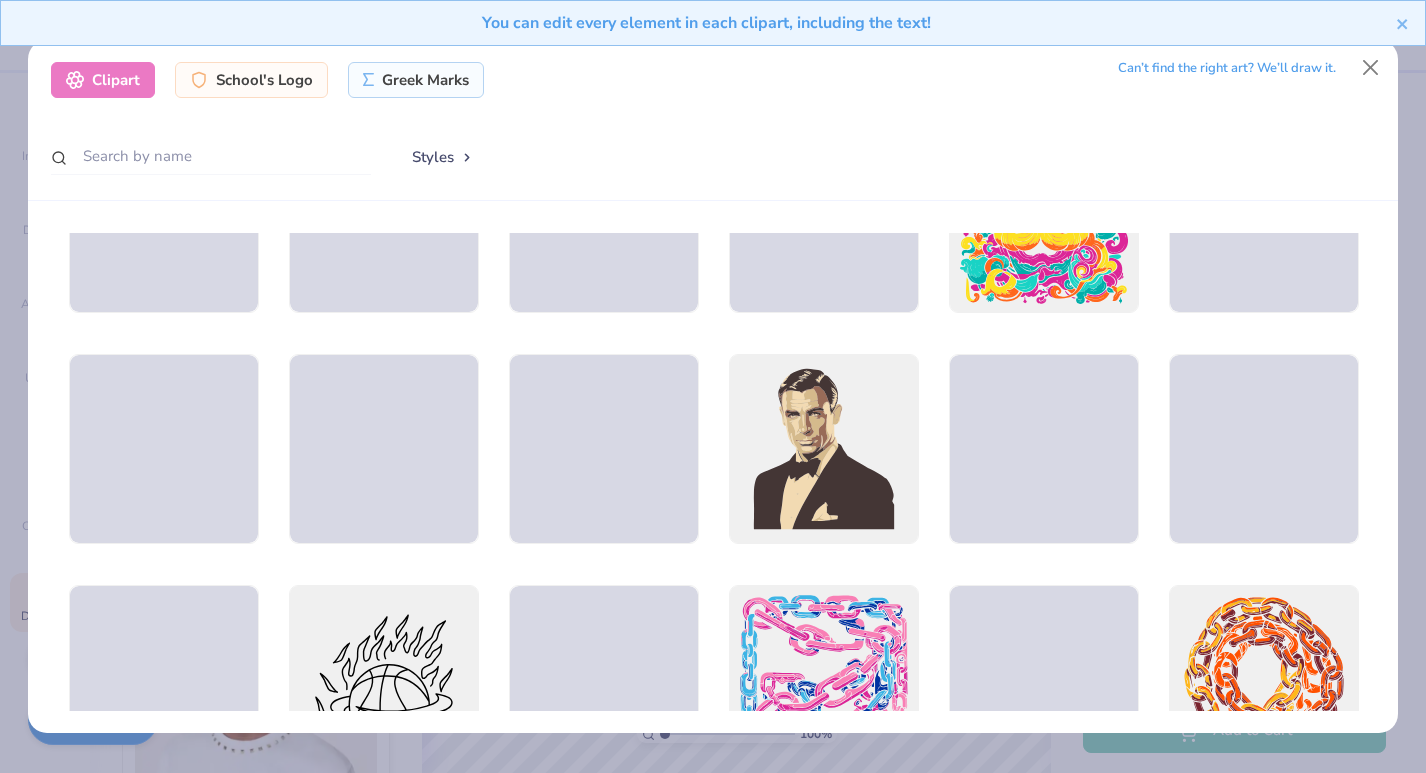scroll, scrollTop: 1268, scrollLeft: 0, axis: vertical 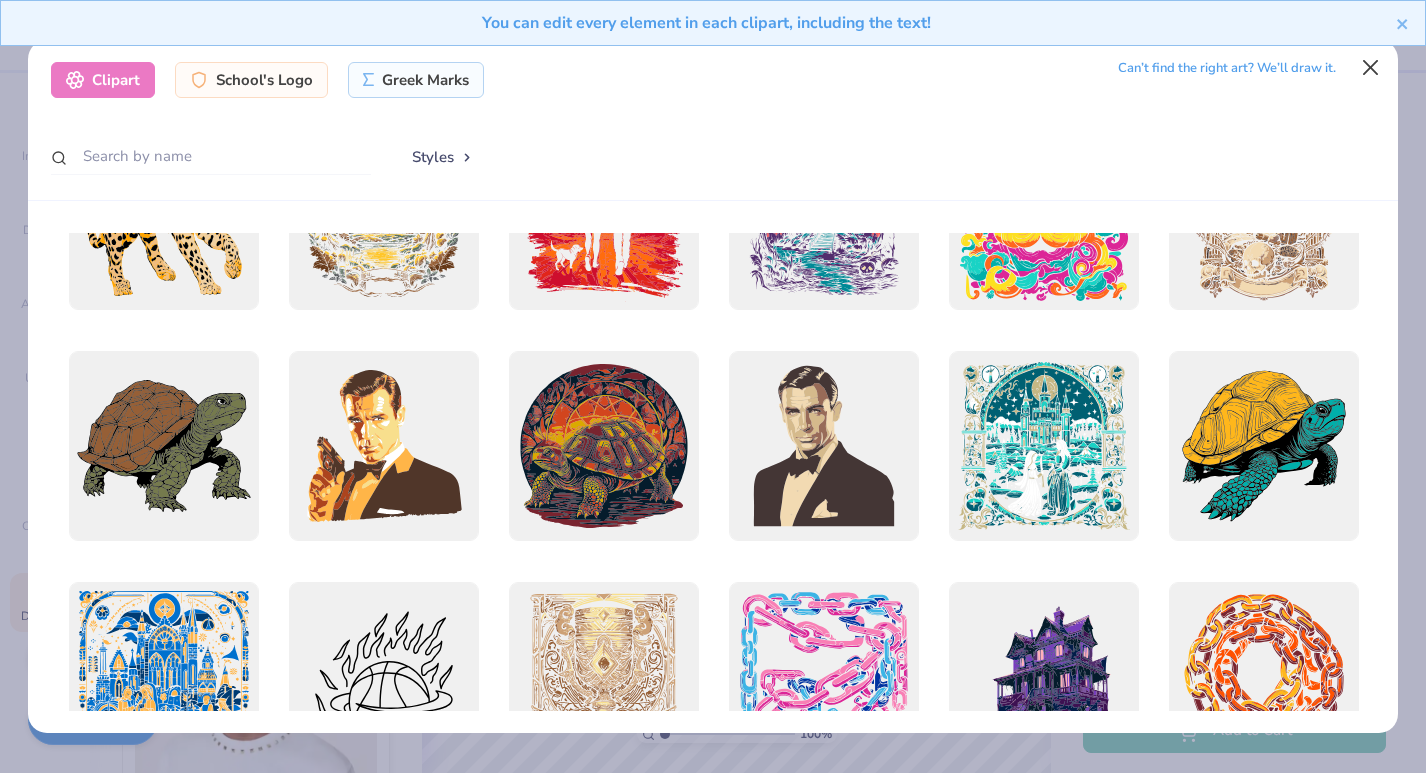 click at bounding box center [1371, 67] 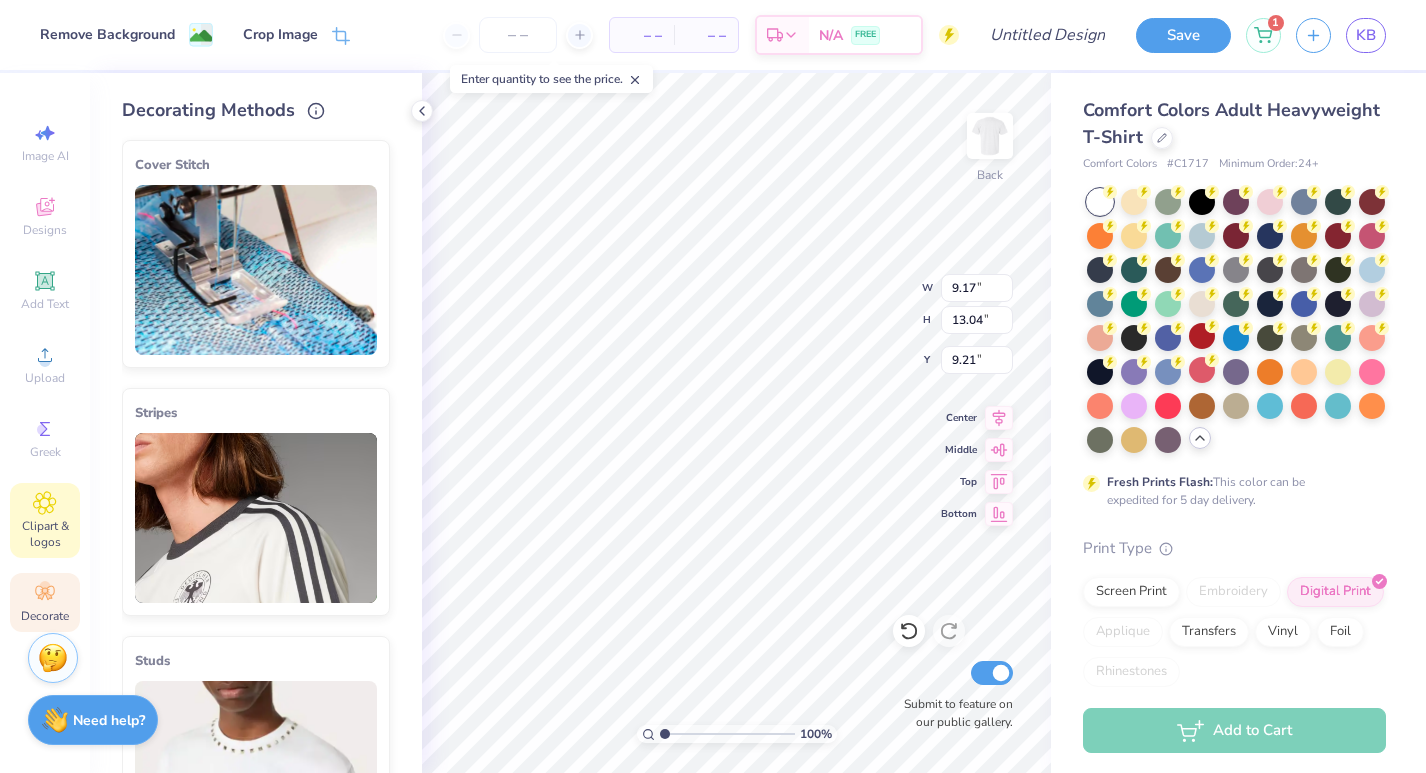 click on "Clipart & logos" at bounding box center (45, 534) 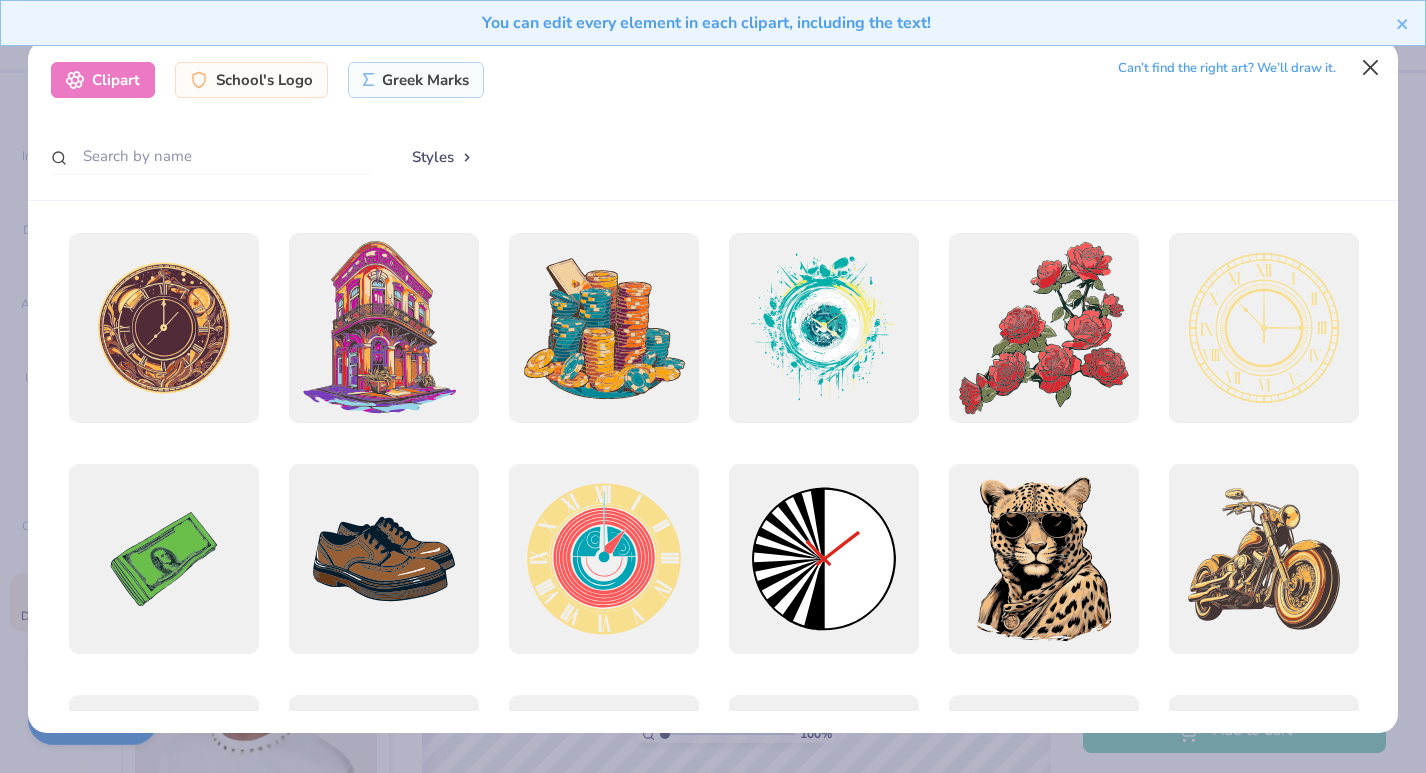 click at bounding box center (1371, 67) 